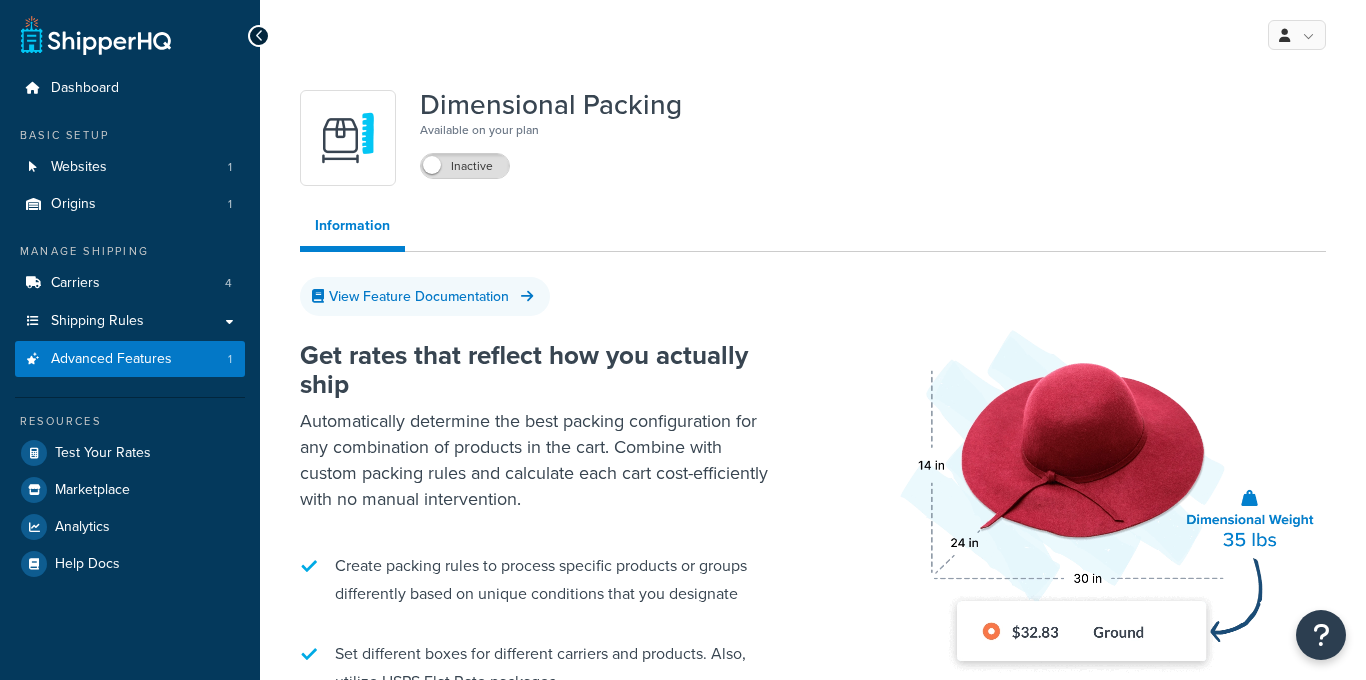 scroll, scrollTop: 0, scrollLeft: 0, axis: both 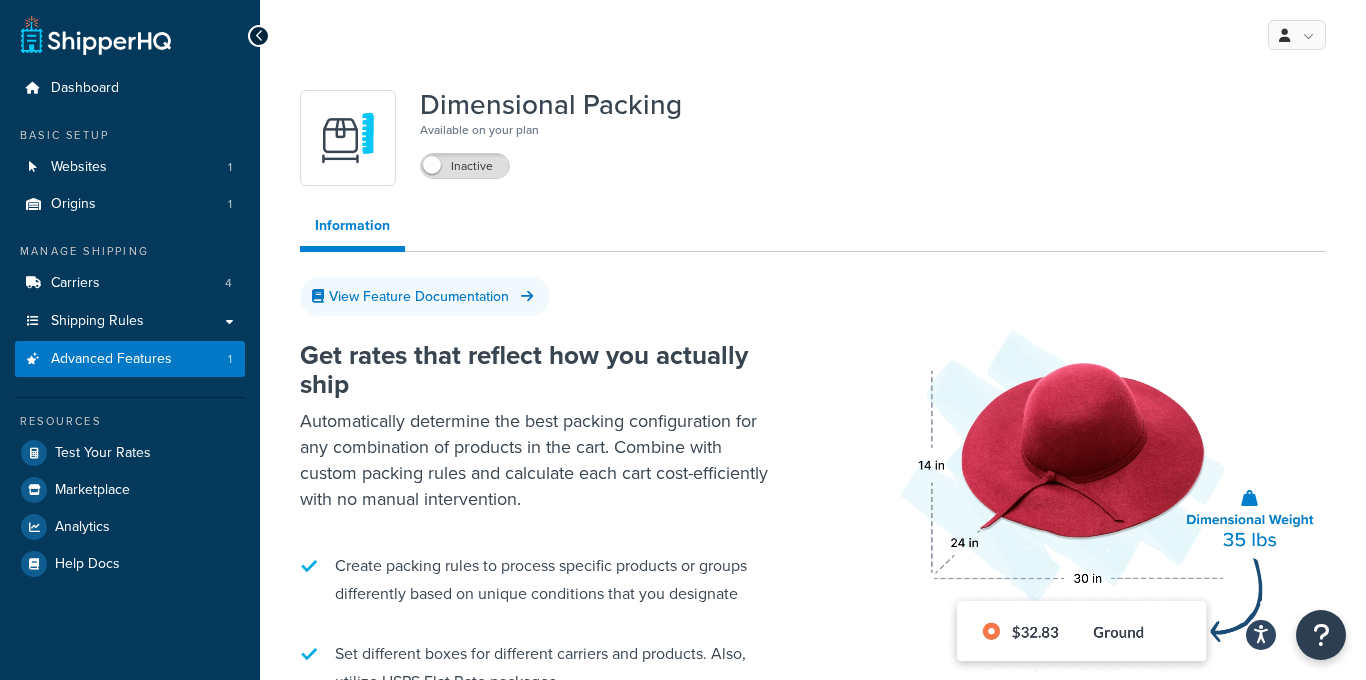 click at bounding box center [259, 36] 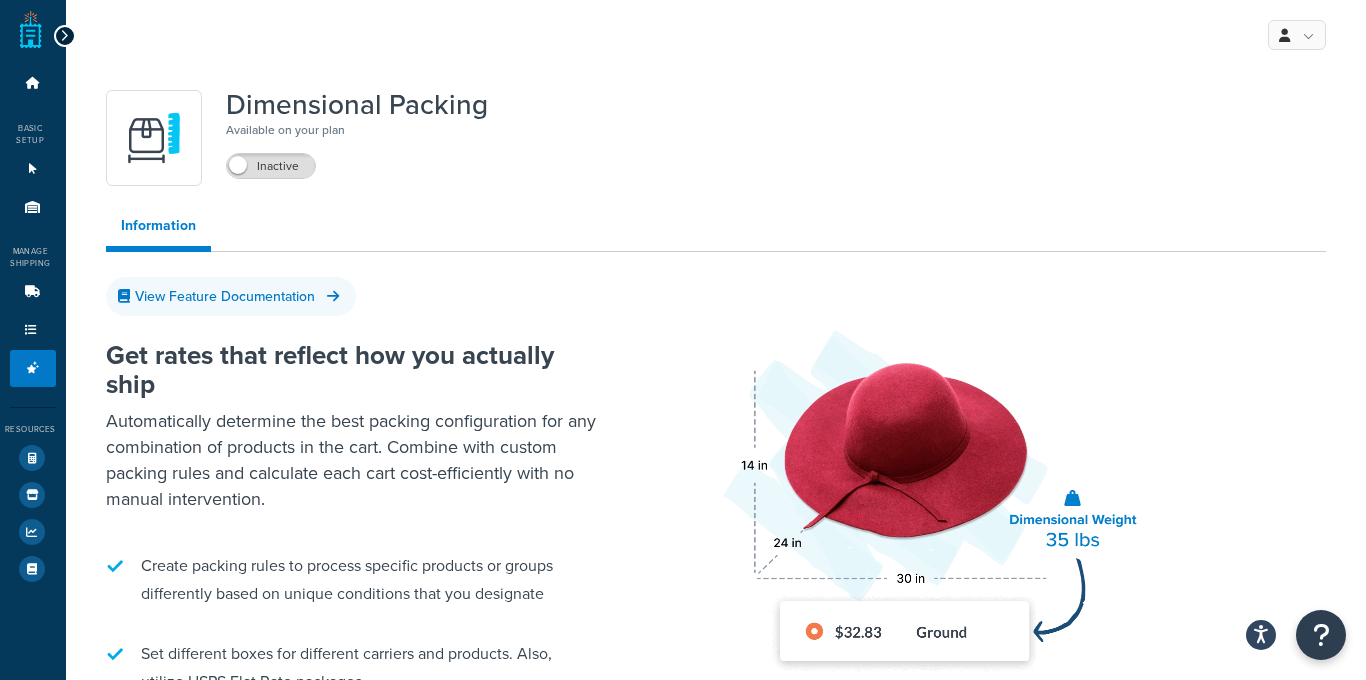 click at bounding box center [64, 36] 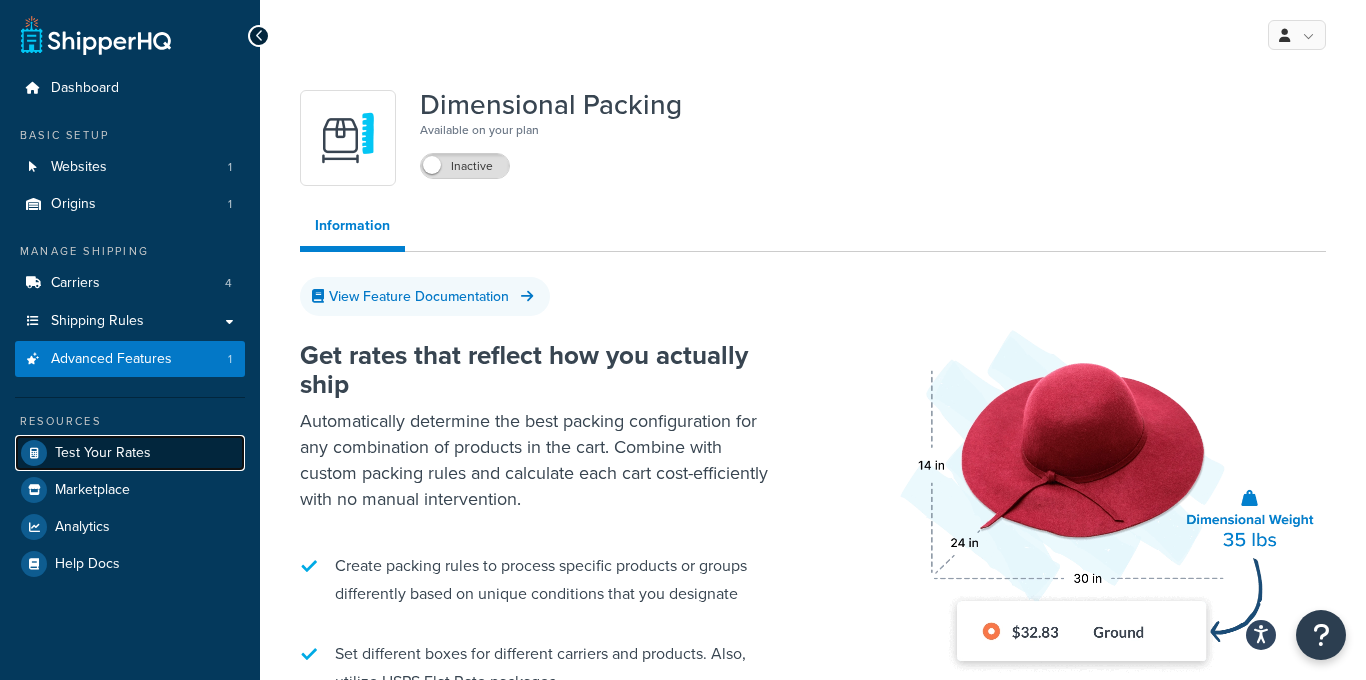 click on "Test Your Rates" at bounding box center [130, 453] 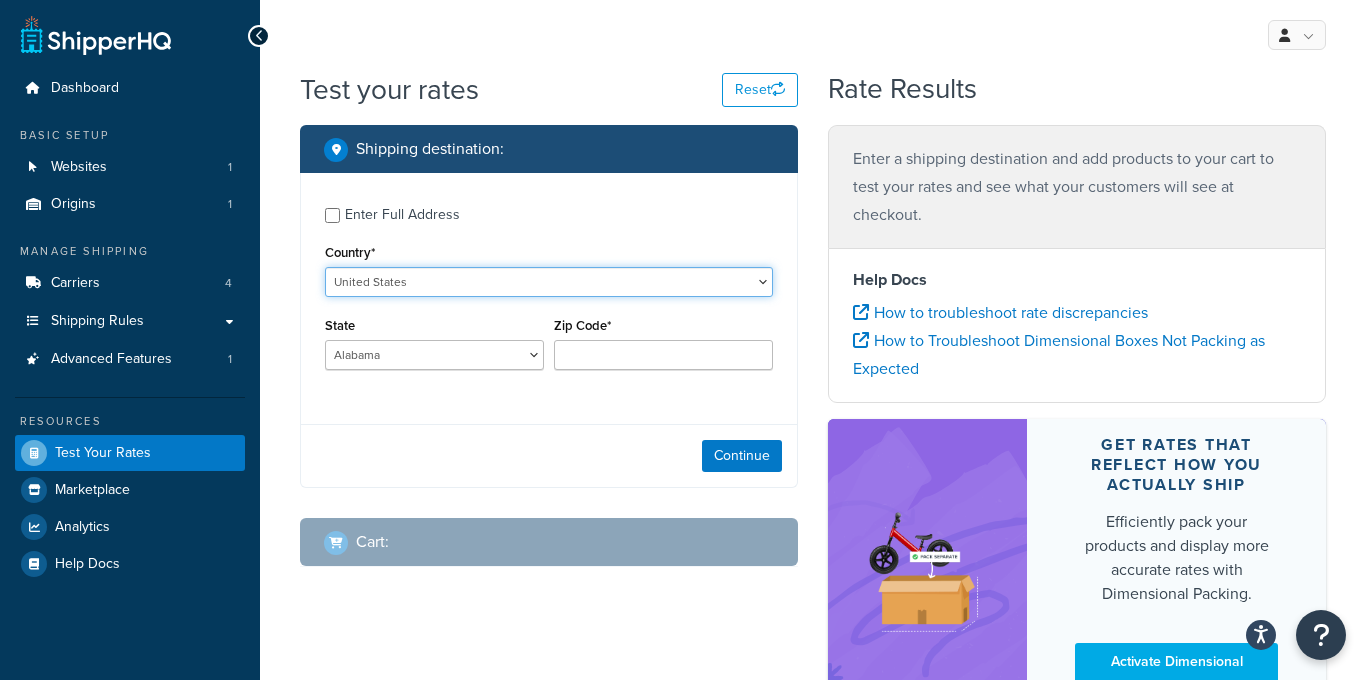click on "United States  United Kingdom  Afghanistan  Åland Islands  Albania  Algeria  American Samoa  Andorra  Angola  Anguilla  Antarctica  Antigua and Barbuda  Argentina  Armenia  Aruba  Australia  Austria  Azerbaijan  Bahamas  Bahrain  Bangladesh  Barbados  Belarus  Belgium  Belize  Benin  Bermuda  Bhutan  Bolivia  Bonaire, Sint Eustatius and Saba  Bosnia and Herzegovina  Botswana  Bouvet Island  Brazil  British Indian Ocean Territory  Brunei Darussalam  Bulgaria  Burkina Faso  Burundi  Cambodia  Cameroon  Canada  Cape Verde  Cayman Islands  Central African Republic  Chad  Chile  China  Christmas Island  Cocos (Keeling) Islands  Colombia  Comoros  Congo  Congo, The Democratic Republic of the  Cook Islands  Costa Rica  Côte d'Ivoire  Croatia  Cuba  Curacao  Cyprus  Czech Republic  Denmark  Djibouti  Dominica  Dominican Republic  Ecuador  Egypt  El Salvador  Equatorial Guinea  Eritrea  Estonia  Ethiopia  Falkland Islands (Malvinas)  Faroe Islands  Fiji  Finland  France  French Guiana  French Polynesia  Gabon  Guam" at bounding box center [549, 282] 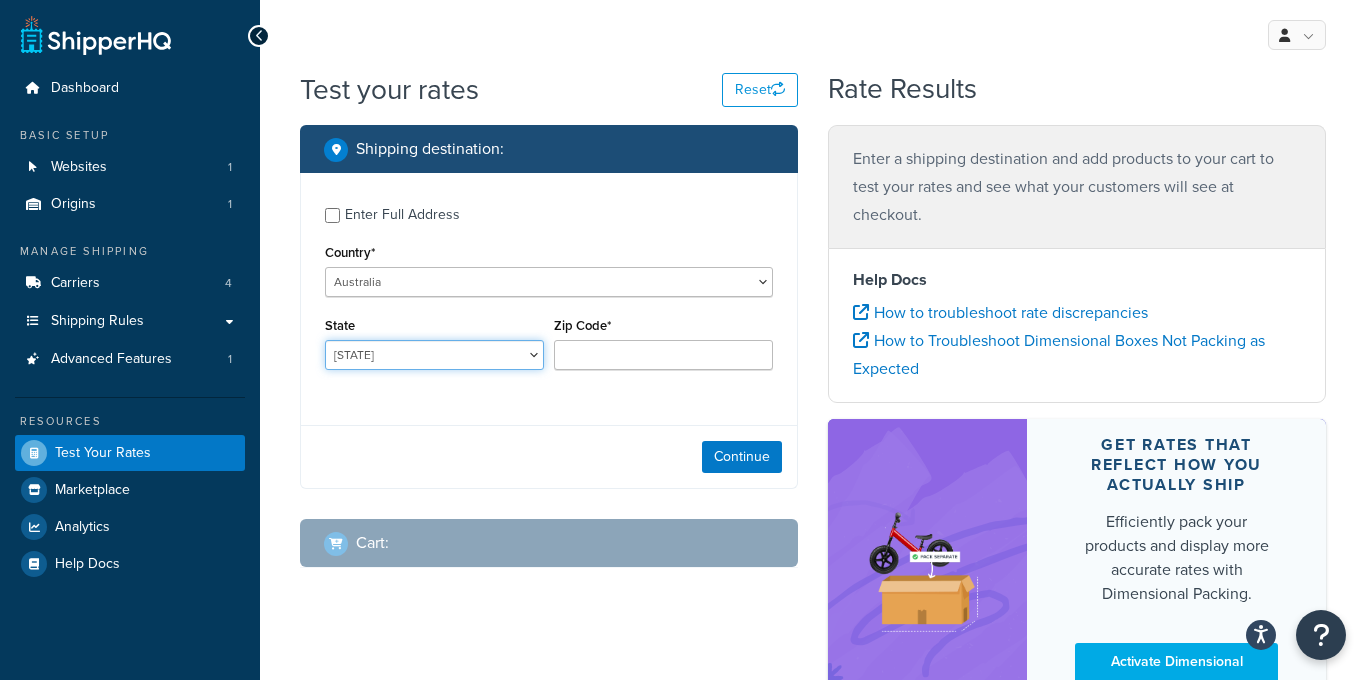click on "Australian Capital Territory  New South Wales  Northern Territory  Queensland  South Australia  Tasmania  Victoria  Western Australia" at bounding box center (434, 355) 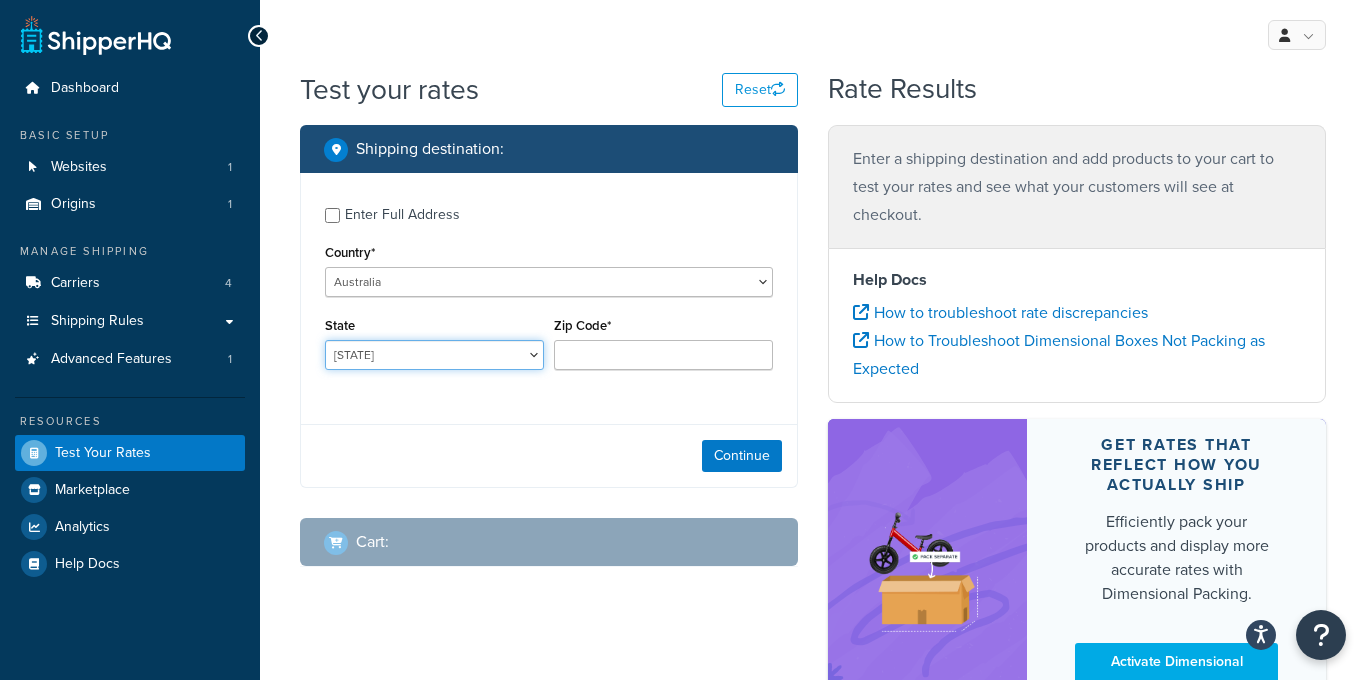 select on "NSW" 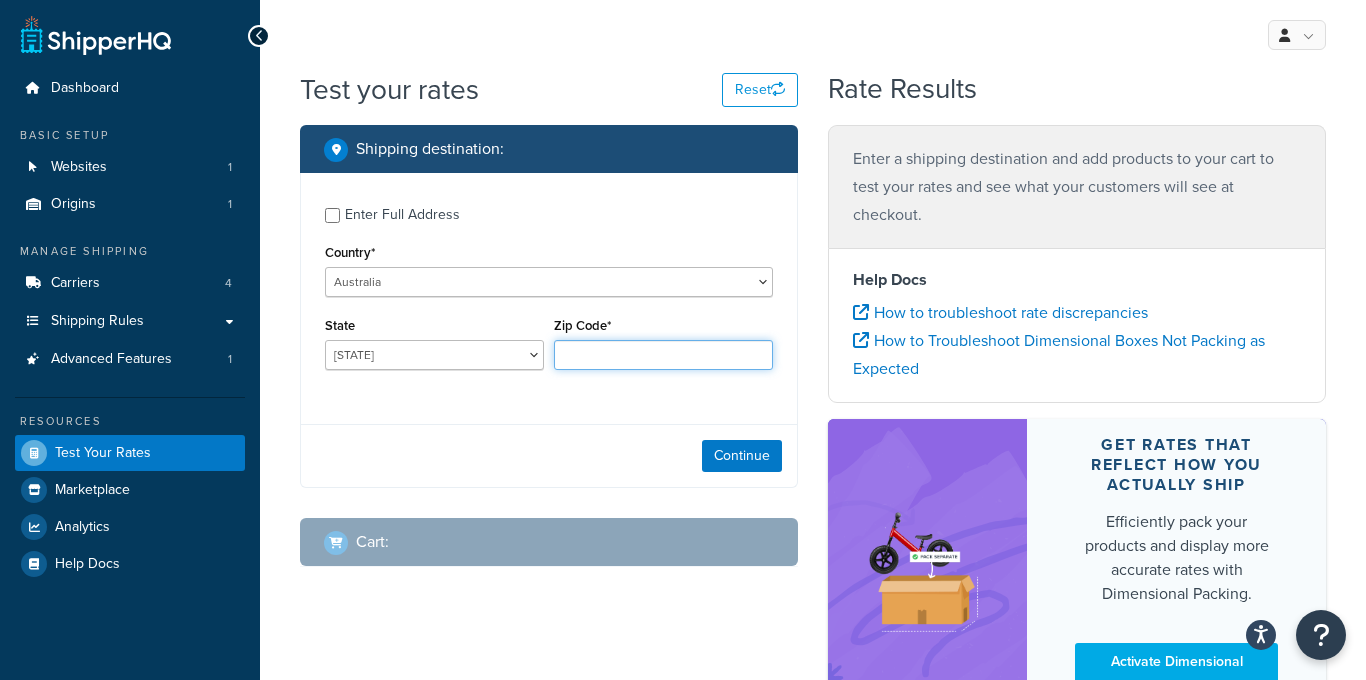 click on "Zip Code*" at bounding box center [663, 355] 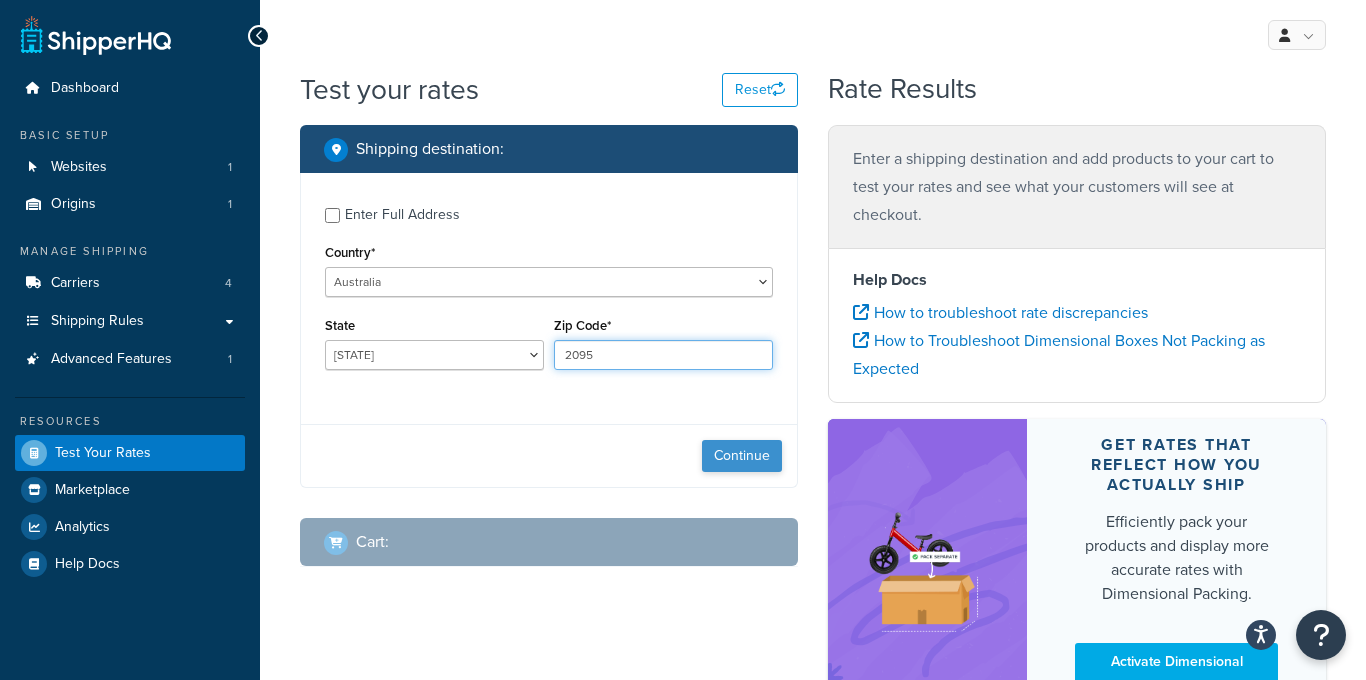 type on "2095" 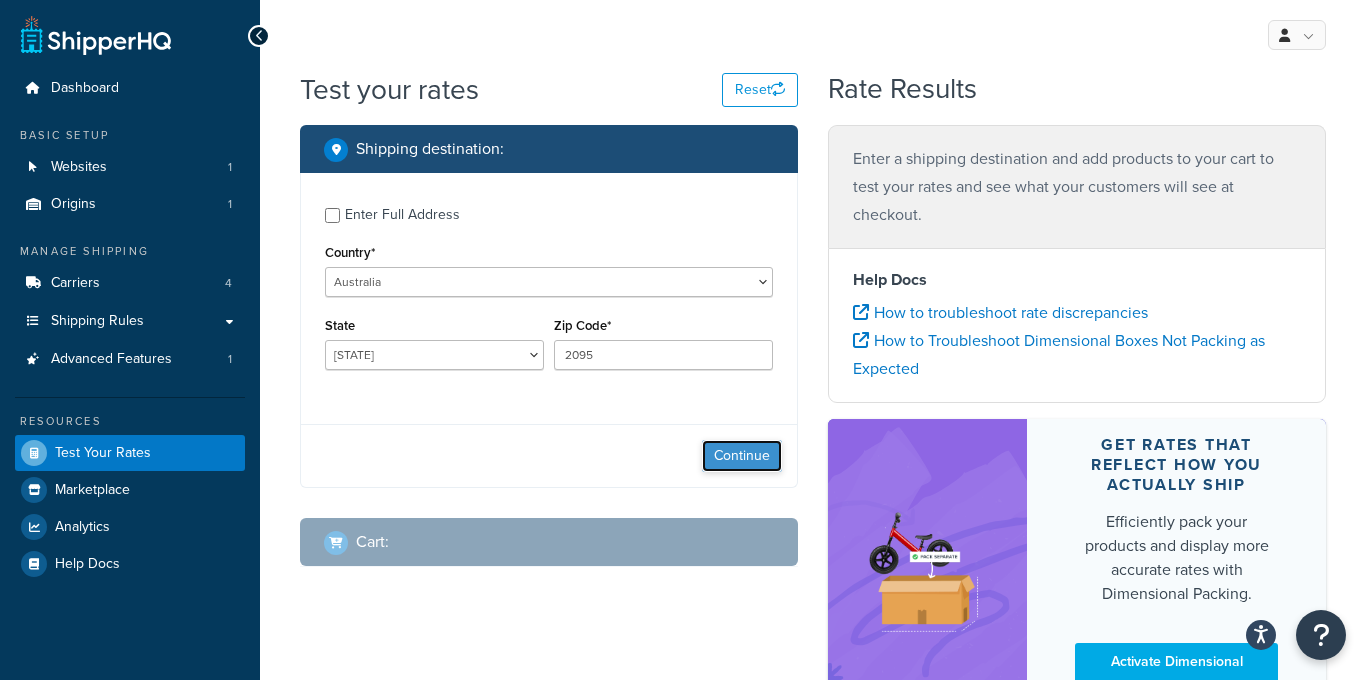 click on "Continue" at bounding box center (742, 456) 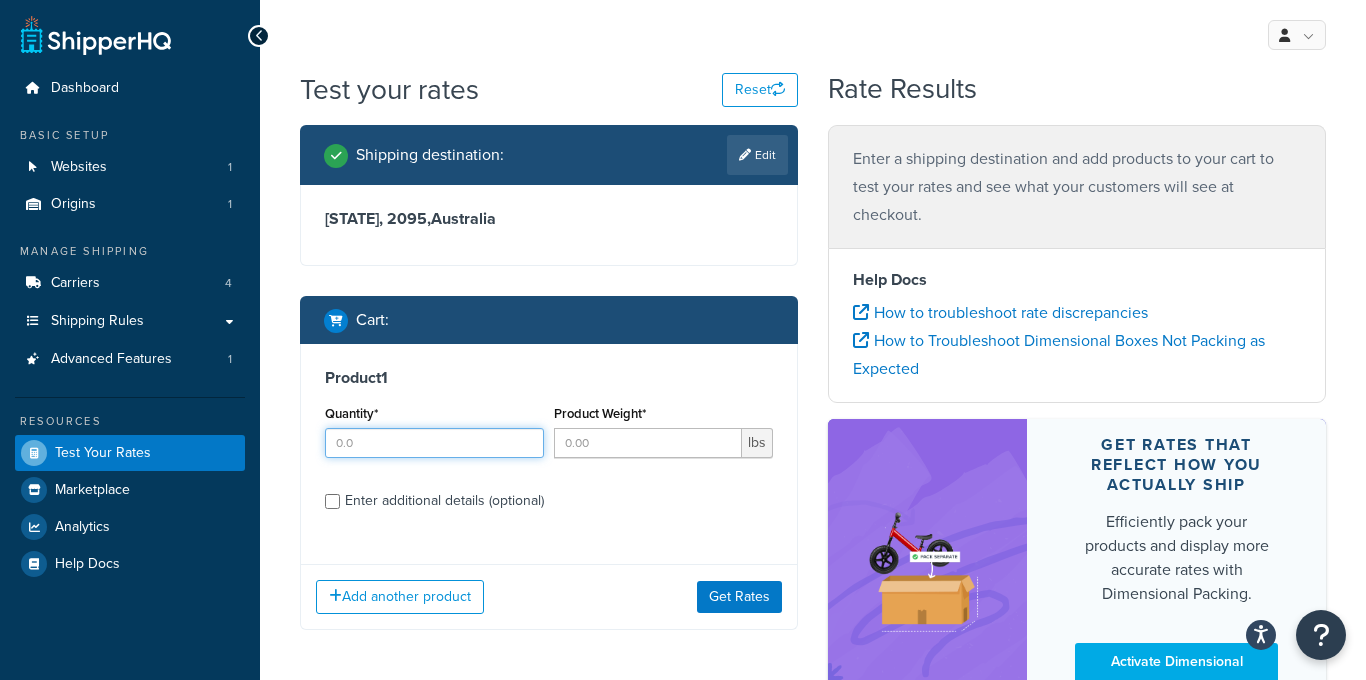 click on "Quantity*" at bounding box center [434, 443] 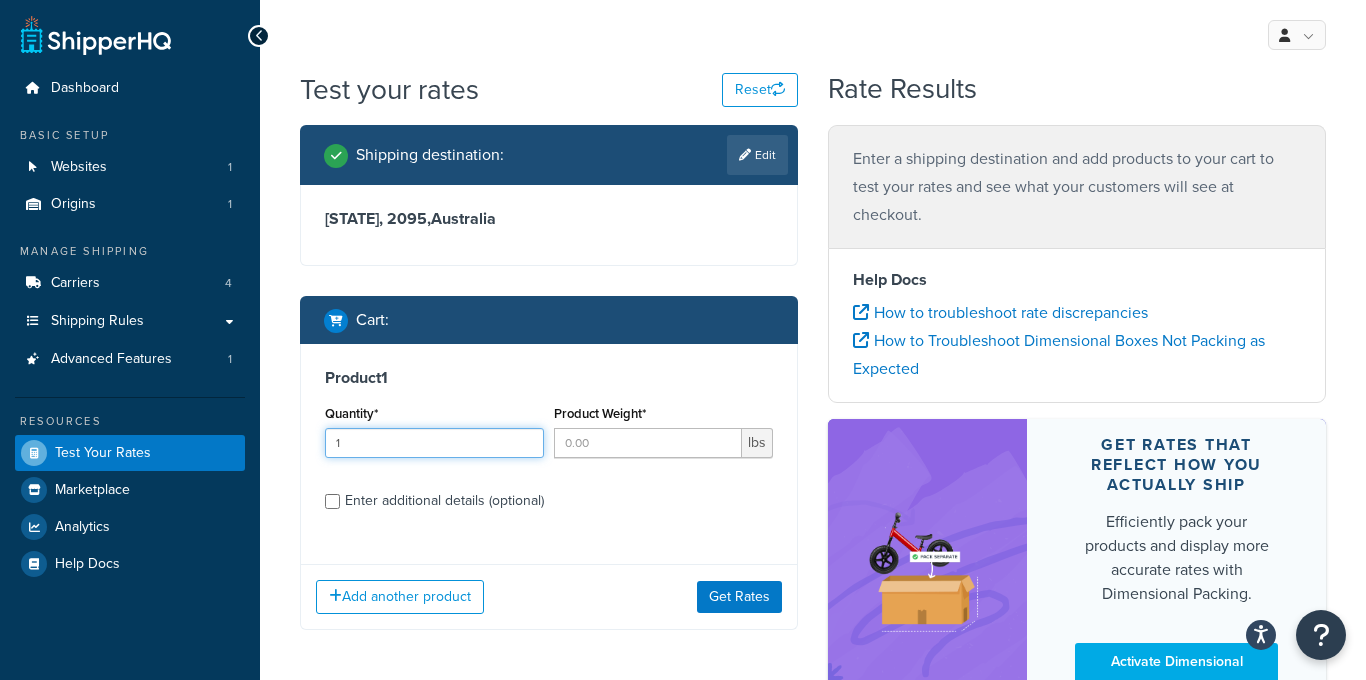 type on "1" 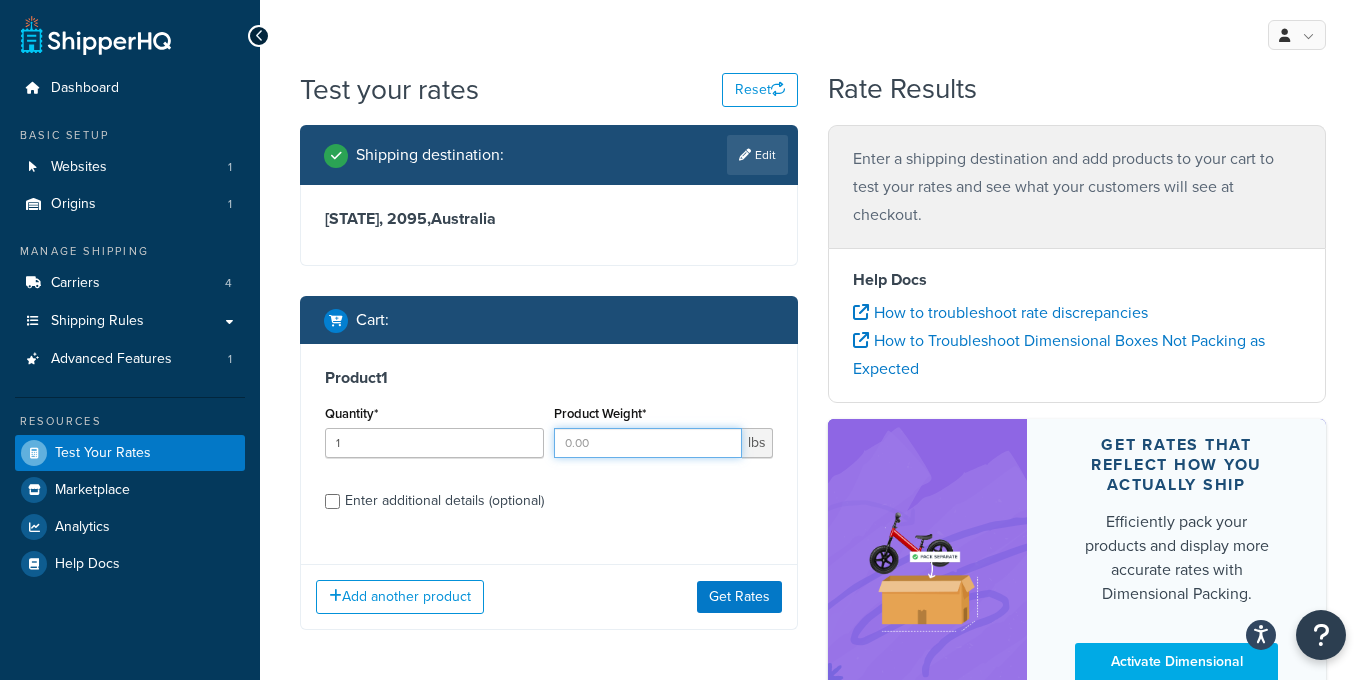 click on "Product Weight*" at bounding box center [648, 443] 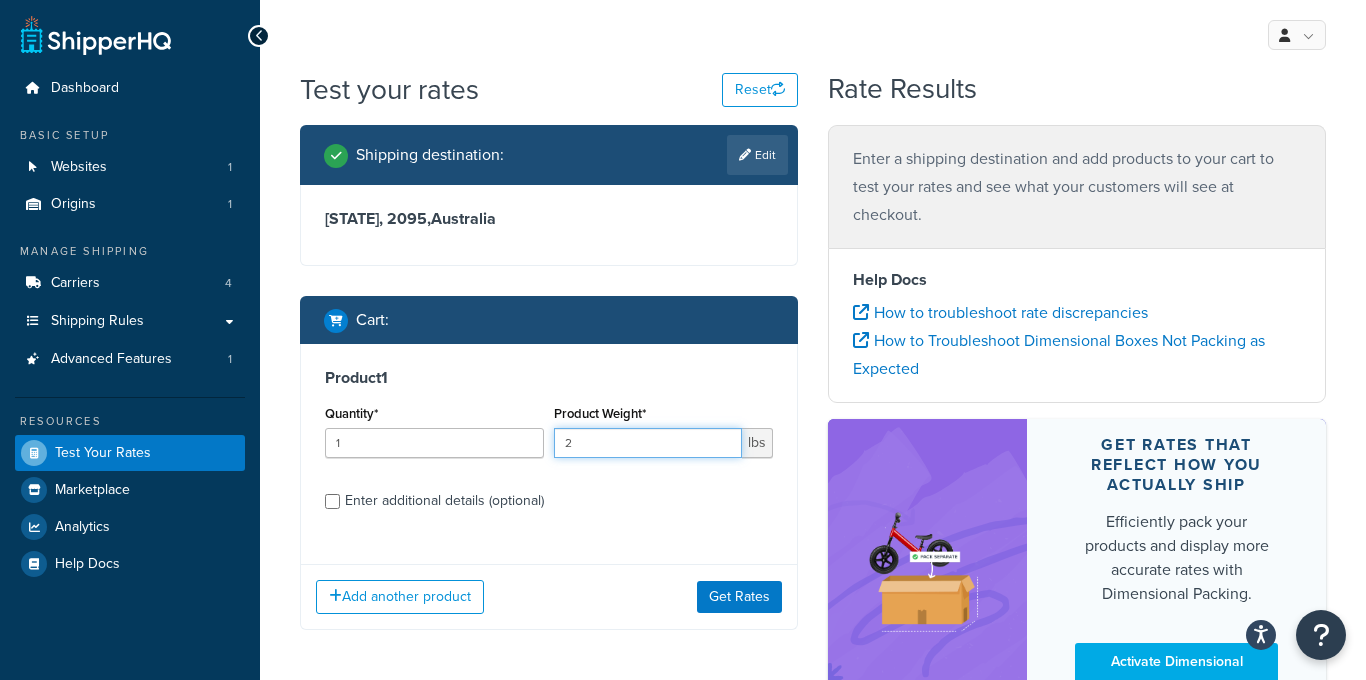 type on "2" 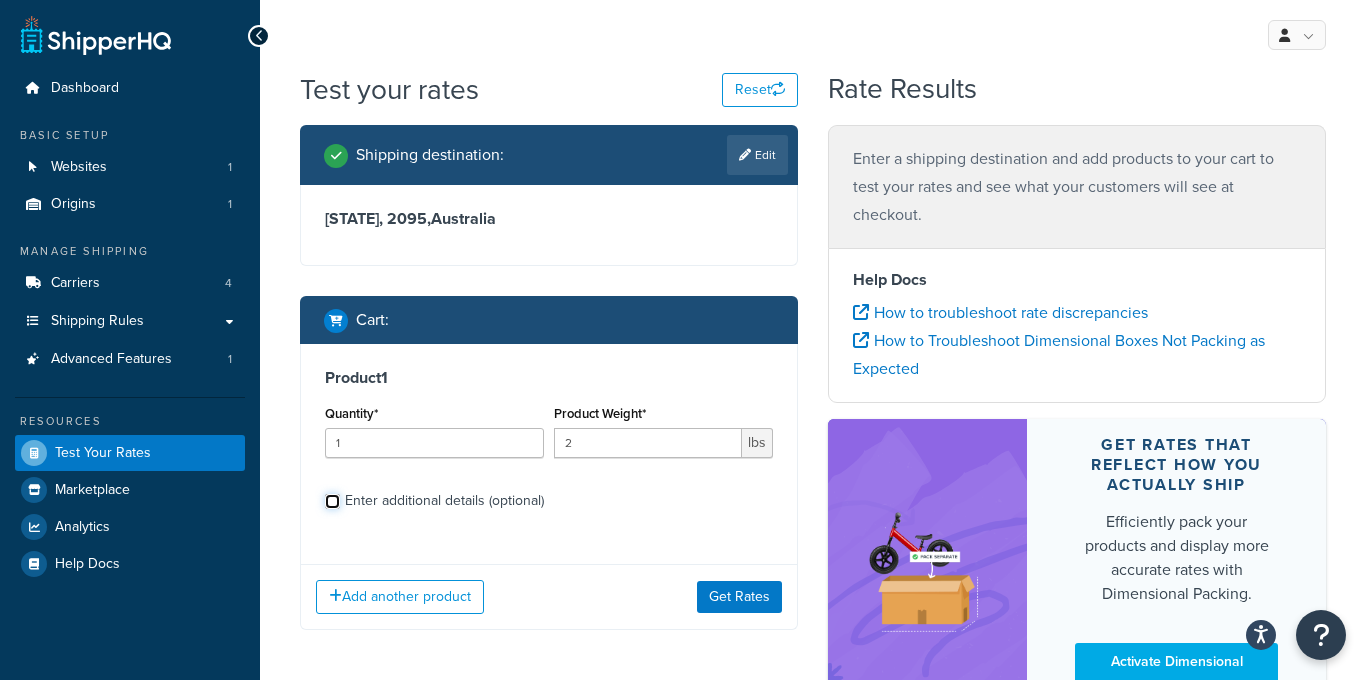 click on "Enter additional details (optional)" at bounding box center [332, 501] 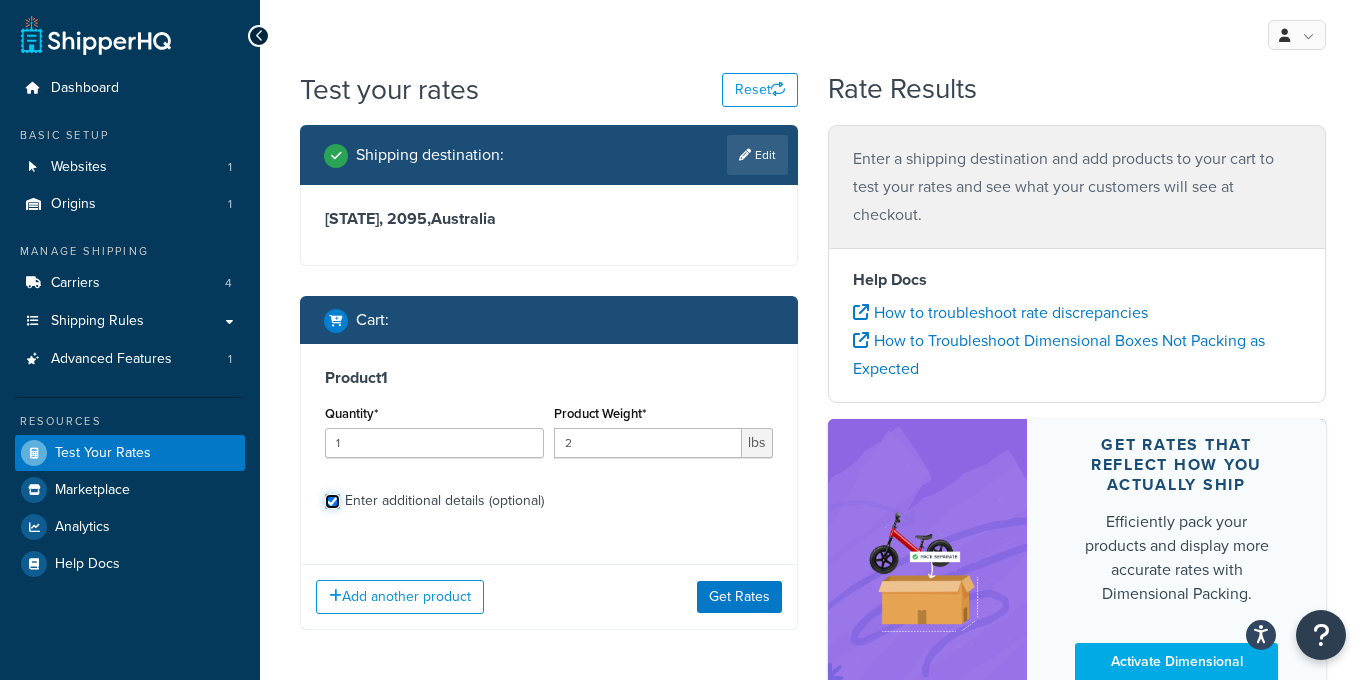 checkbox on "true" 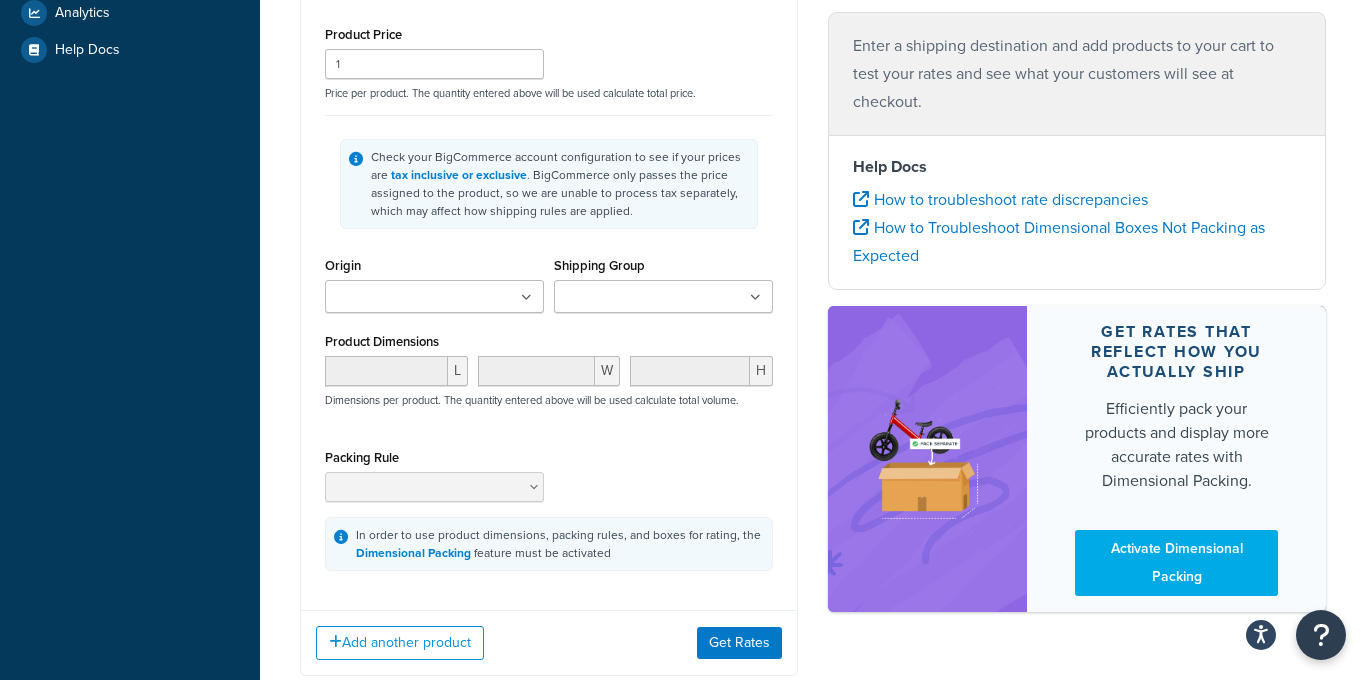scroll, scrollTop: 479, scrollLeft: 0, axis: vertical 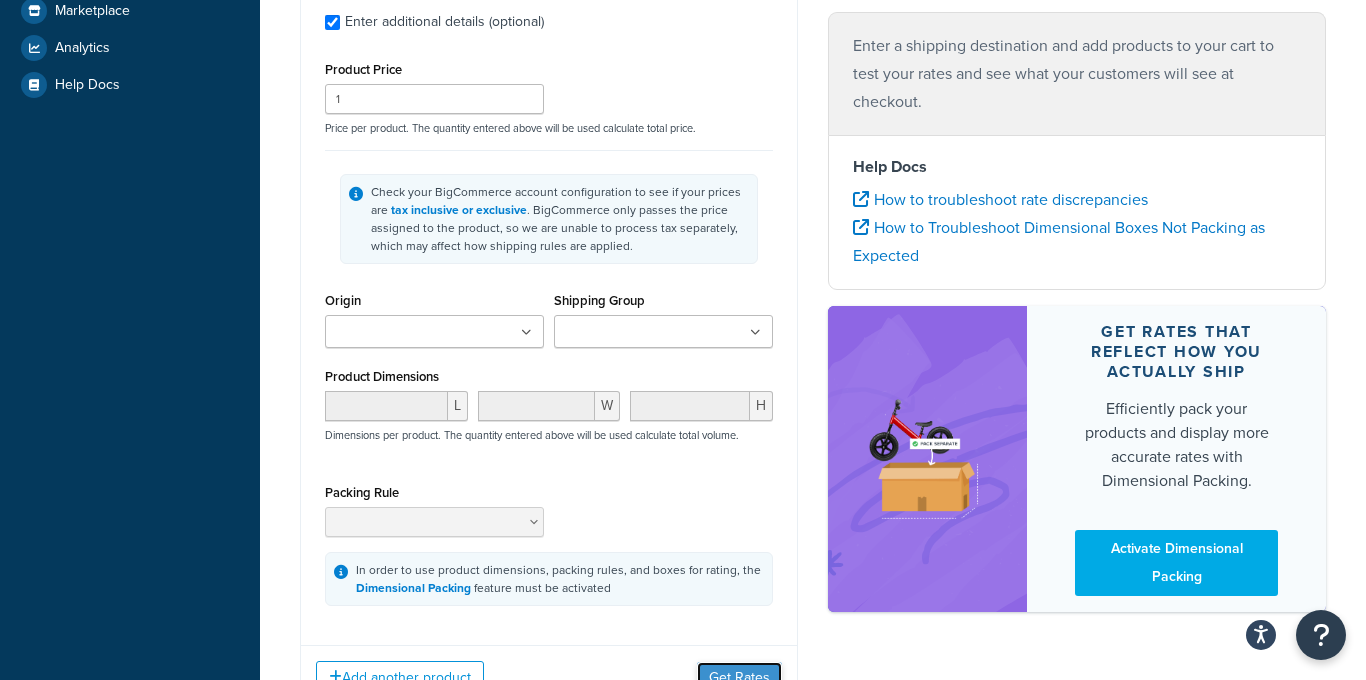 click on "Get Rates" at bounding box center [739, 678] 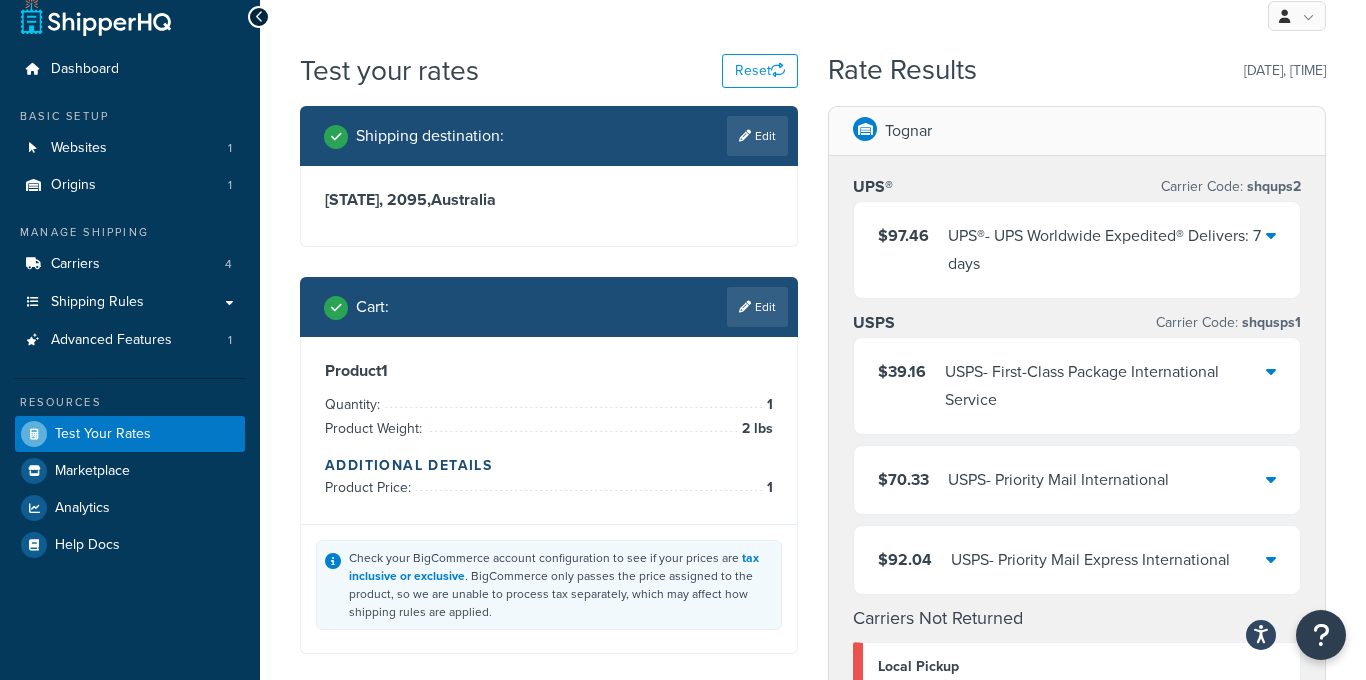 scroll, scrollTop: 0, scrollLeft: 0, axis: both 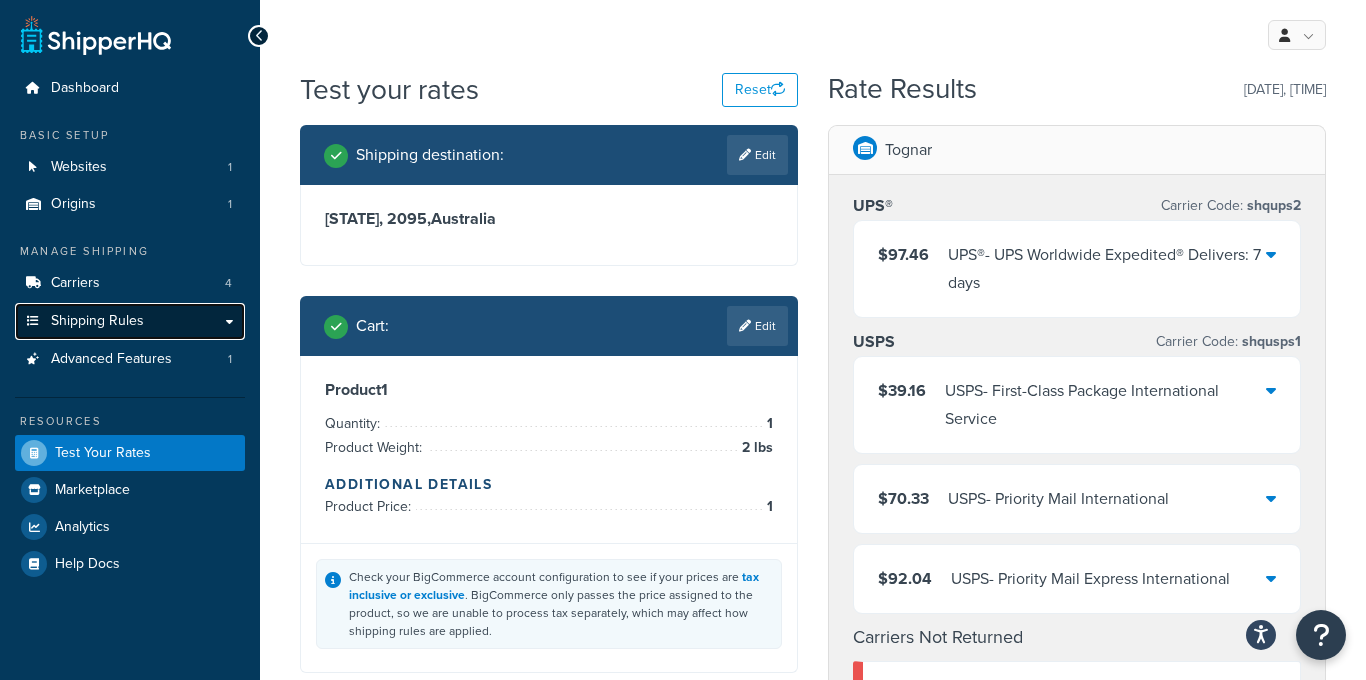 click on "Shipping Rules" at bounding box center [130, 321] 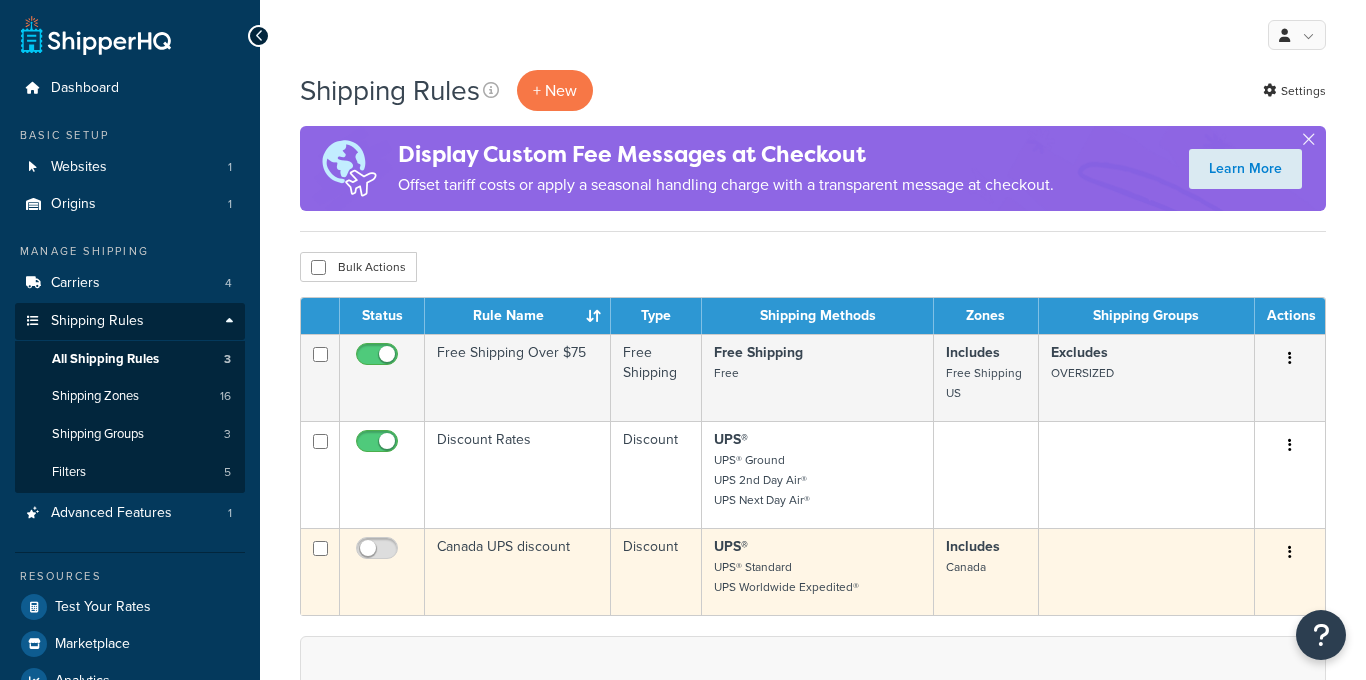 scroll, scrollTop: 0, scrollLeft: 0, axis: both 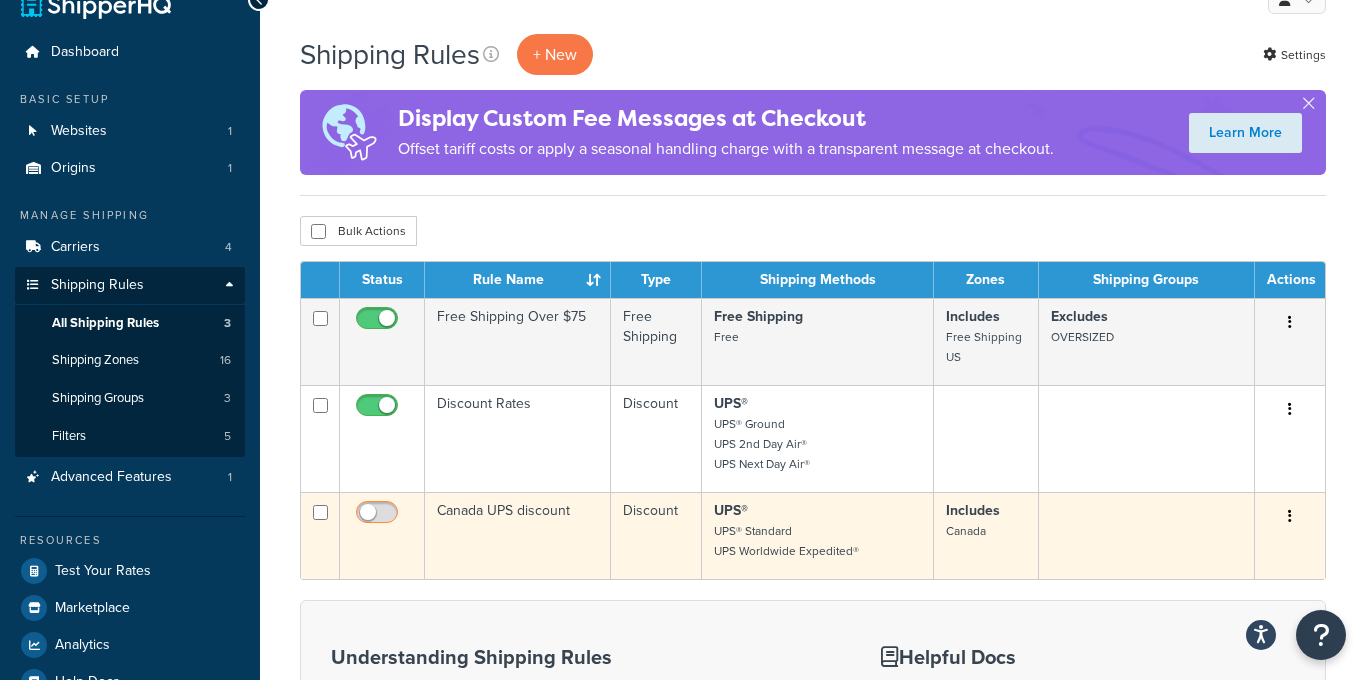 click at bounding box center [379, 517] 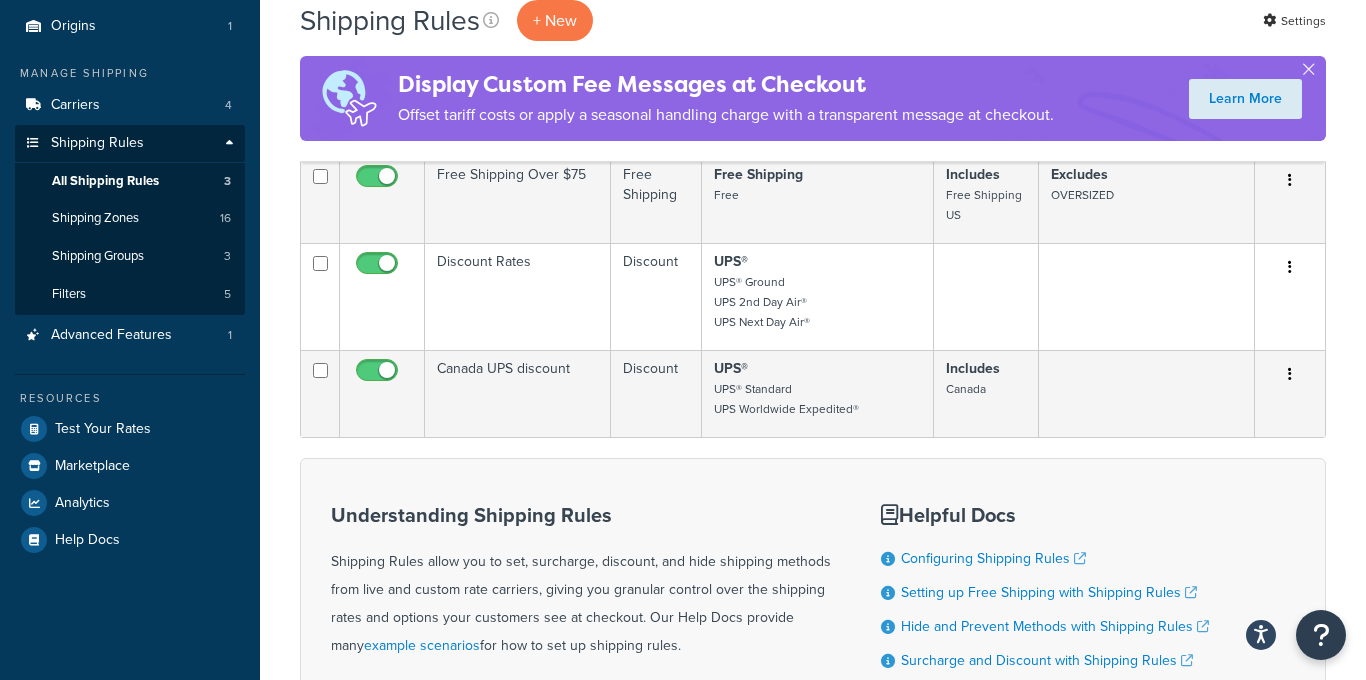 scroll, scrollTop: 192, scrollLeft: 0, axis: vertical 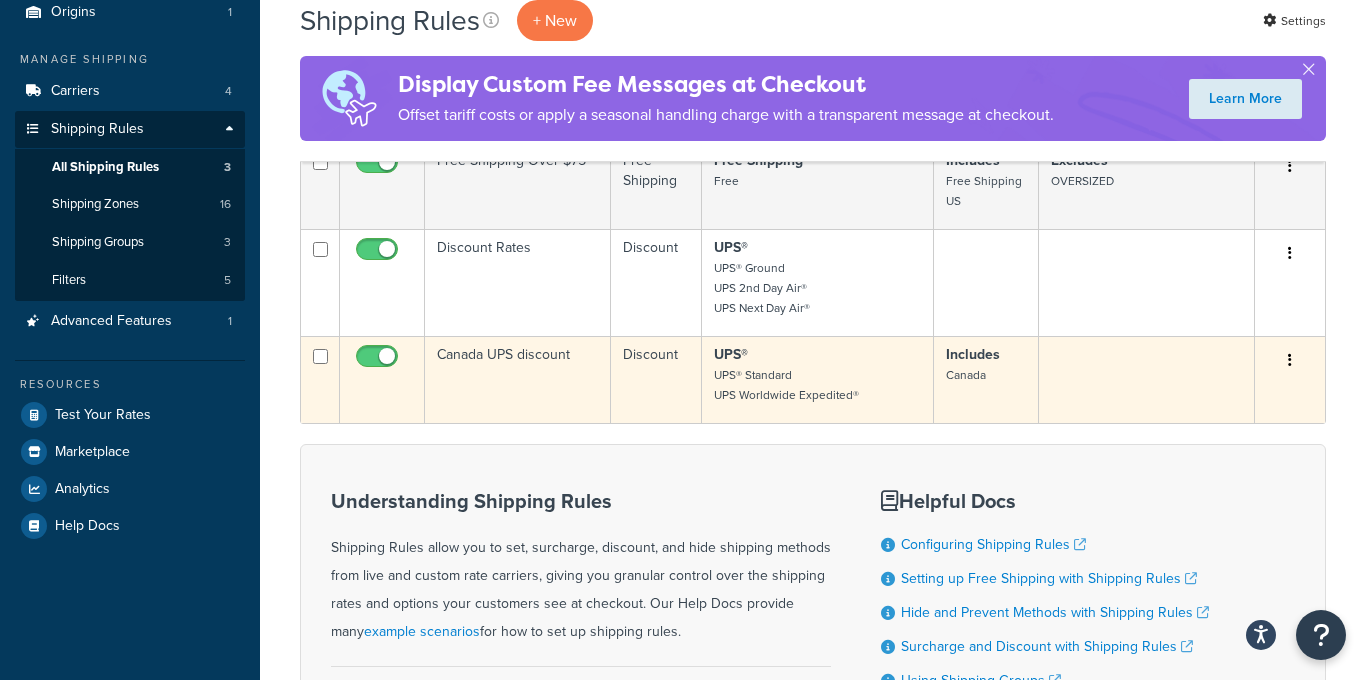 click at bounding box center (1290, 361) 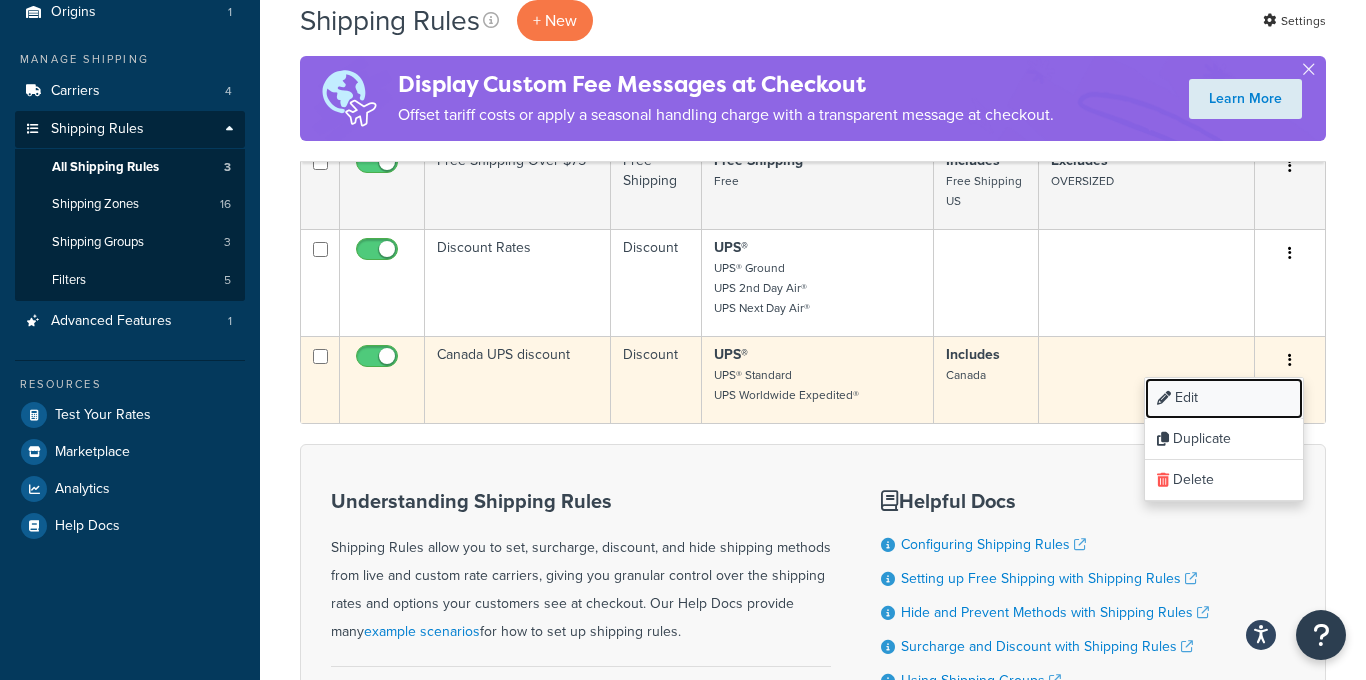 click on "Edit" at bounding box center (1224, 398) 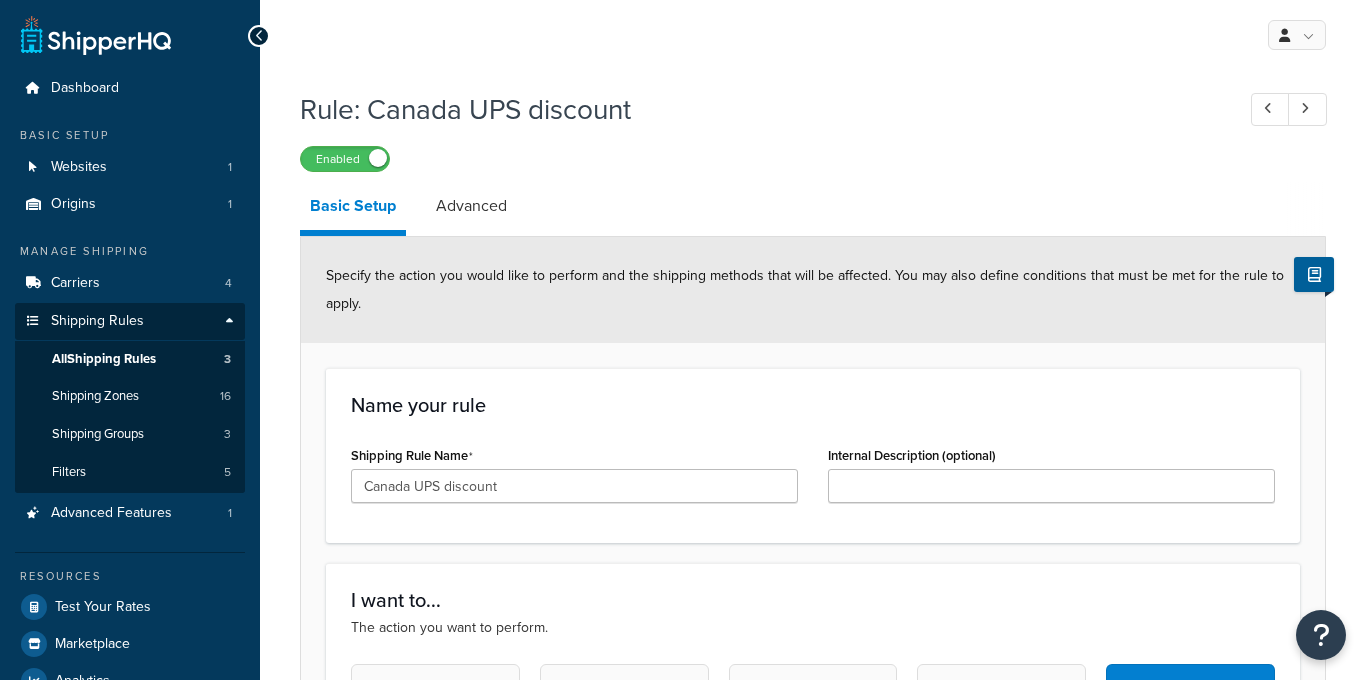 select on "PERCENTAGE" 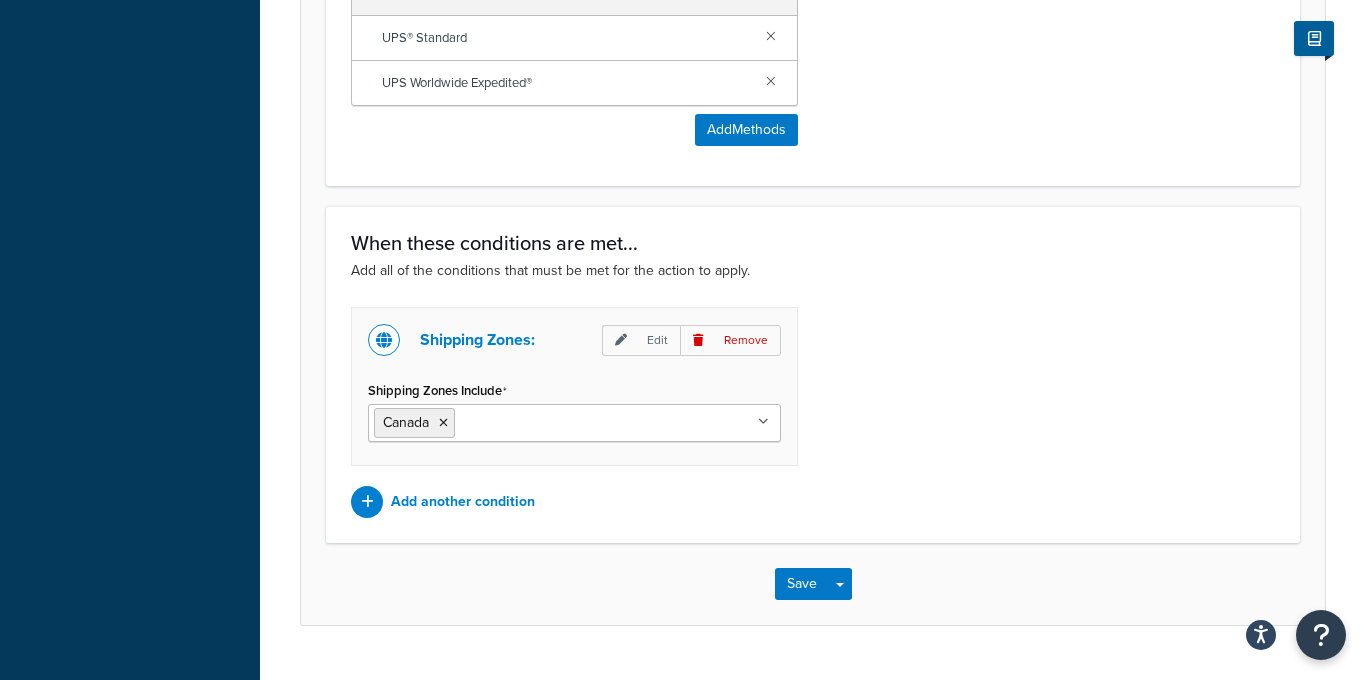 scroll, scrollTop: 1363, scrollLeft: 0, axis: vertical 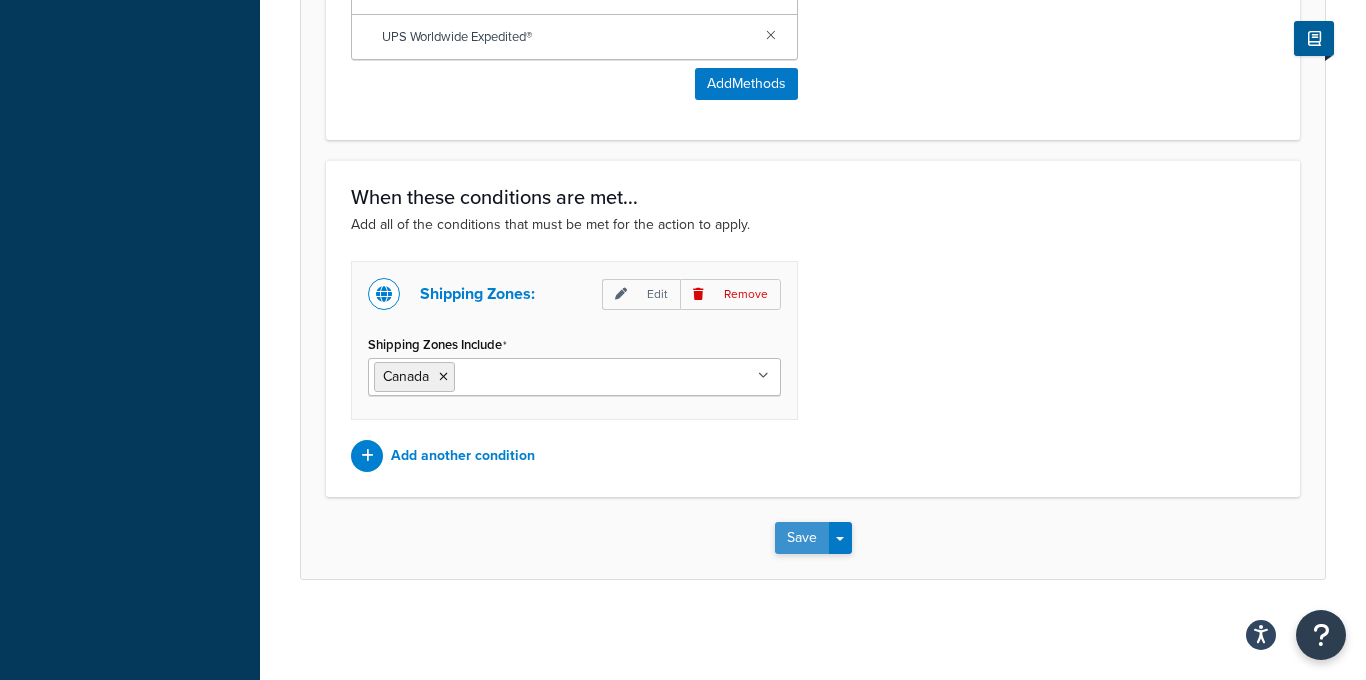 click on "Save" at bounding box center (802, 538) 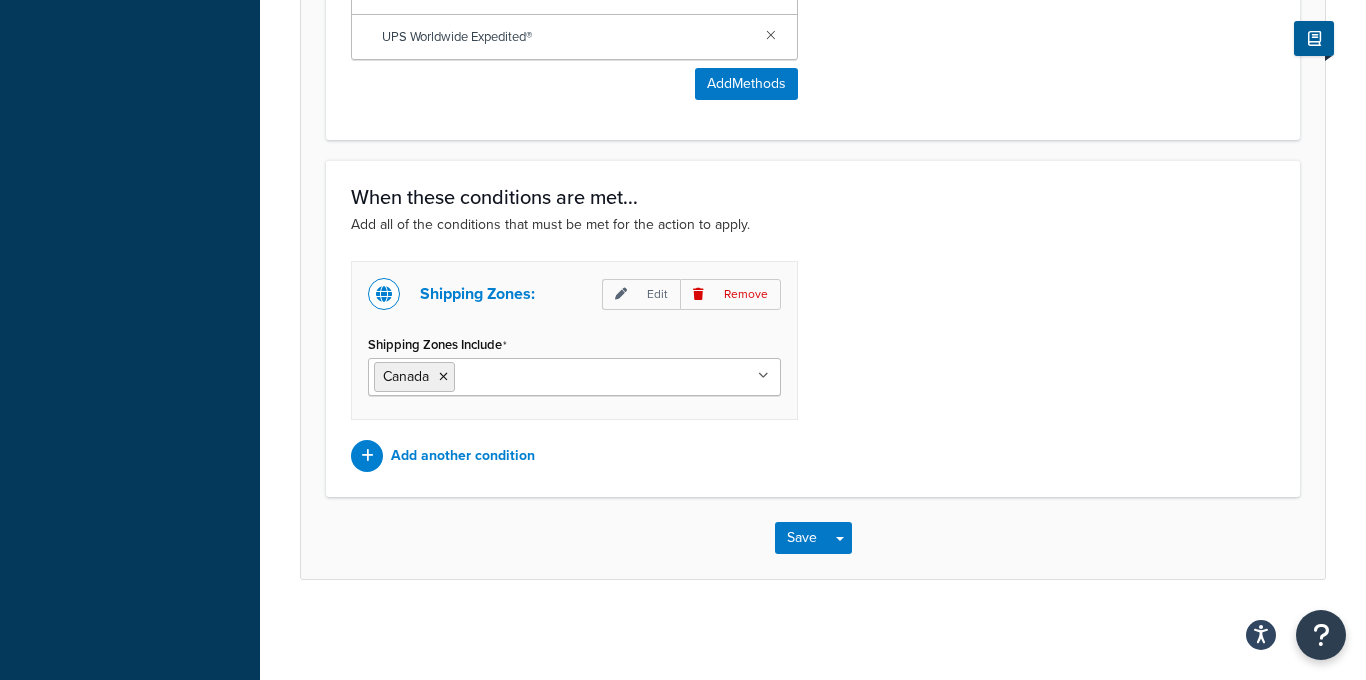 scroll, scrollTop: 0, scrollLeft: 0, axis: both 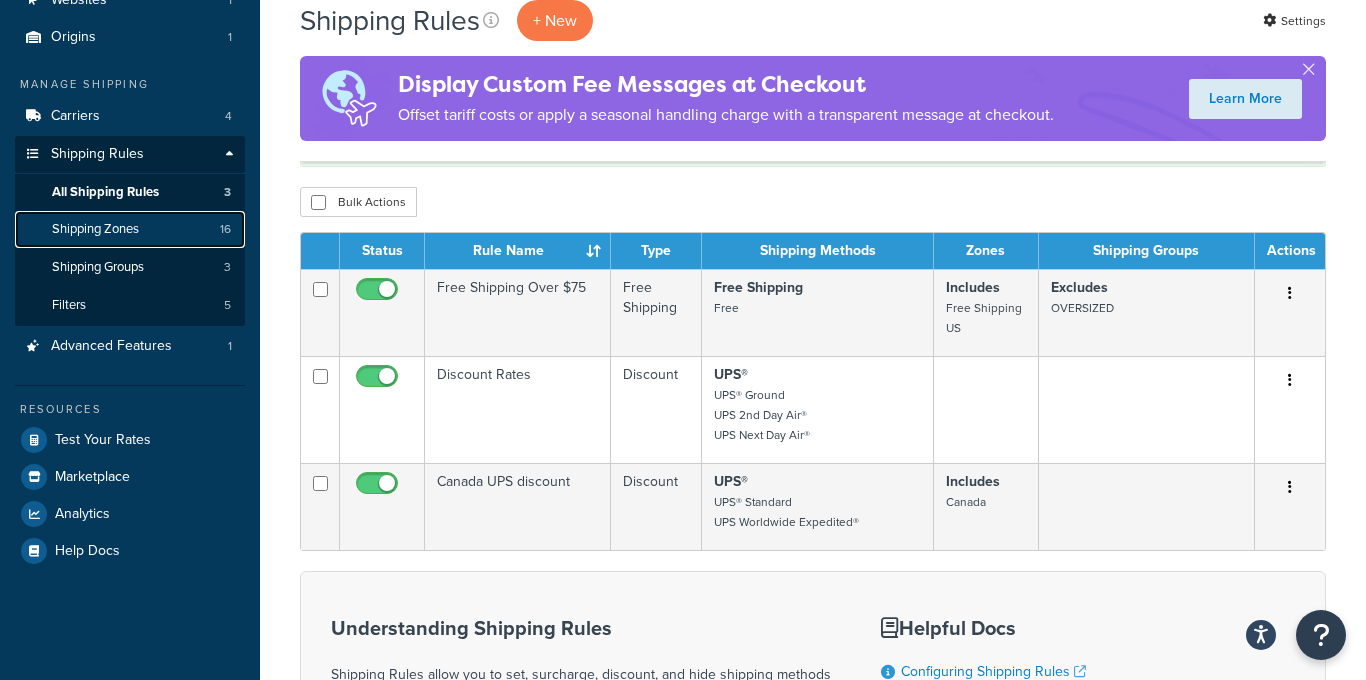 click on "Shipping Zones" at bounding box center [95, 229] 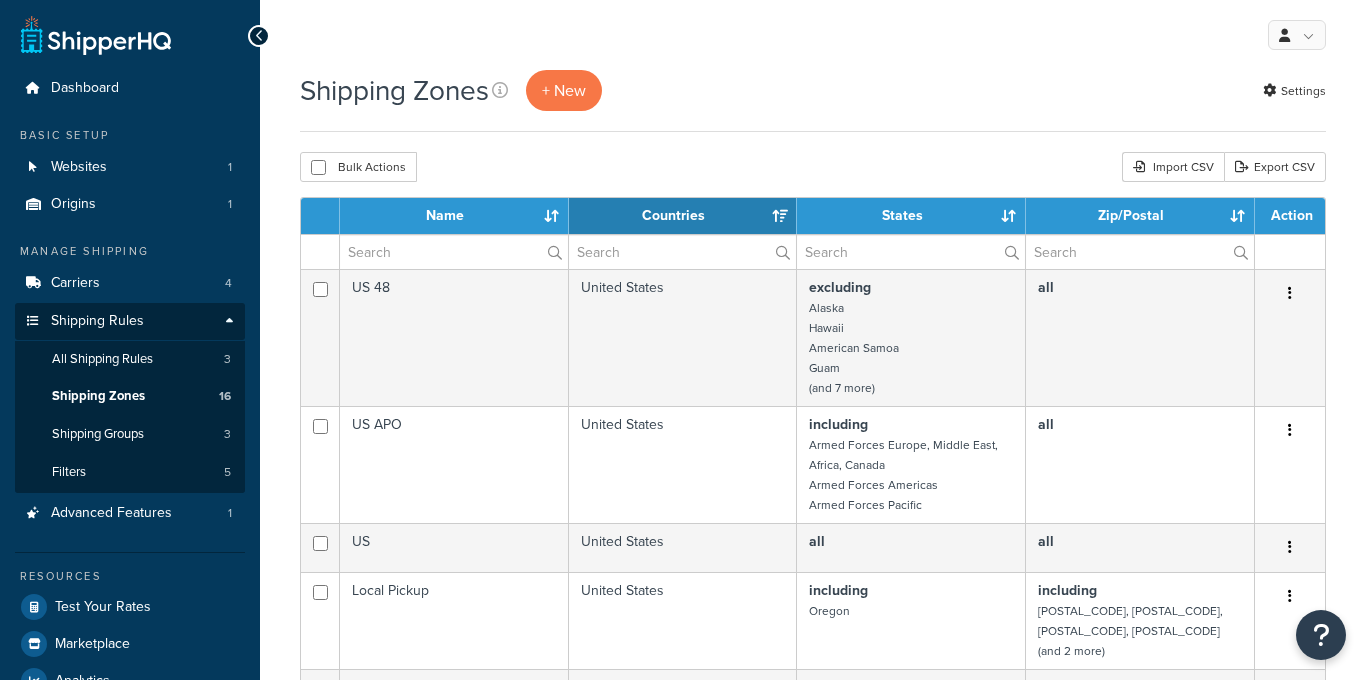 select on "15" 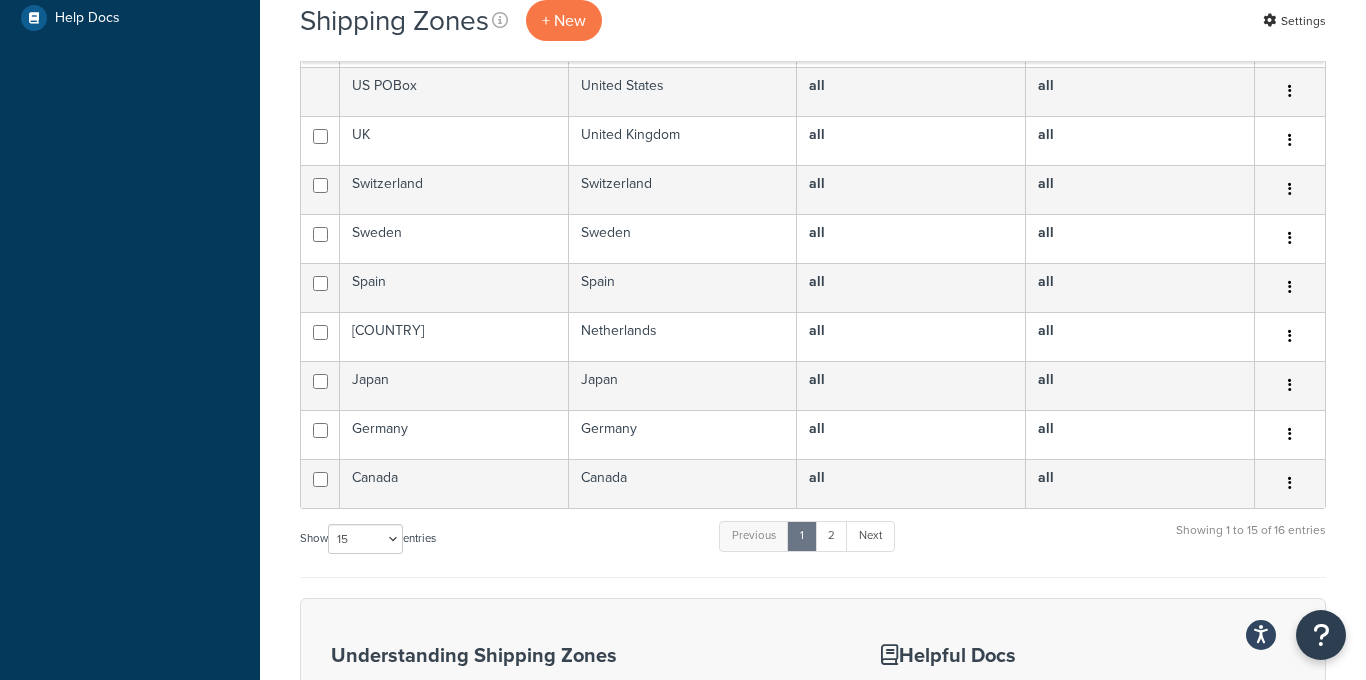 scroll, scrollTop: 702, scrollLeft: 0, axis: vertical 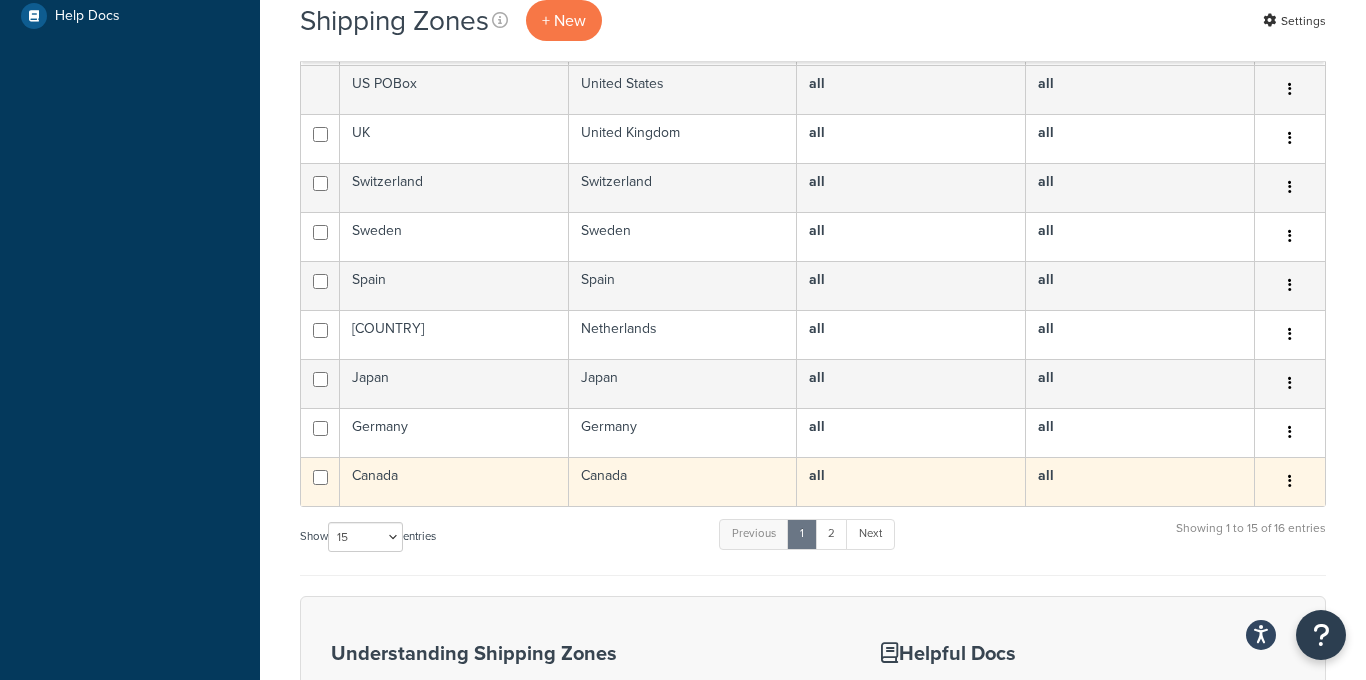 click at bounding box center (1290, 482) 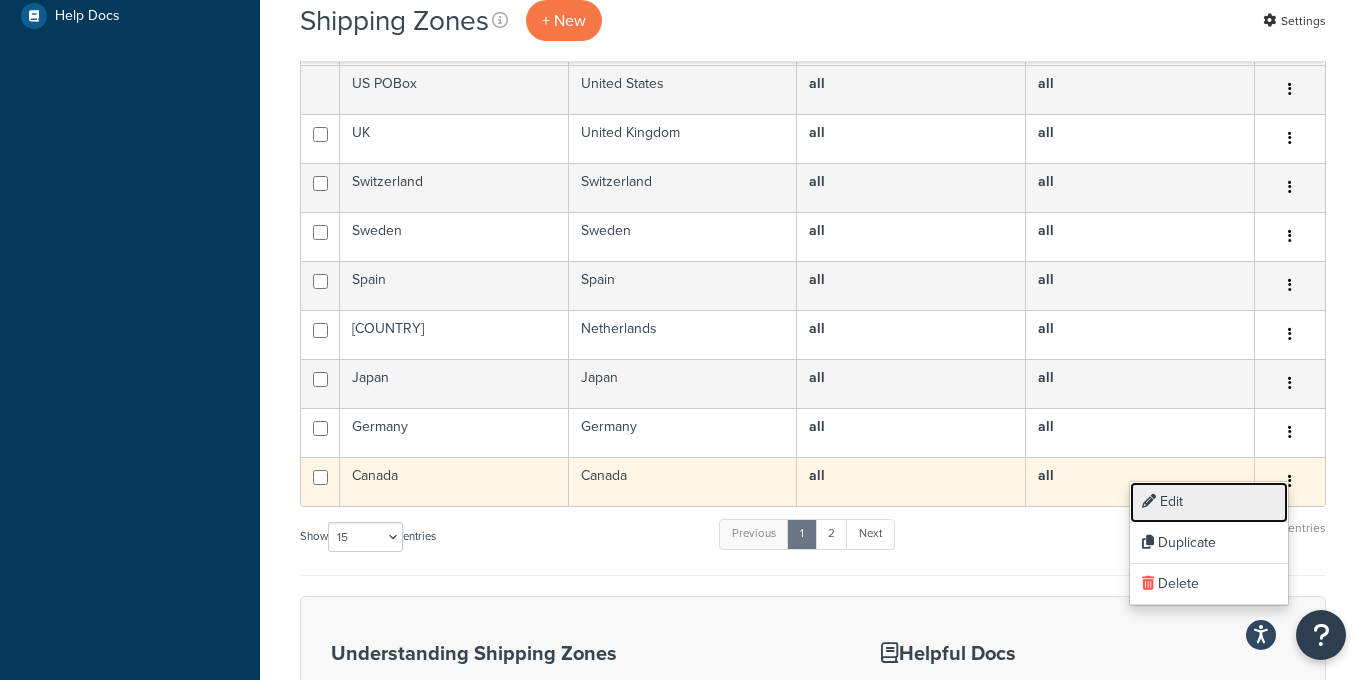 click on "Edit" at bounding box center (1209, 502) 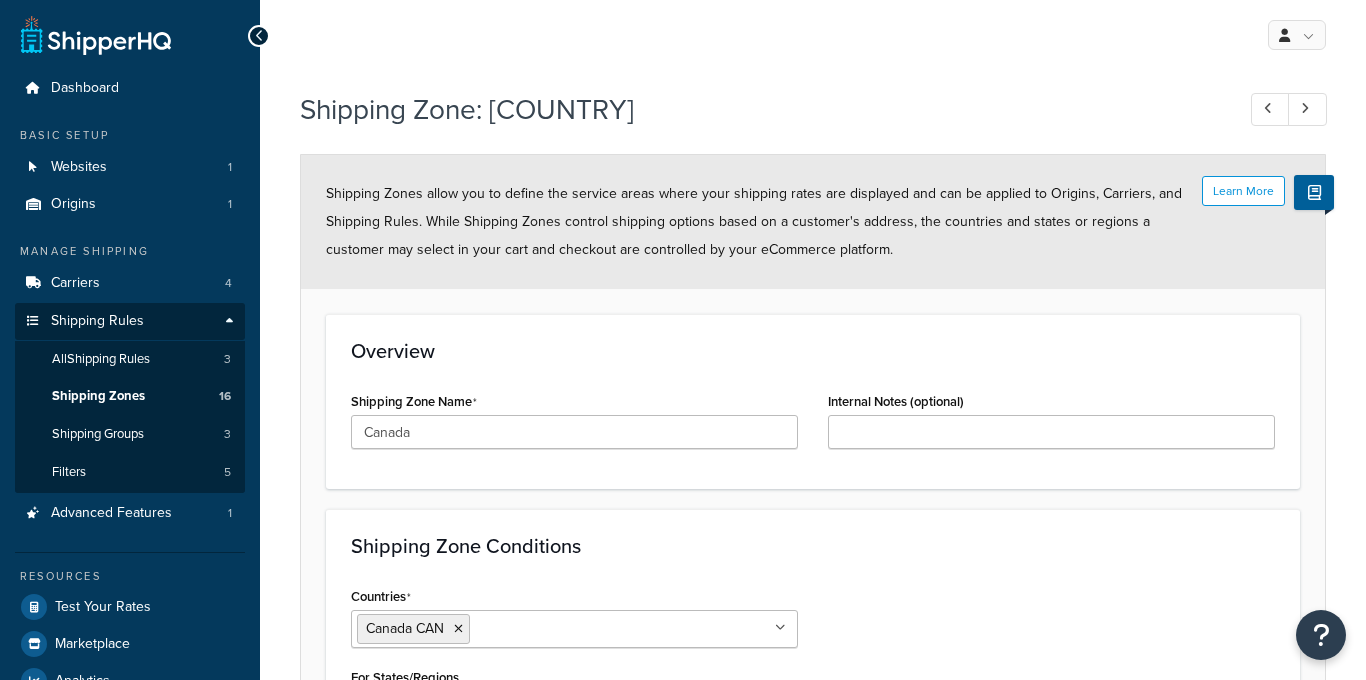 scroll, scrollTop: 0, scrollLeft: 0, axis: both 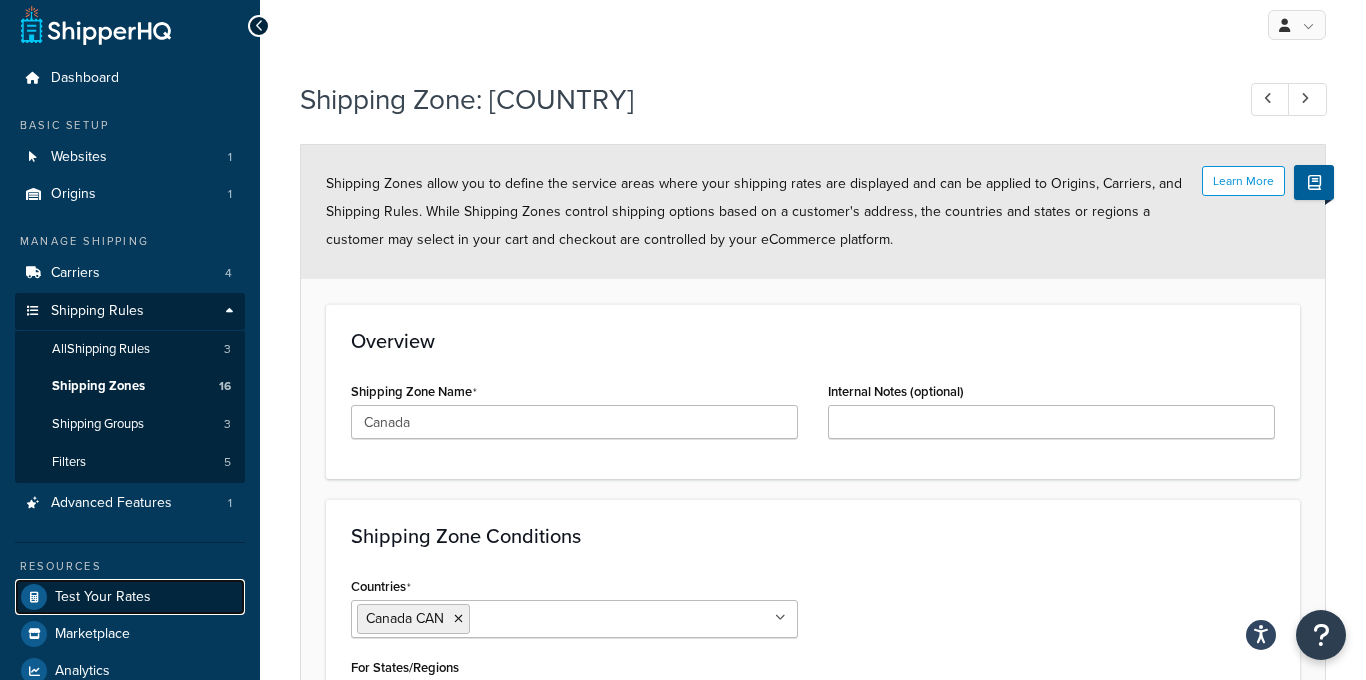 click on "Test Your Rates" at bounding box center (103, 597) 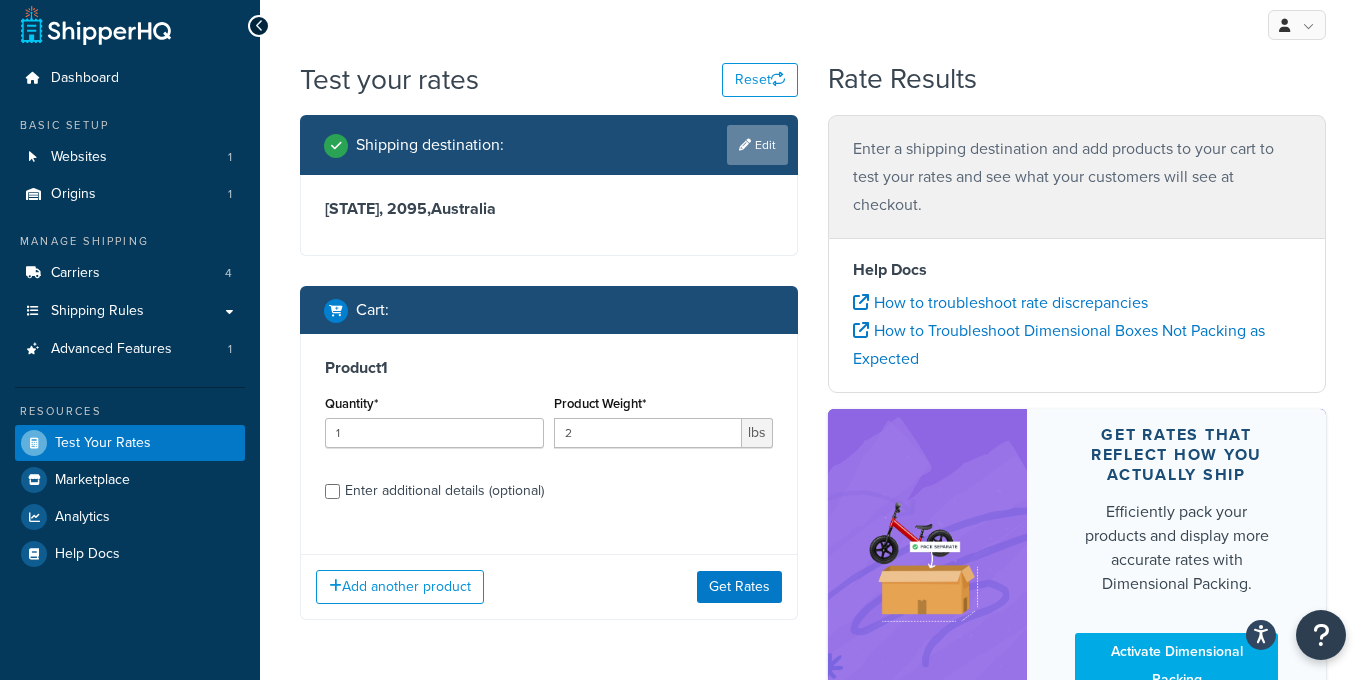 click on "Edit" at bounding box center [757, 145] 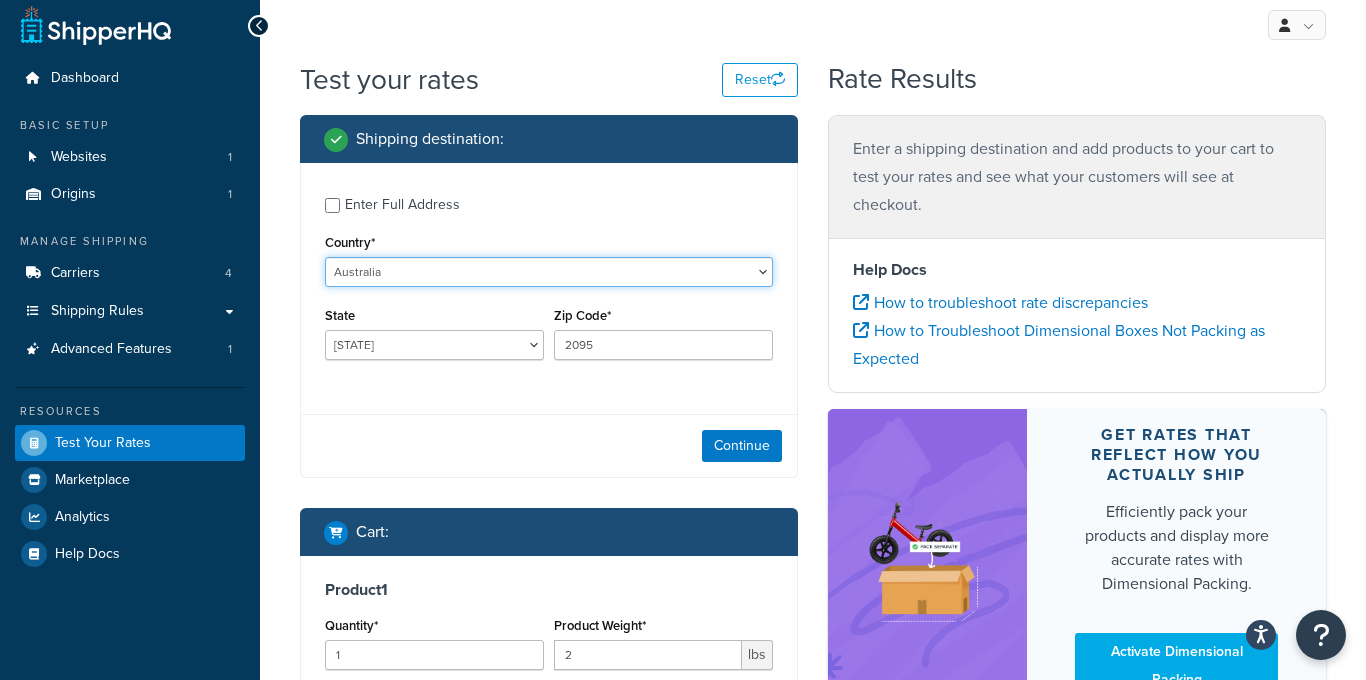 click on "United States  United Kingdom  Afghanistan  Åland Islands  Albania  Algeria  American Samoa  Andorra  Angola  Anguilla  Antarctica  Antigua and Barbuda  Argentina  Armenia  Aruba  Australia  Austria  Azerbaijan  Bahamas  Bahrain  Bangladesh  Barbados  Belarus  Belgium  Belize  Benin  Bermuda  Bhutan  Bolivia  Bonaire, Sint Eustatius and Saba  Bosnia and Herzegovina  Botswana  Bouvet Island  Brazil  British Indian Ocean Territory  Brunei Darussalam  Bulgaria  Burkina Faso  Burundi  Cambodia  Cameroon  Canada  Cape Verde  Cayman Islands  Central African Republic  Chad  Chile  China  Christmas Island  Cocos (Keeling) Islands  Colombia  Comoros  Congo  Congo, The Democratic Republic of the  Cook Islands  Costa Rica  Côte d'Ivoire  Croatia  Cuba  Curacao  Cyprus  Czech Republic  Denmark  Djibouti  Dominica  Dominican Republic  Ecuador  Egypt  El Salvador  Equatorial Guinea  Eritrea  Estonia  Ethiopia  Falkland Islands (Malvinas)  Faroe Islands  Fiji  Finland  France  French Guiana  French Polynesia  Gabon  Guam" at bounding box center (549, 272) 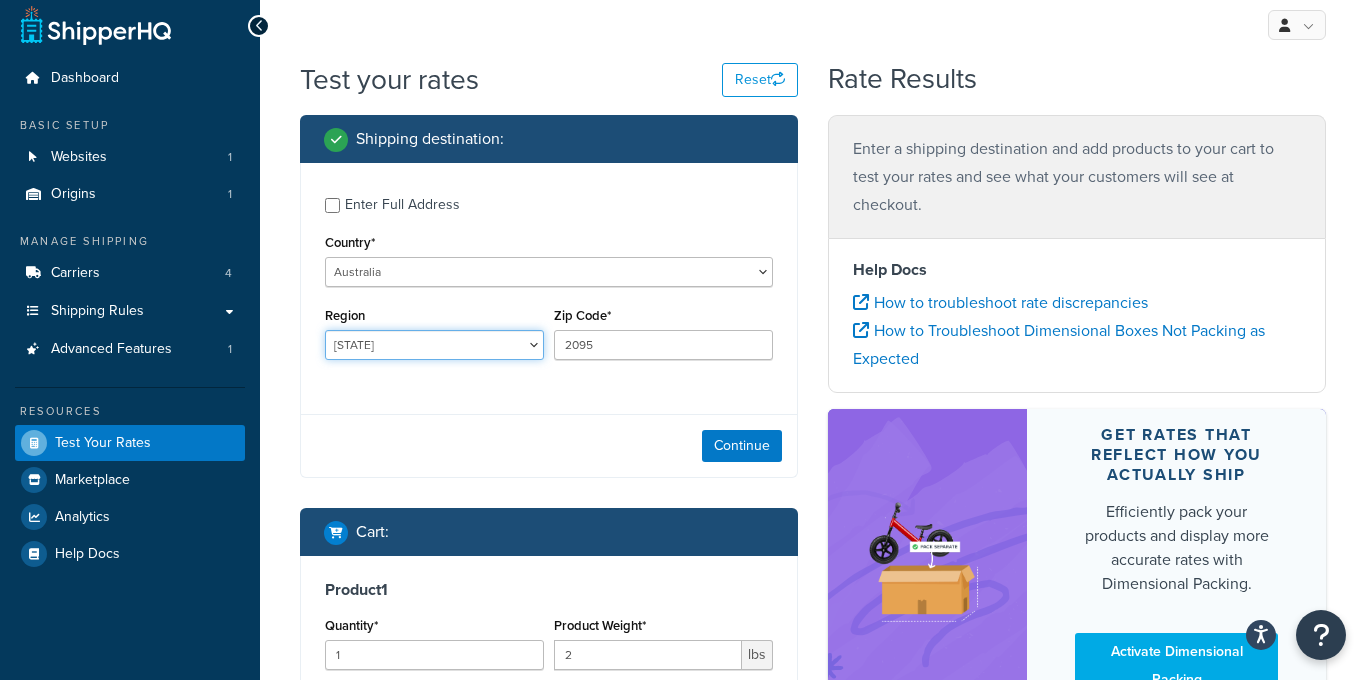 click on "Alberta  British Columbia  Manitoba  New Brunswick  Newfoundland and Labrador  Northwest Territories  Nova Scotia  Nunavut  Ontario  Prince Edward Island  Quebec  Saskatchewan  Yukon Territory" at bounding box center [434, 345] 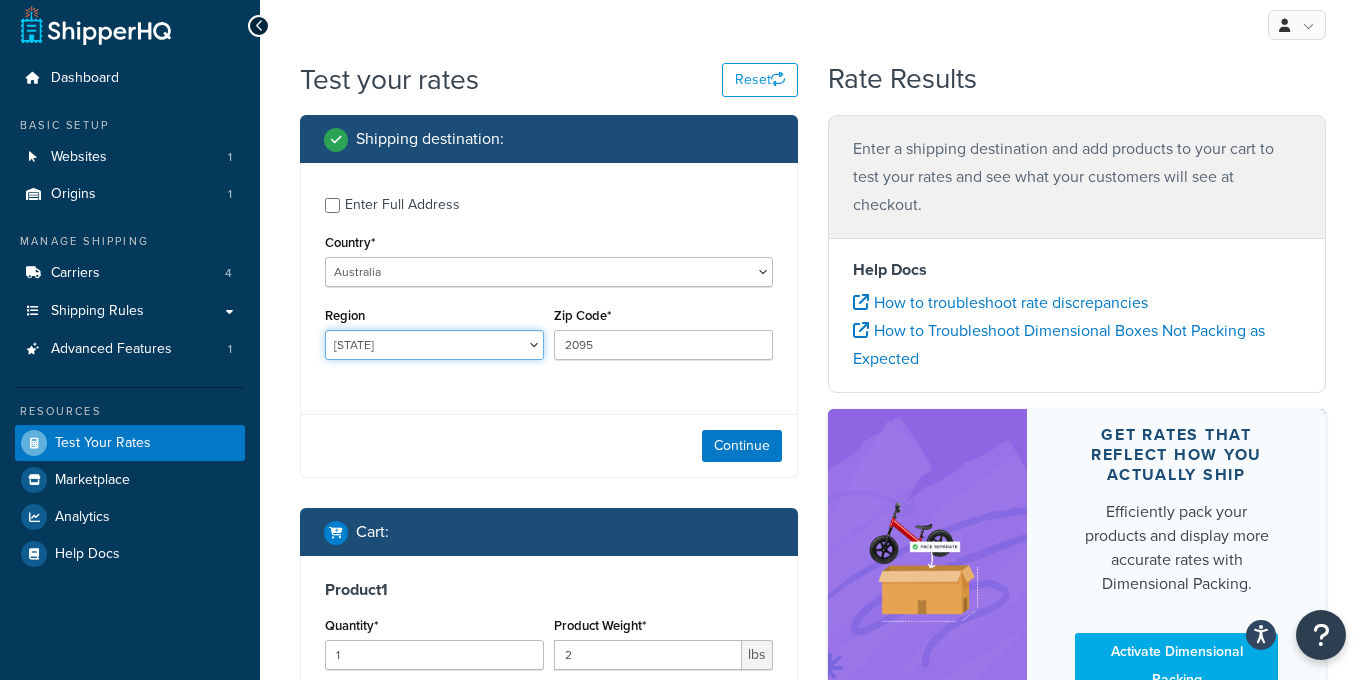 select on "ON" 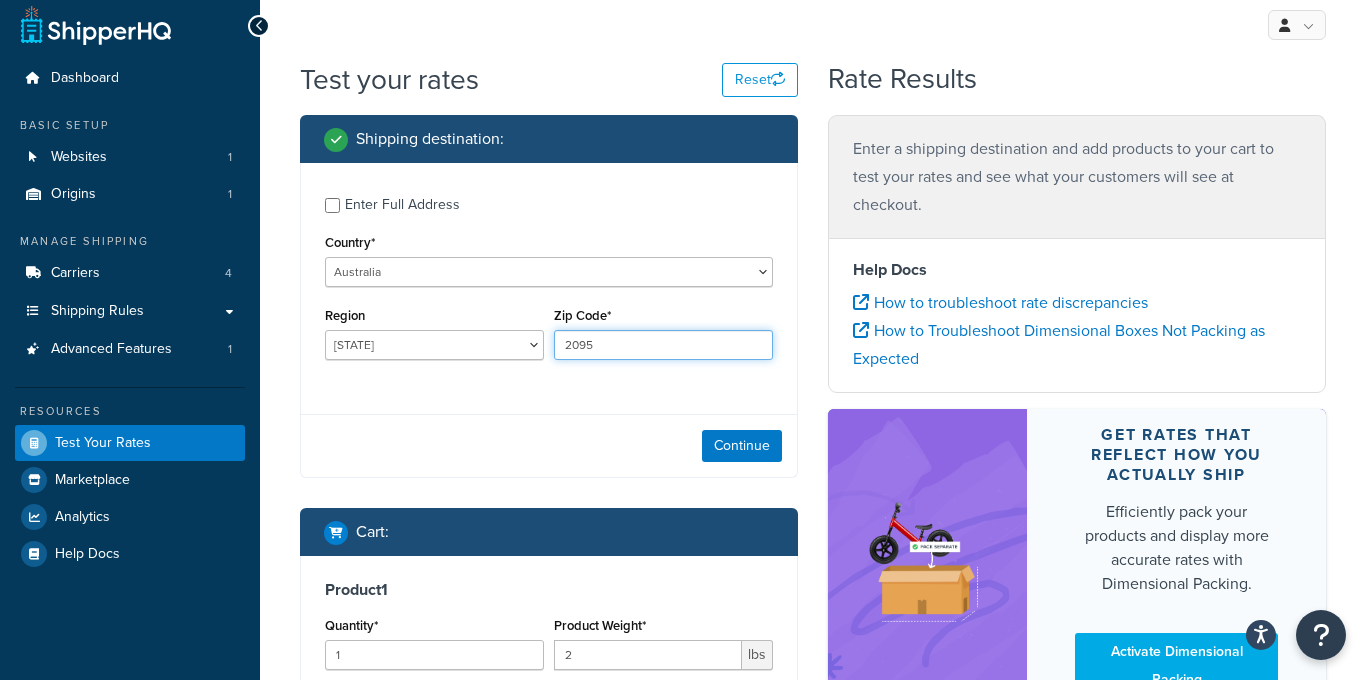 click on "2095" at bounding box center [663, 345] 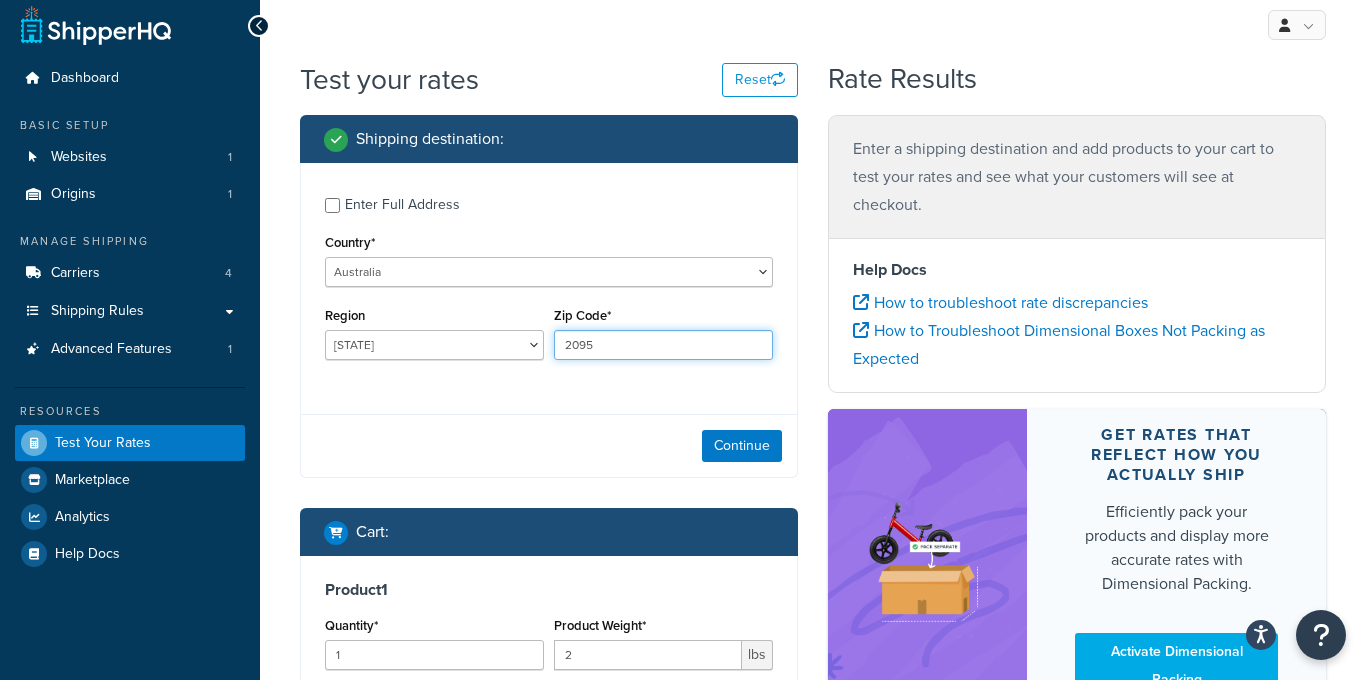 paste on "M9A 3S6" 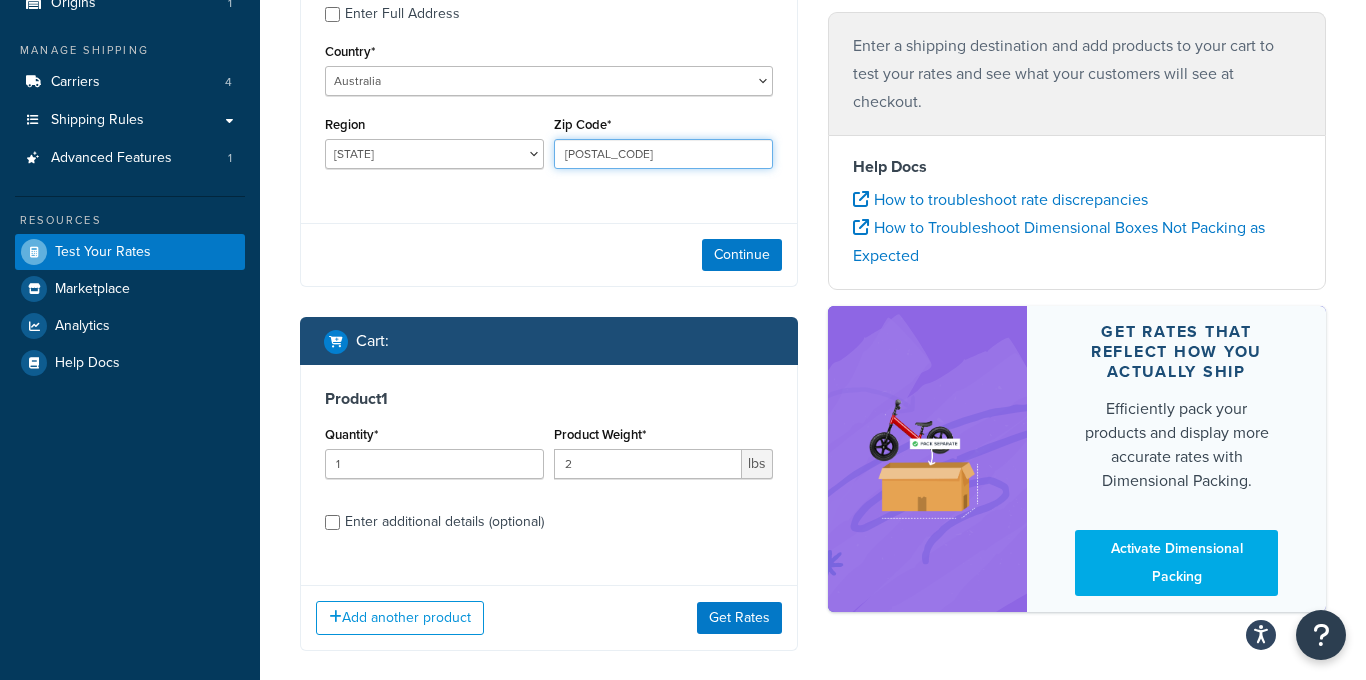 scroll, scrollTop: 255, scrollLeft: 0, axis: vertical 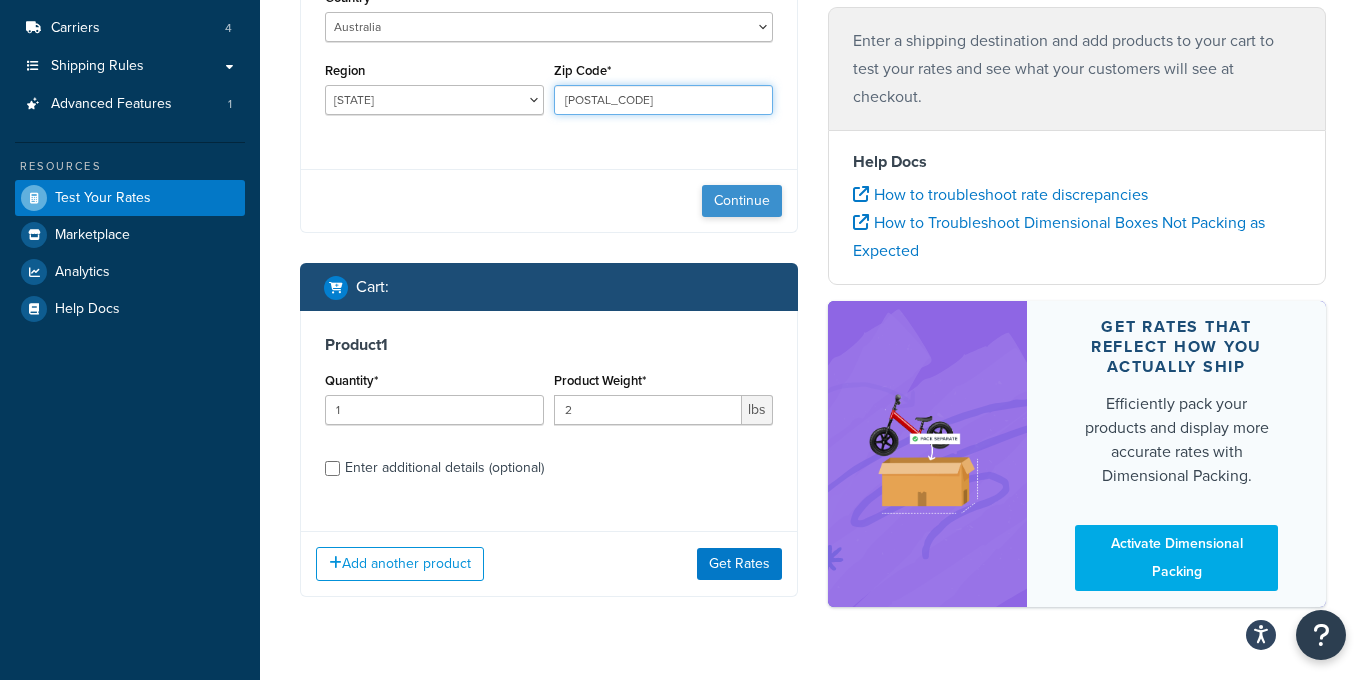 type on "M9A 3S6" 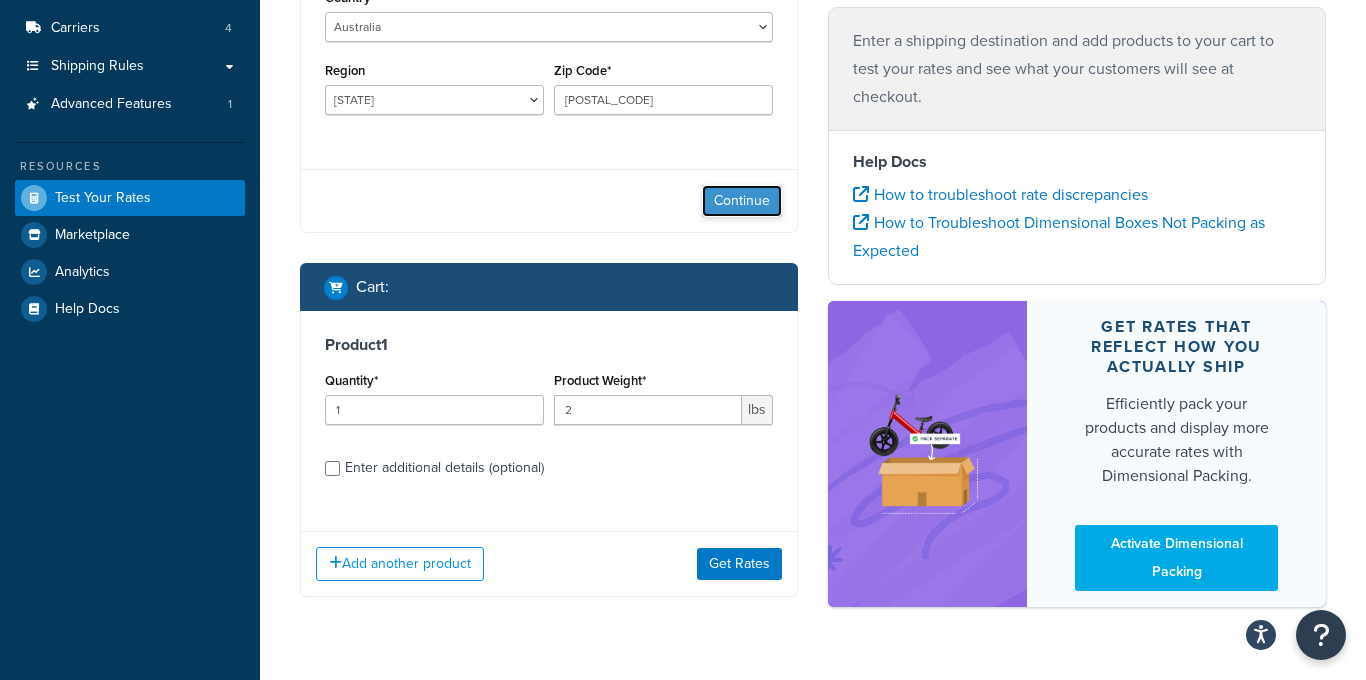 click on "Continue" at bounding box center [742, 201] 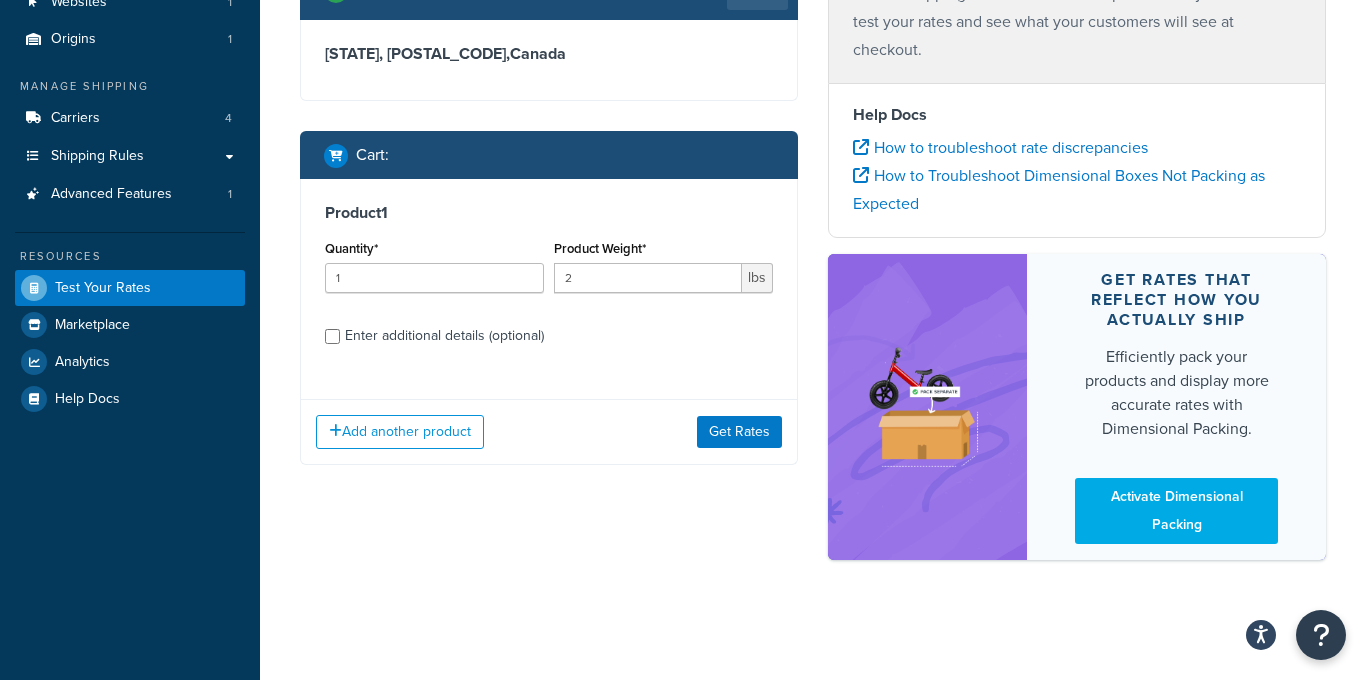 scroll, scrollTop: 165, scrollLeft: 0, axis: vertical 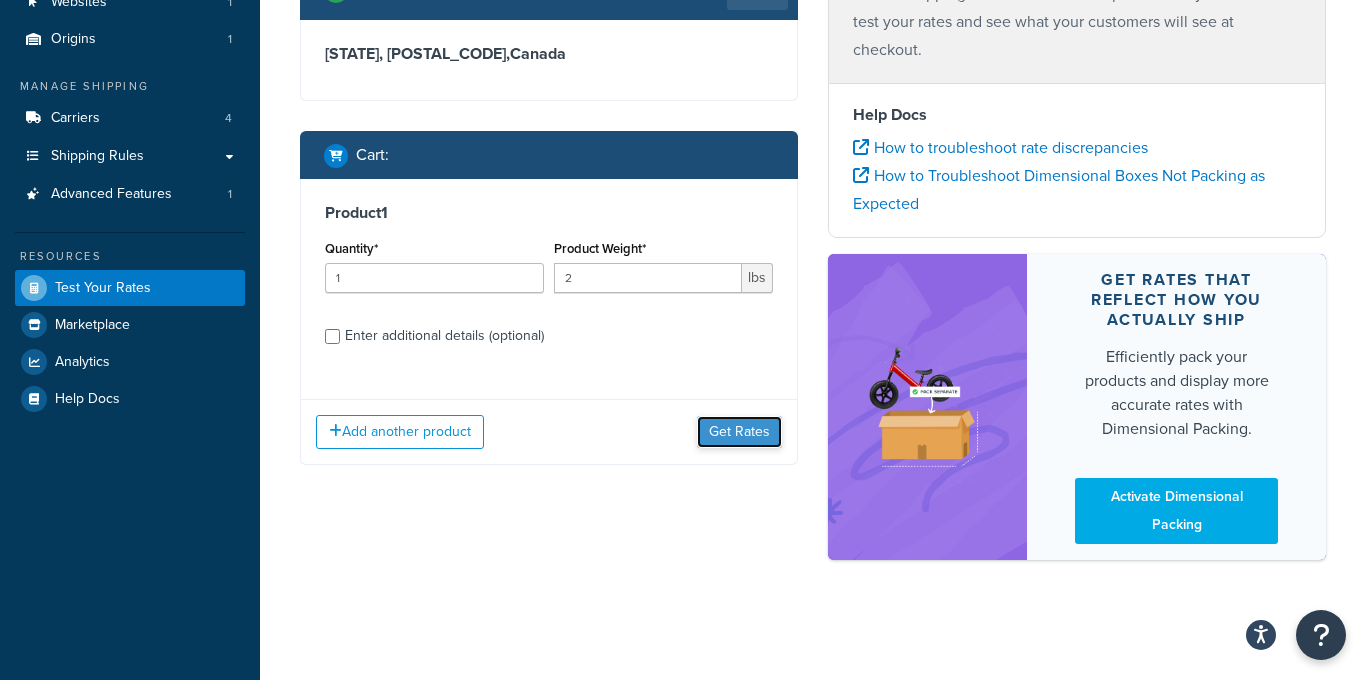 click on "Get Rates" at bounding box center [739, 432] 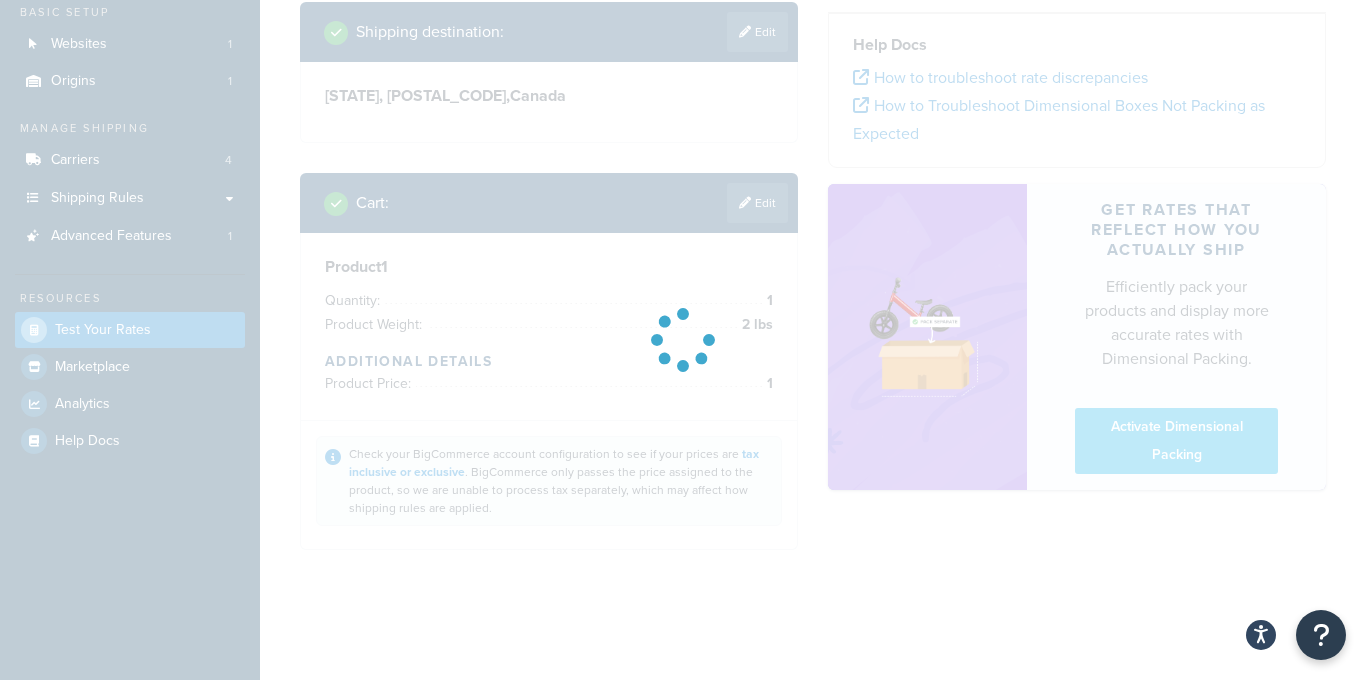 scroll, scrollTop: 165, scrollLeft: 0, axis: vertical 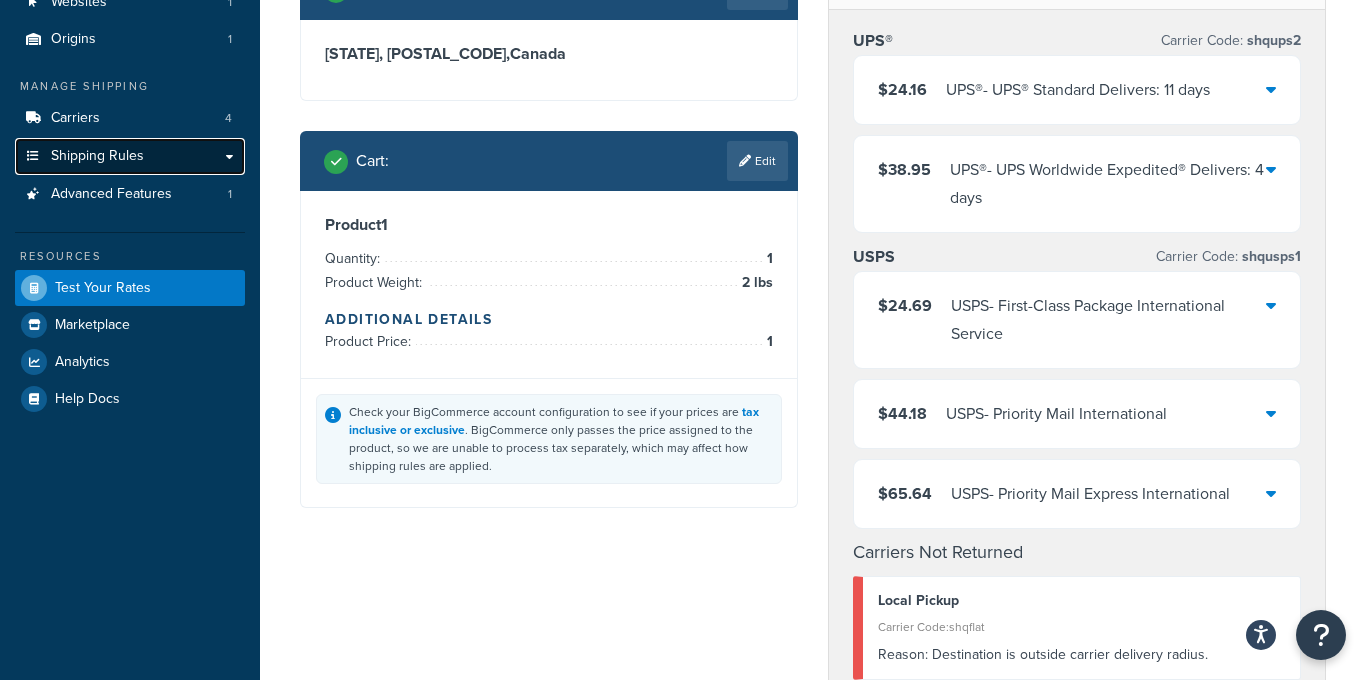 click on "Shipping Rules" at bounding box center [130, 156] 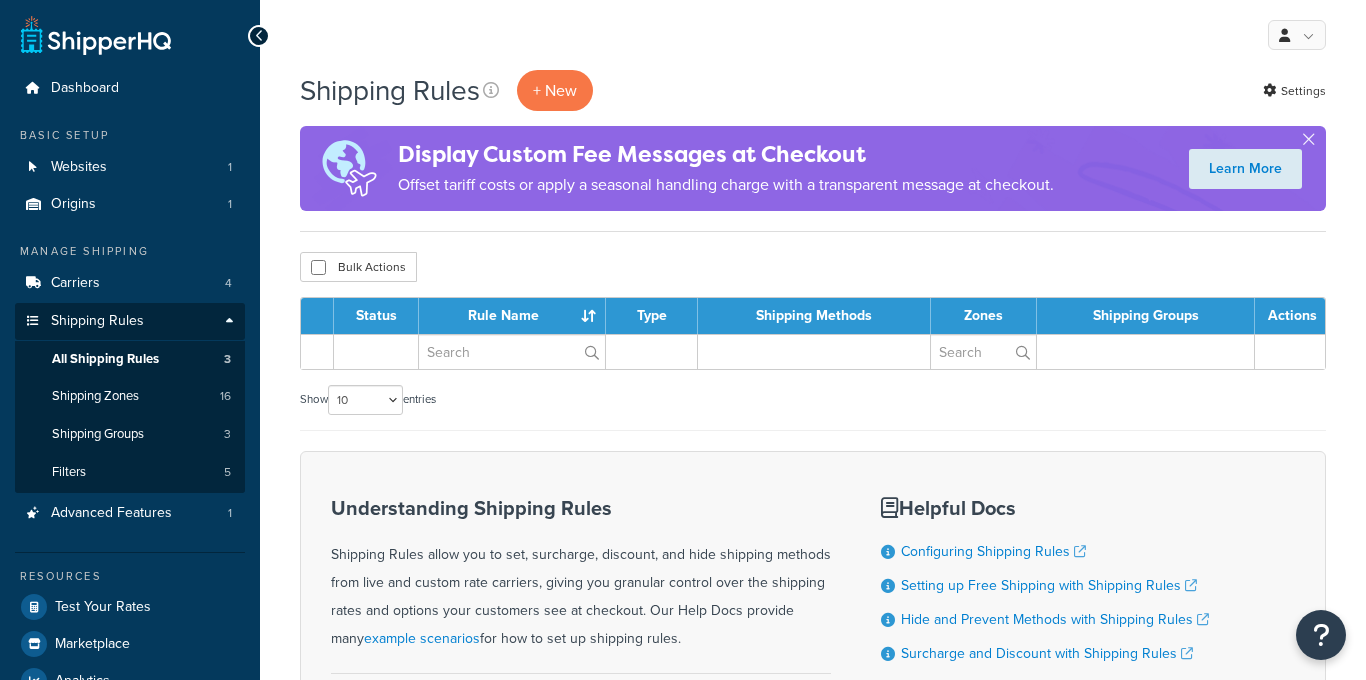 scroll, scrollTop: 0, scrollLeft: 0, axis: both 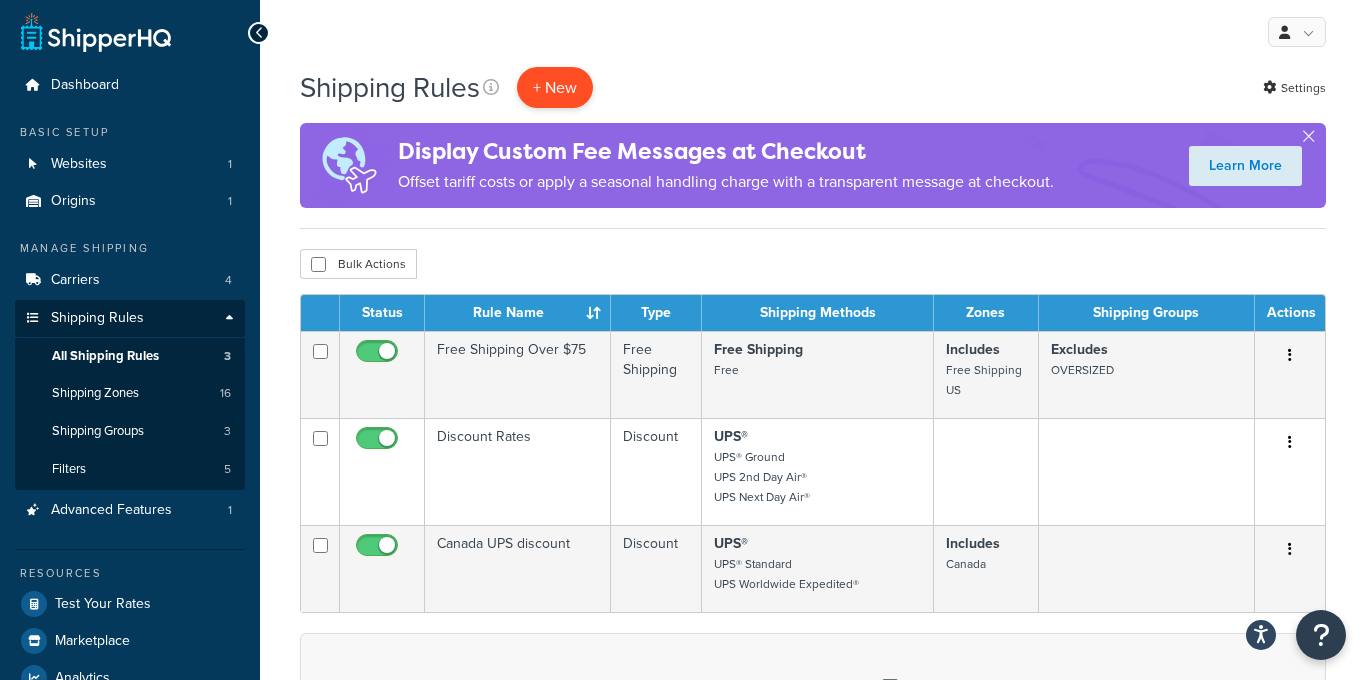 click on "+ New" at bounding box center (555, 87) 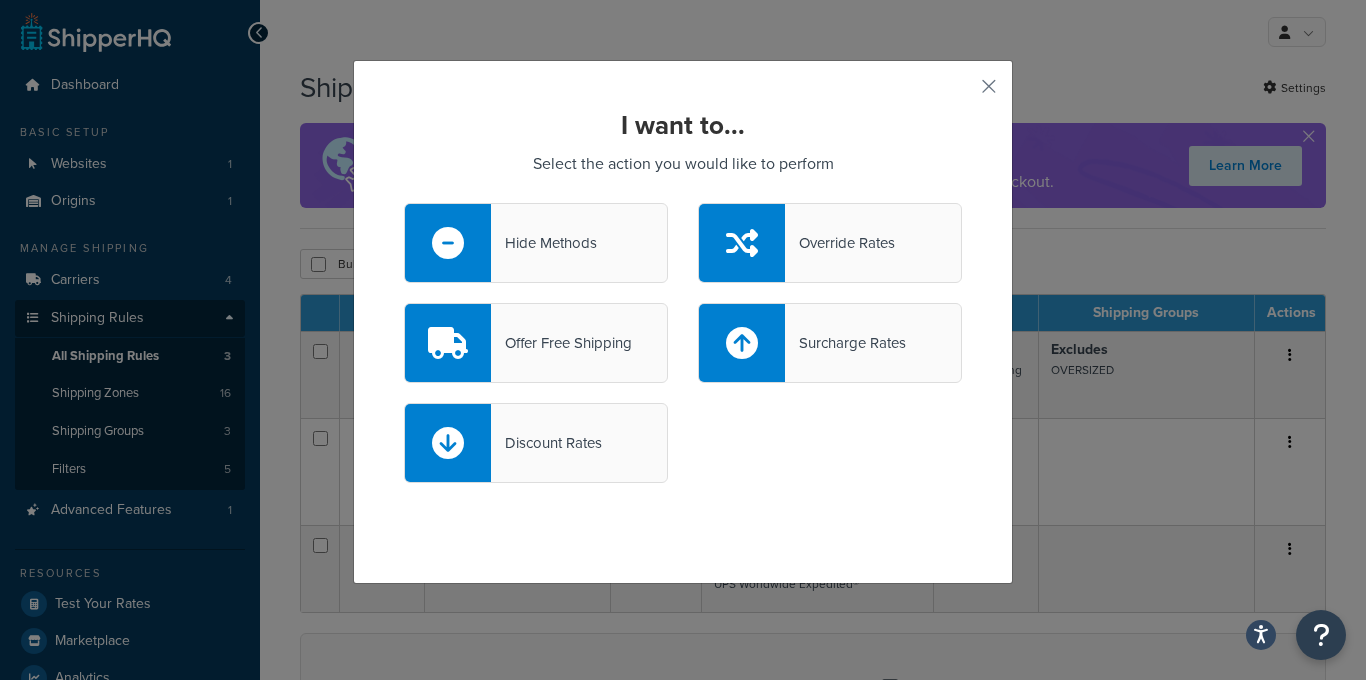 click on "Discount Rates" at bounding box center [546, 443] 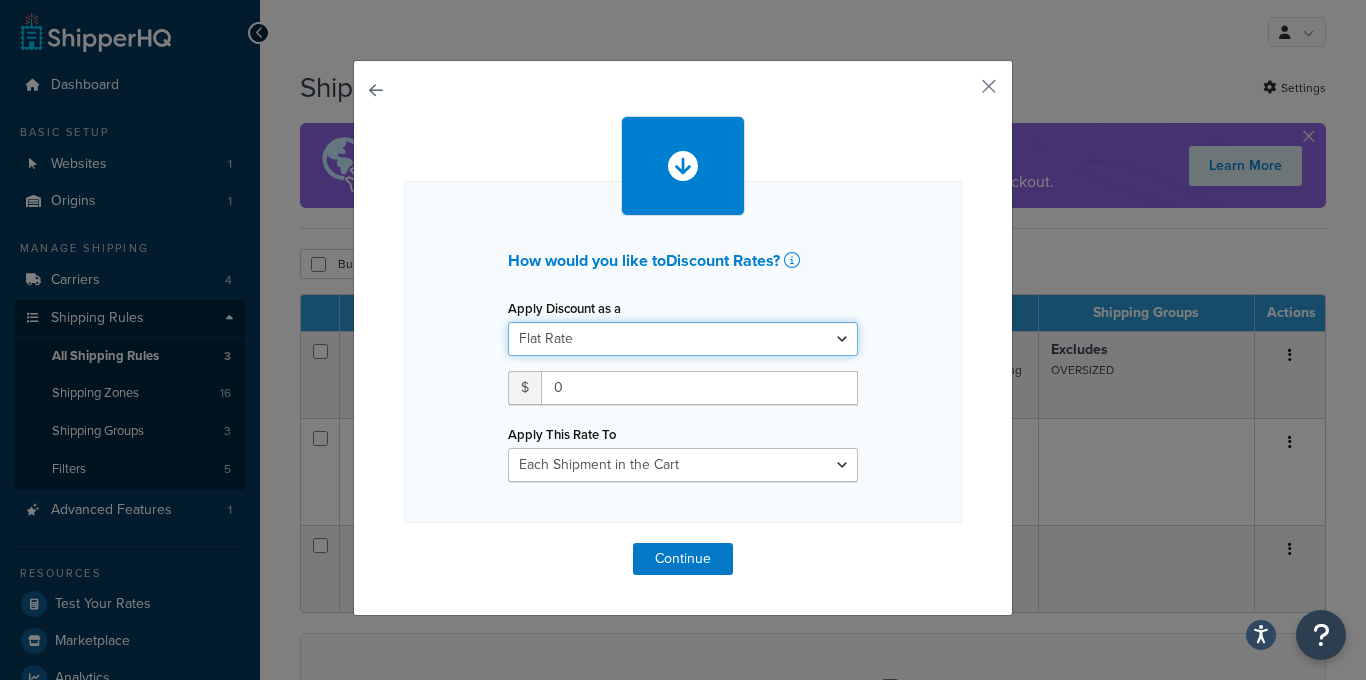 click on "Flat Rate  Percentage  Flat Rate & Percentage" at bounding box center [683, 339] 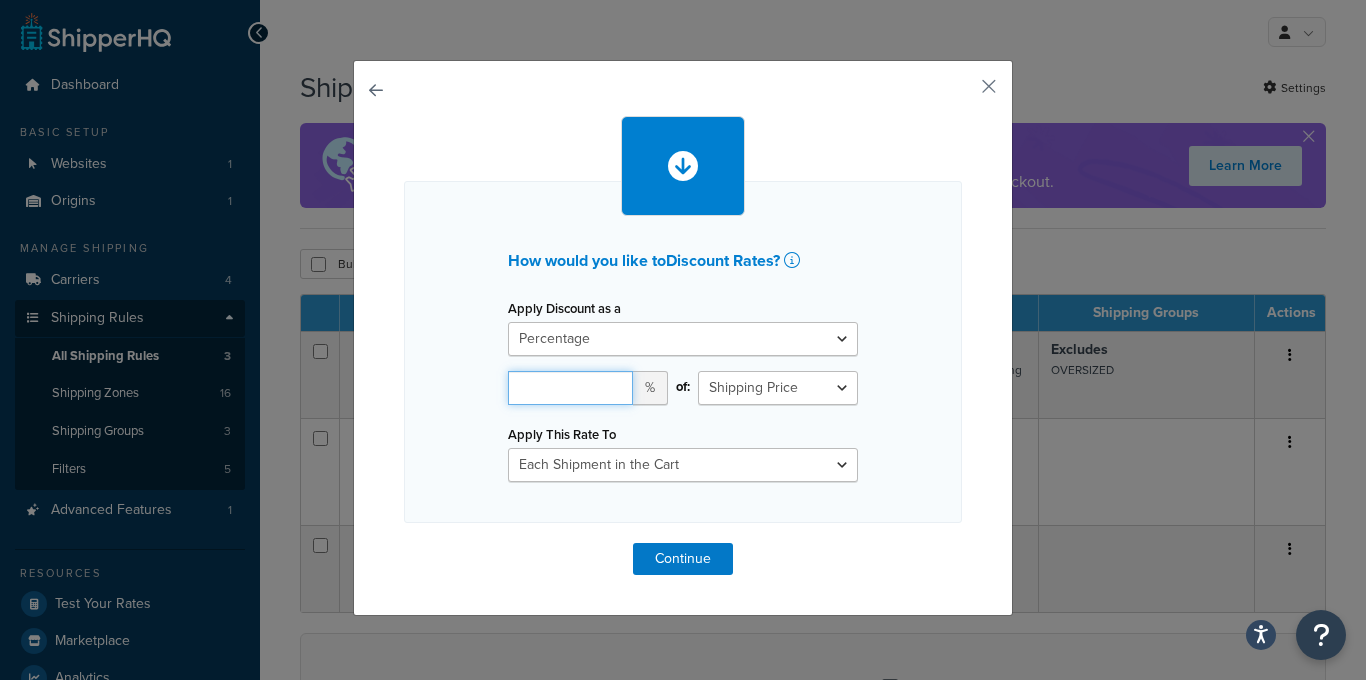 click at bounding box center (570, 388) 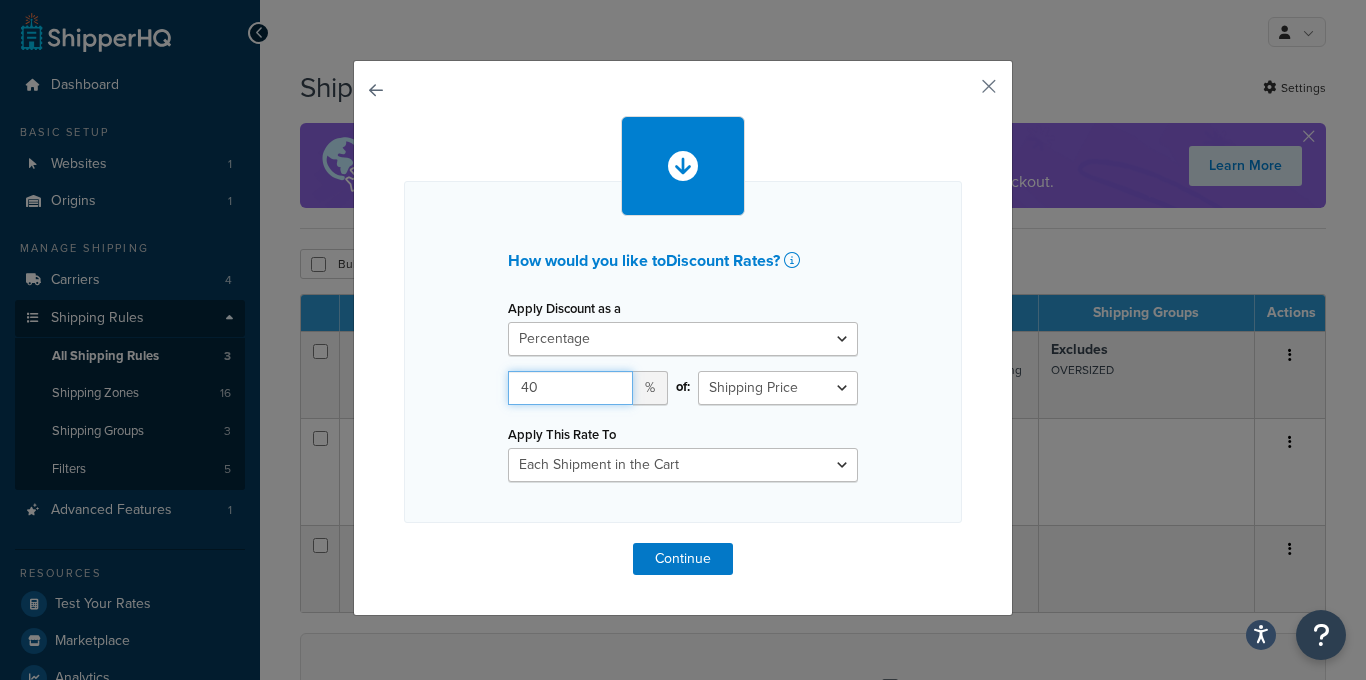 type on "40" 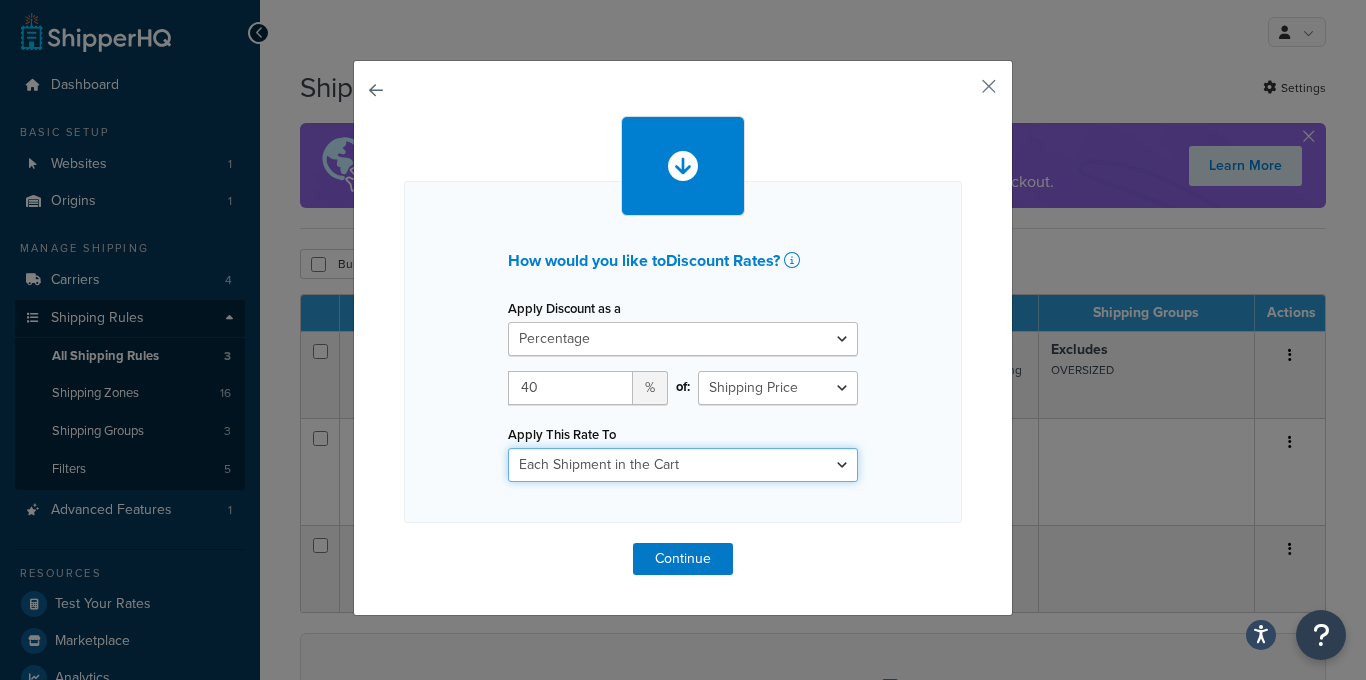 click on "Each Shipment in the Cart  Each Shipping Group in the Cart  Each Item within a Shipping Group  Each Box per Each Shipping Group" at bounding box center (683, 465) 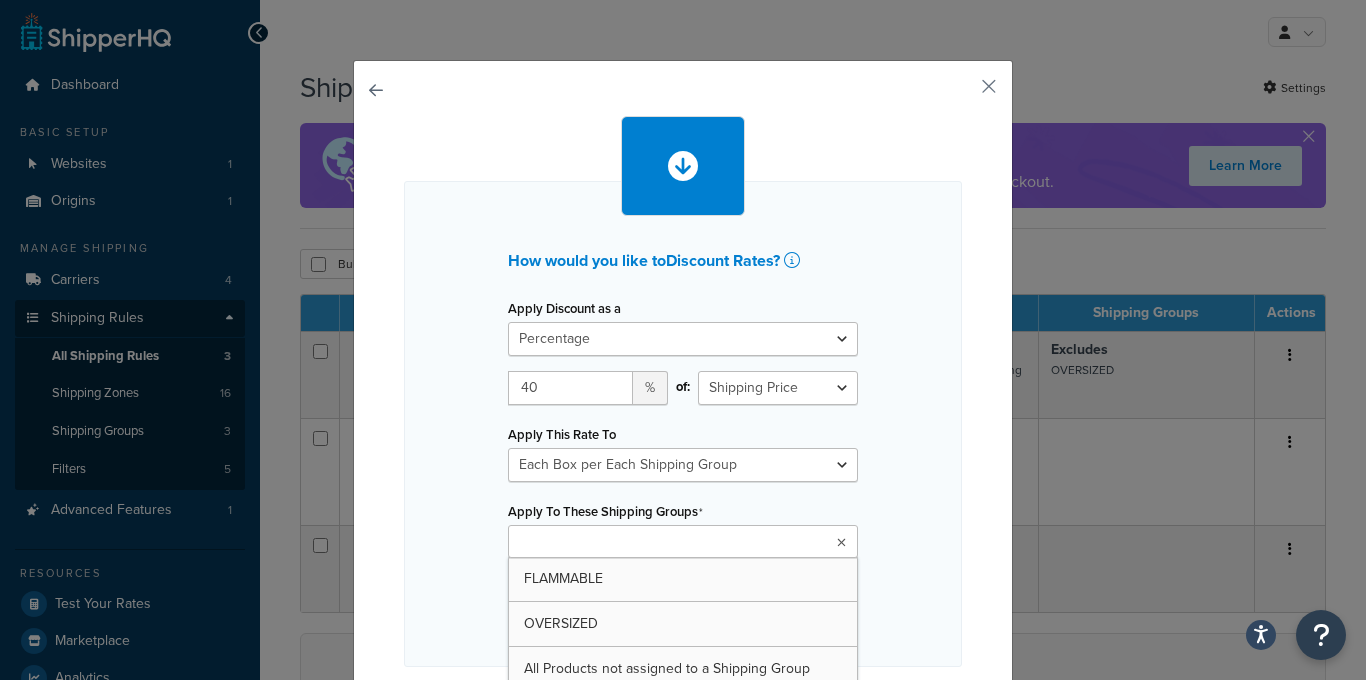 click at bounding box center [841, 543] 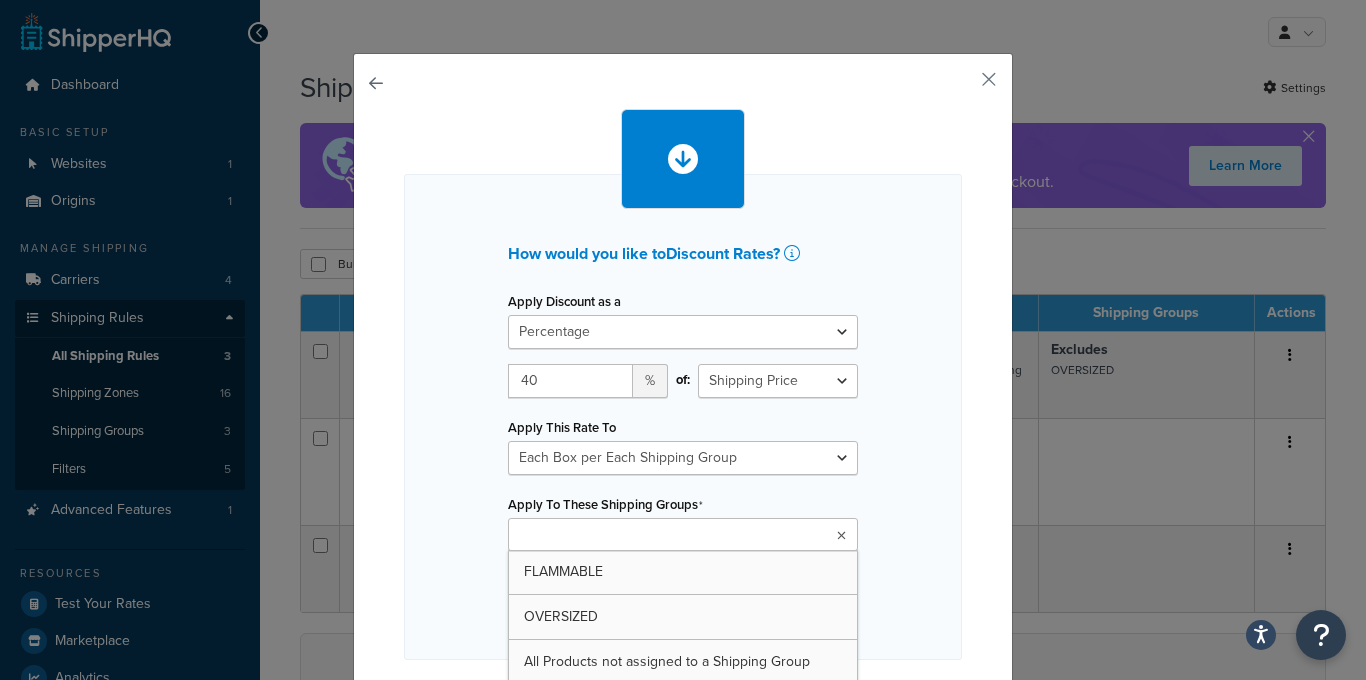 scroll, scrollTop: 11, scrollLeft: 0, axis: vertical 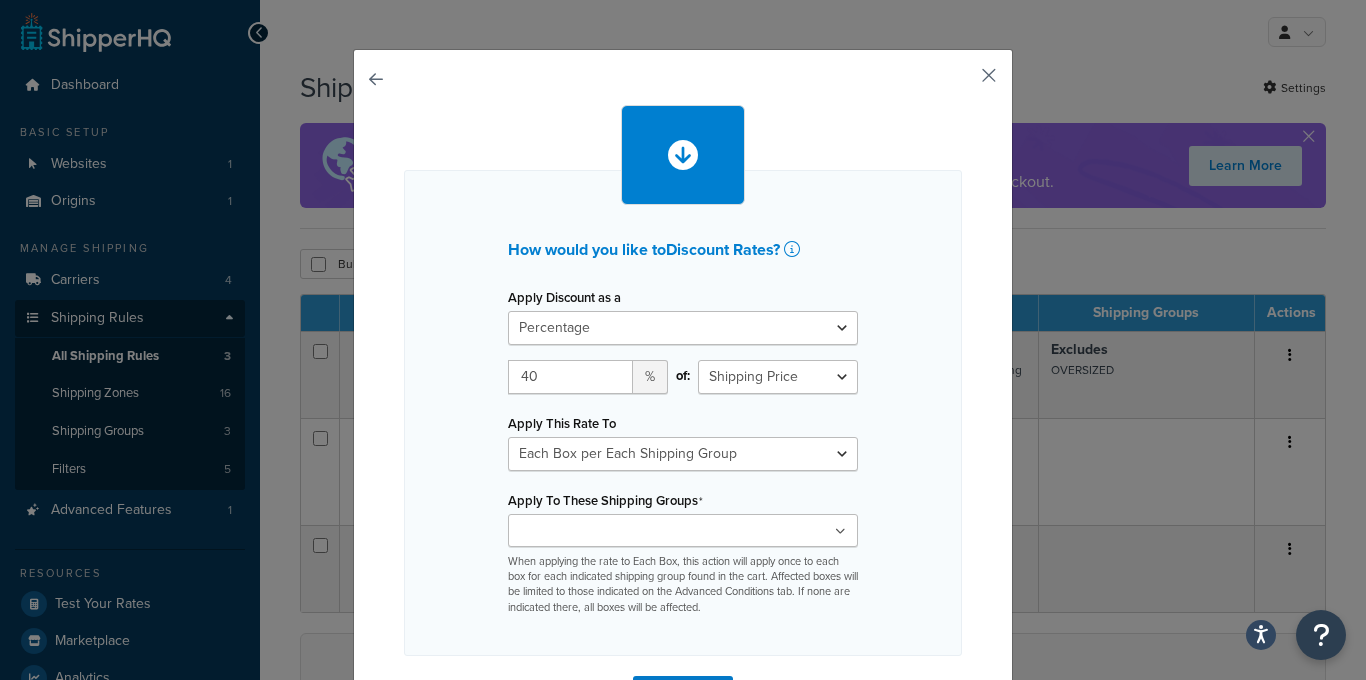 click at bounding box center (959, 82) 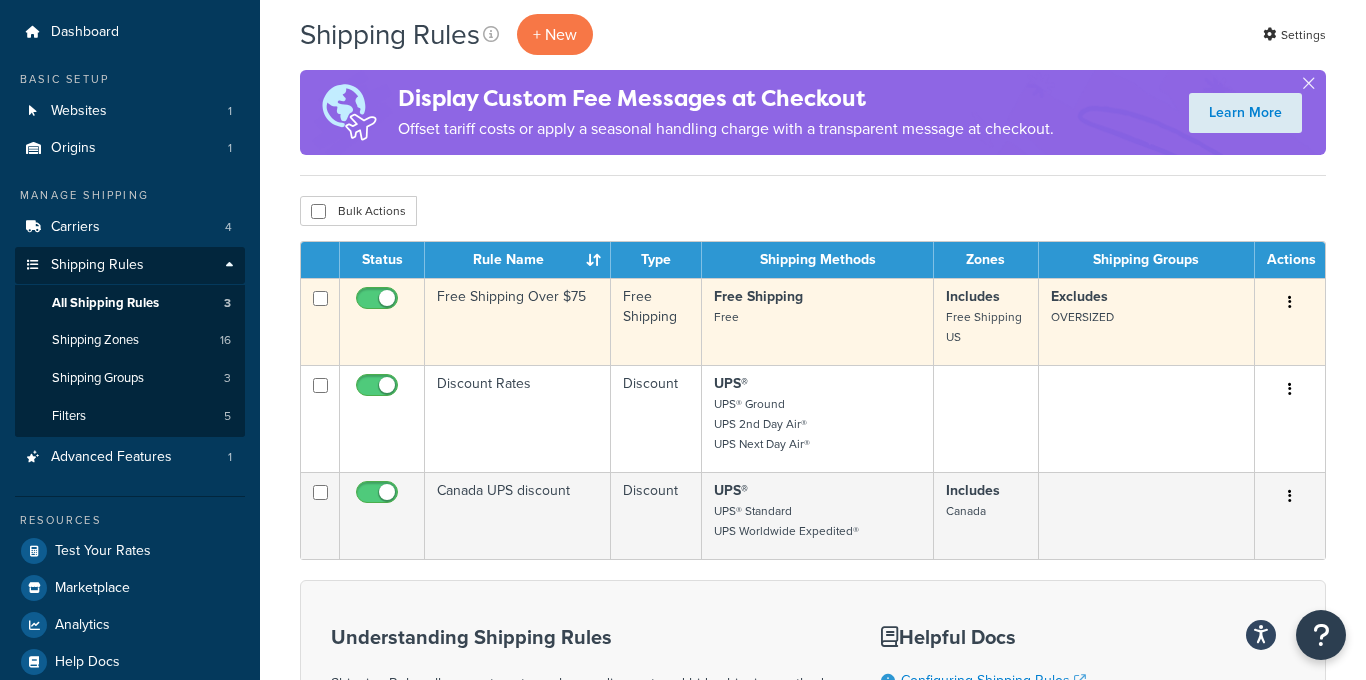 scroll, scrollTop: 53, scrollLeft: 0, axis: vertical 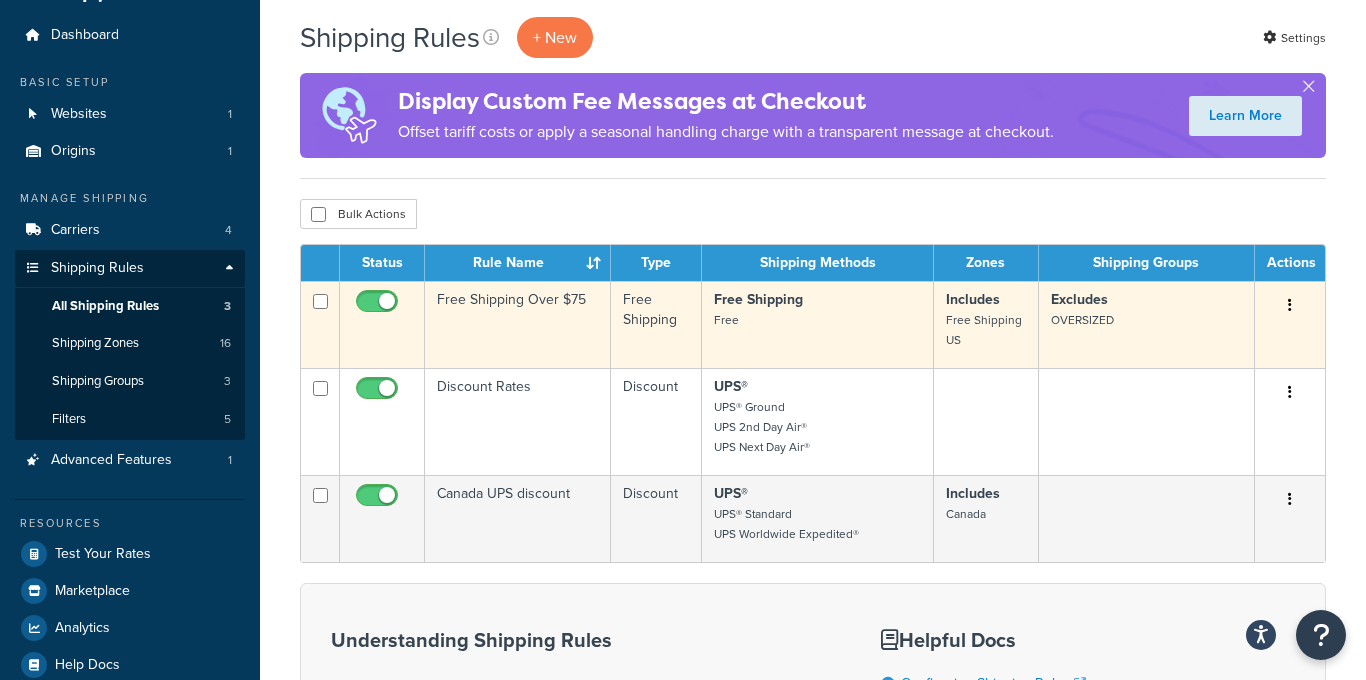 click at bounding box center [1290, 306] 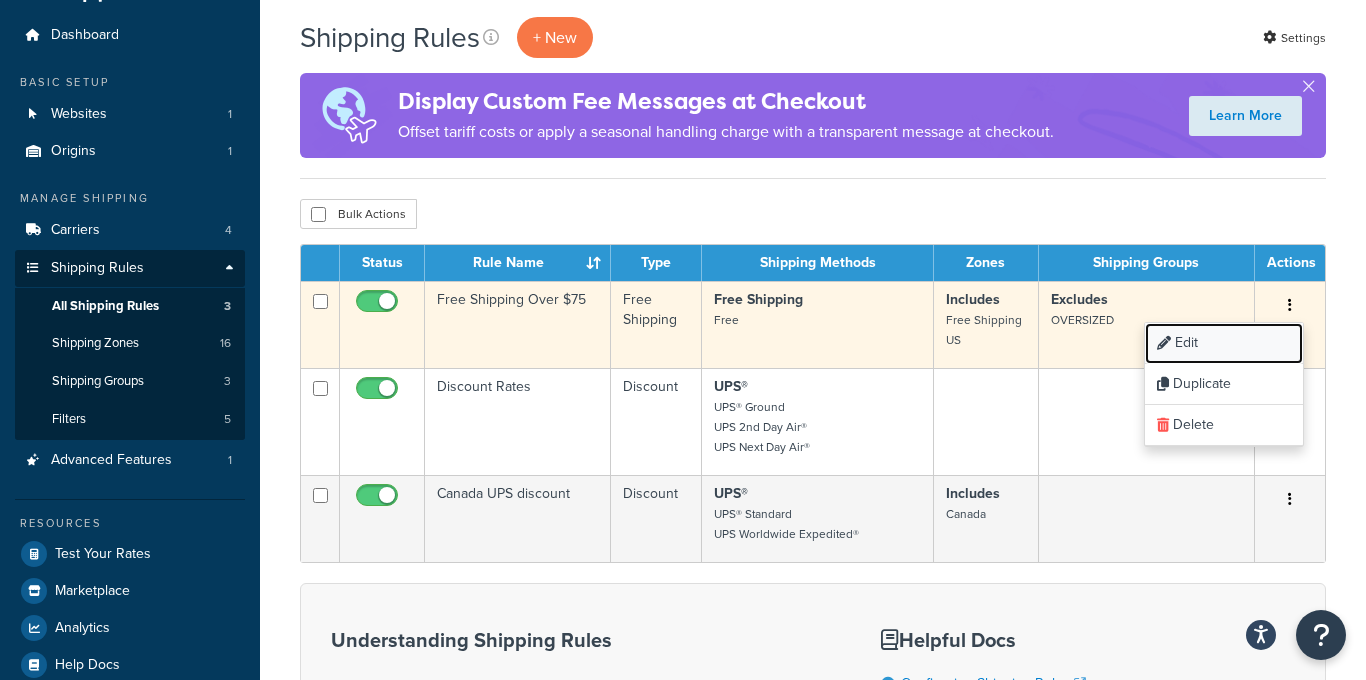 click on "Edit" at bounding box center (1224, 343) 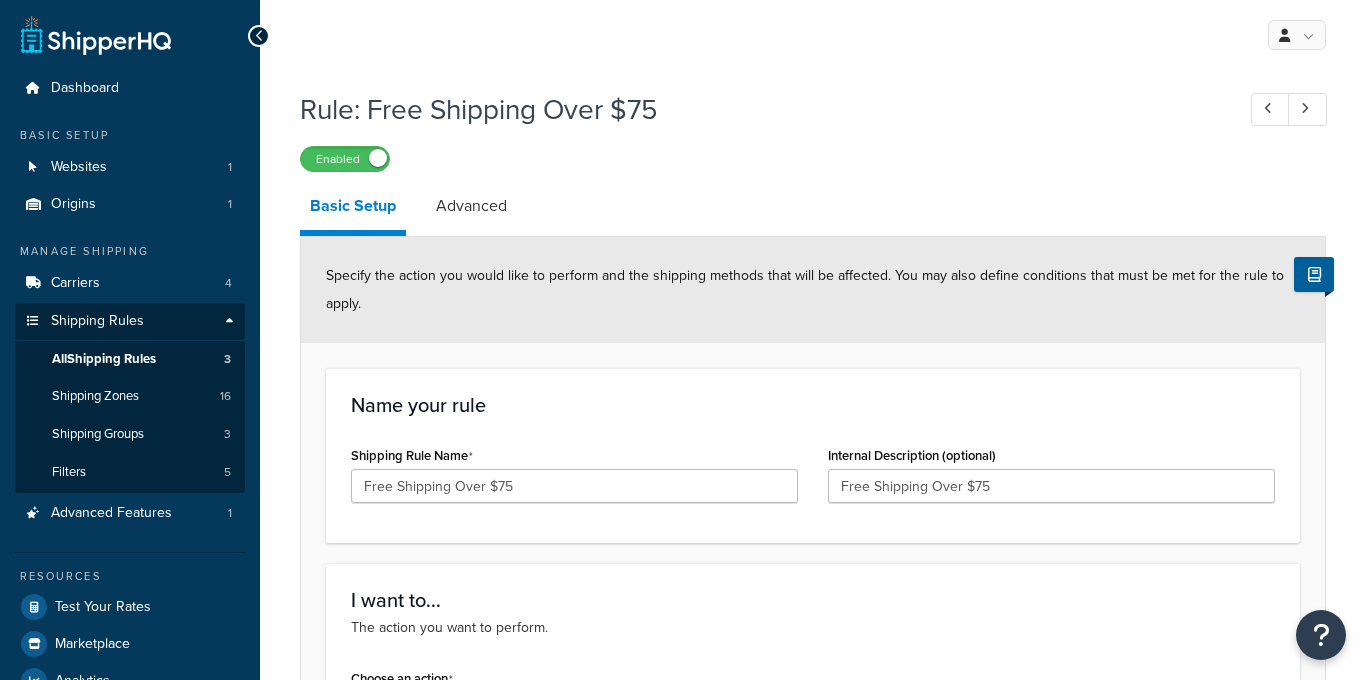 select on "OVERRIDE" 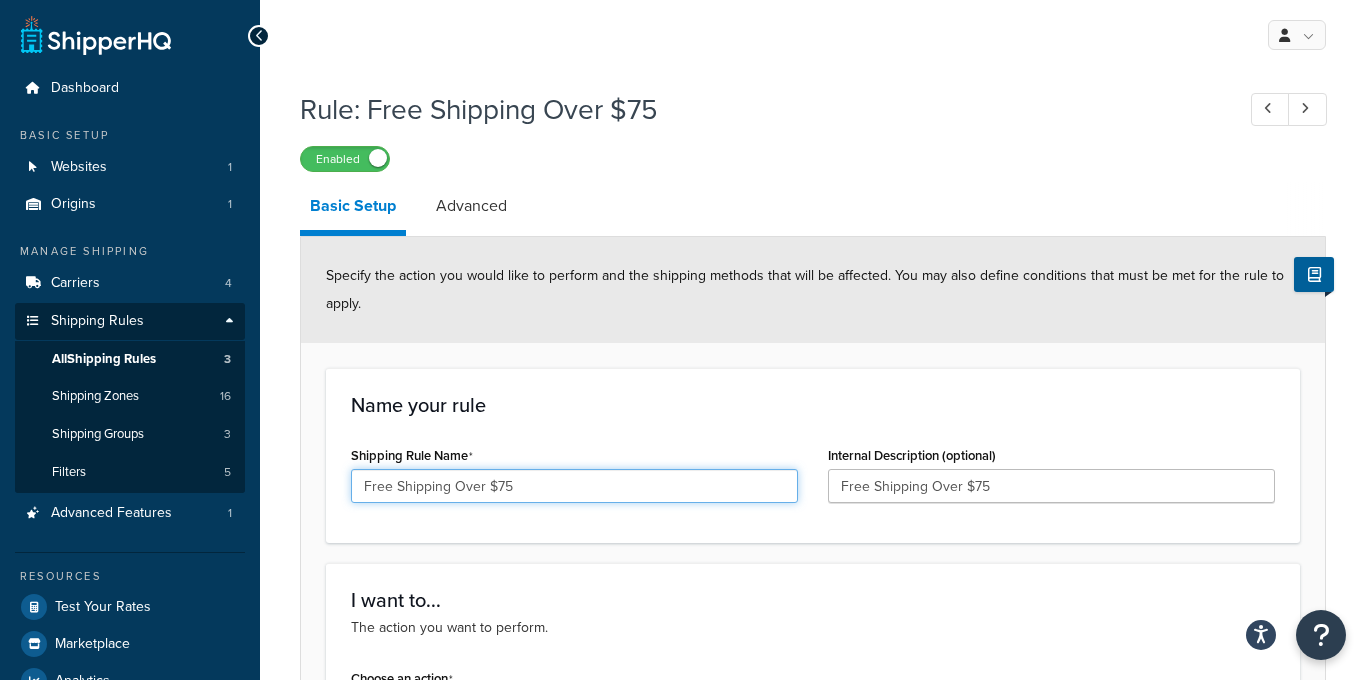 click on "Free Shipping Over $75" at bounding box center (574, 486) 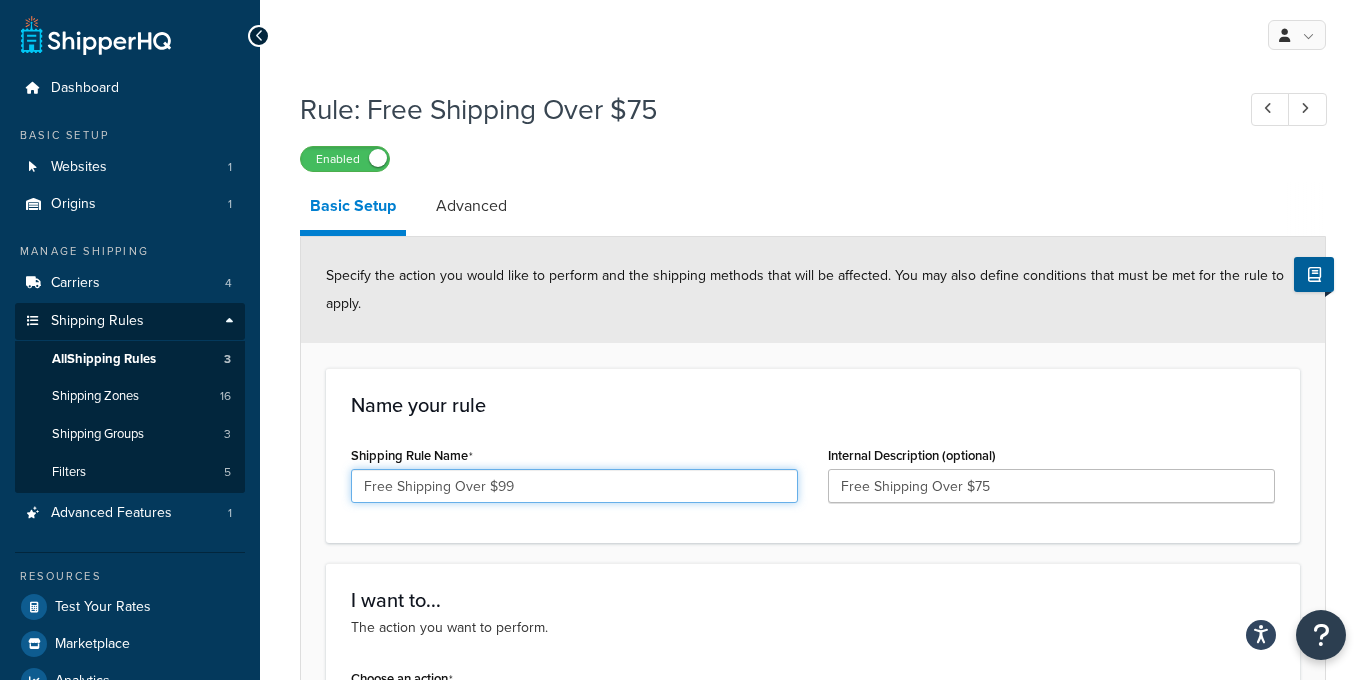 type on "Free Shipping Over $99" 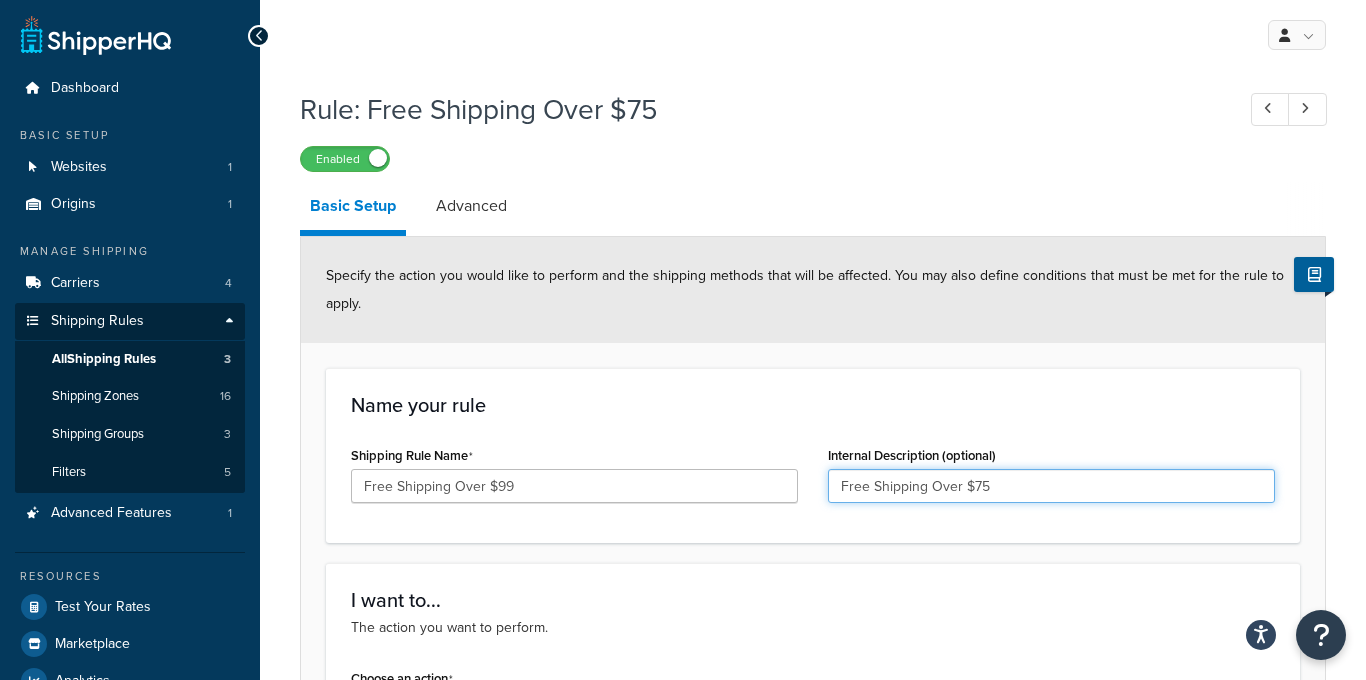 click on "Free Shipping Over $75" at bounding box center [1051, 486] 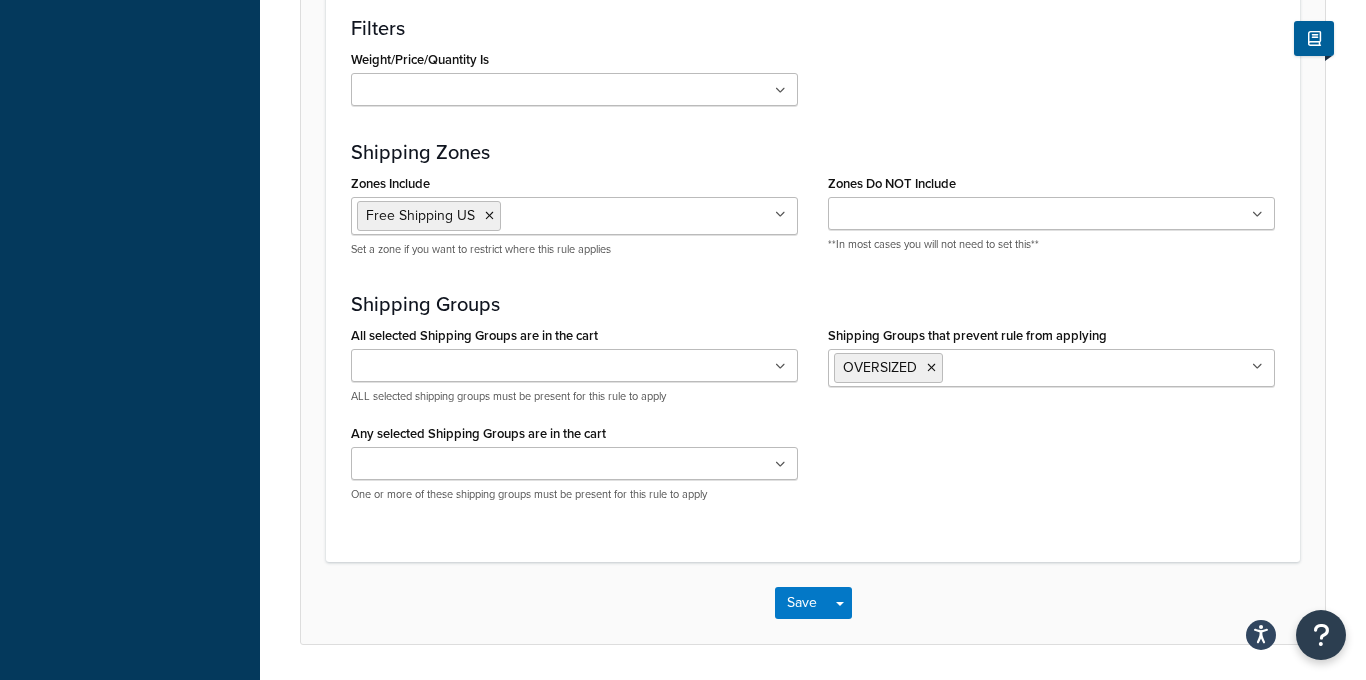 scroll, scrollTop: 1677, scrollLeft: 0, axis: vertical 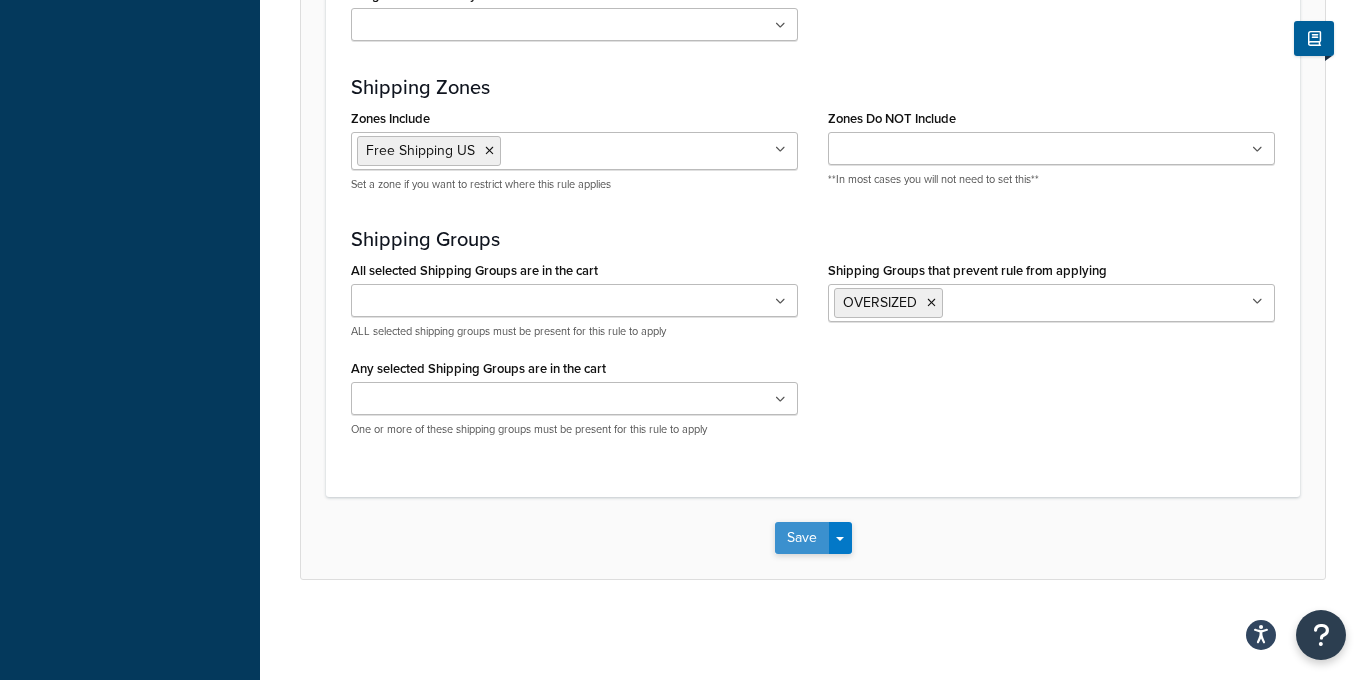 type on "Free Shipping Over $99" 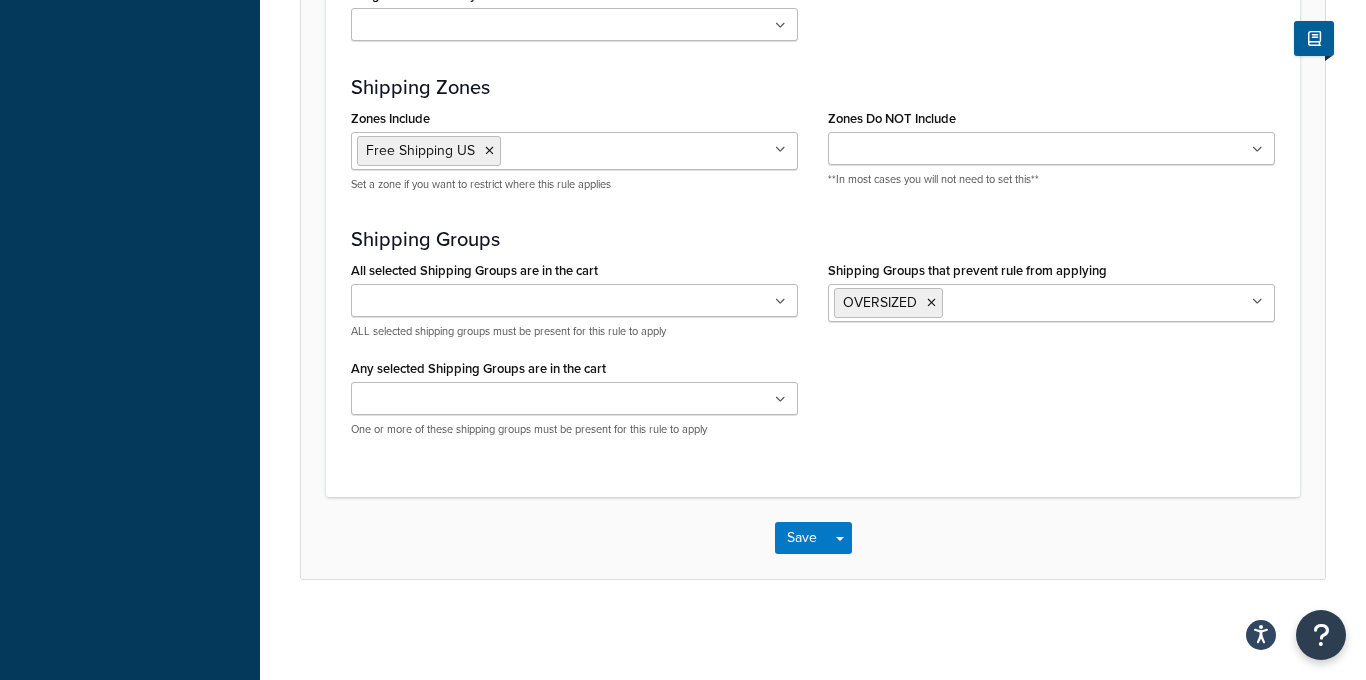 scroll, scrollTop: 0, scrollLeft: 0, axis: both 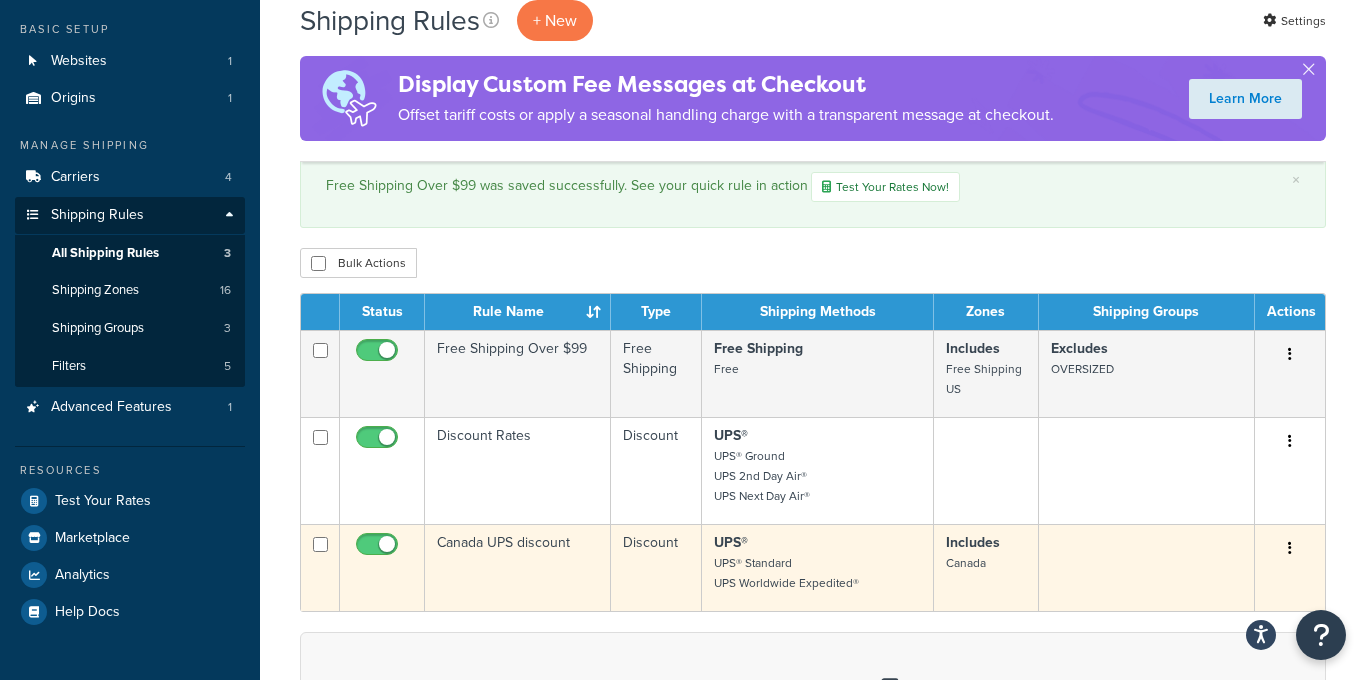 click at bounding box center (1290, 549) 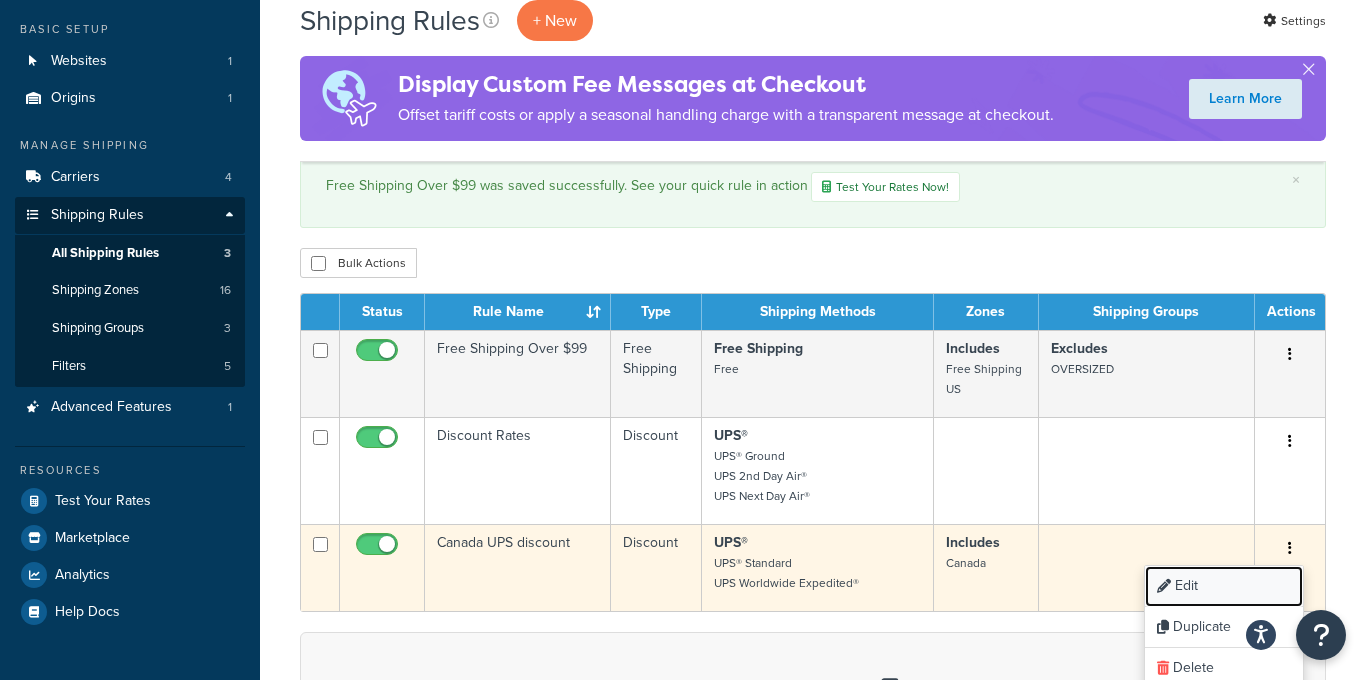 click on "Edit" at bounding box center (1224, 586) 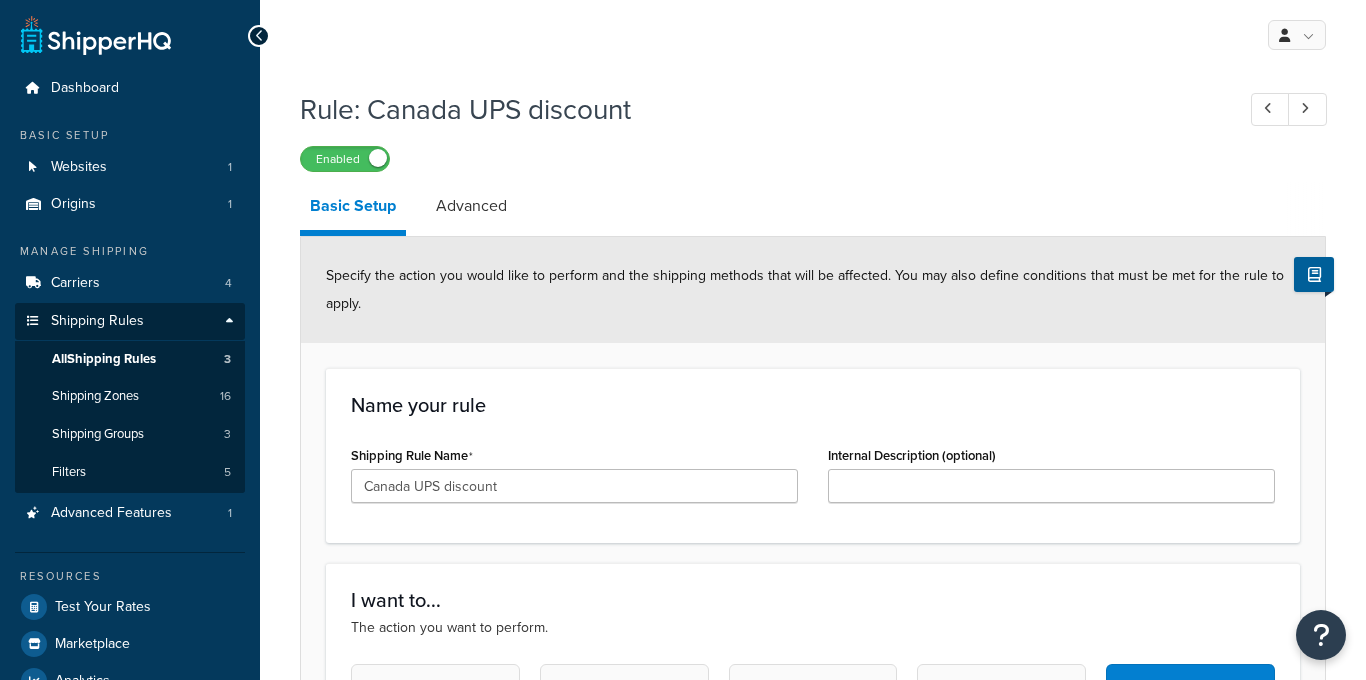 select on "PERCENTAGE" 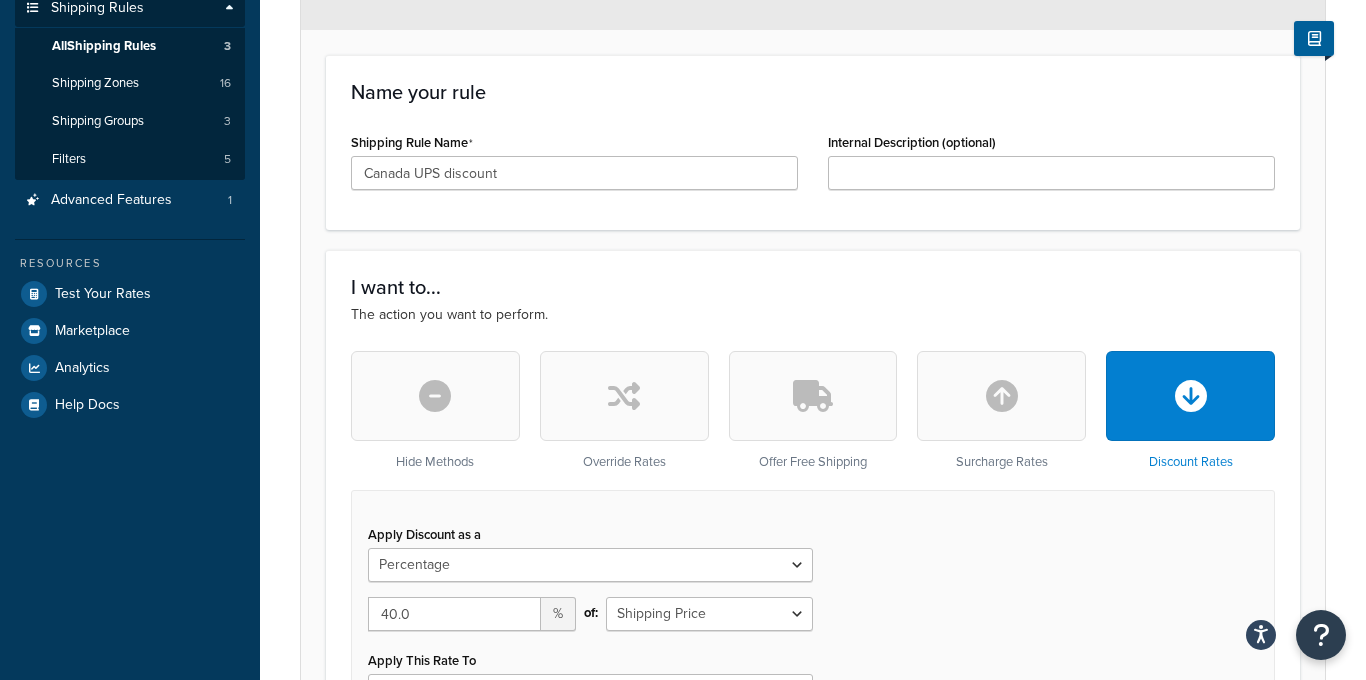 scroll, scrollTop: 322, scrollLeft: 0, axis: vertical 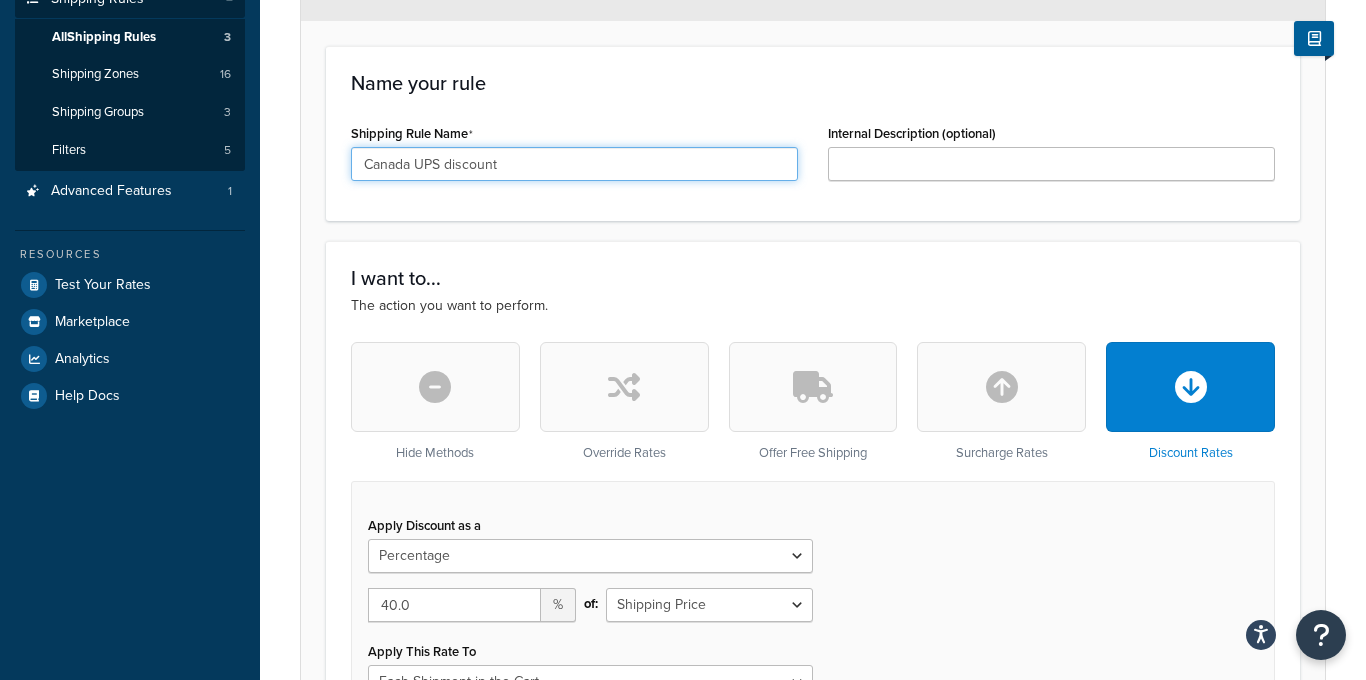 click on "Canada UPS discount" at bounding box center (574, 164) 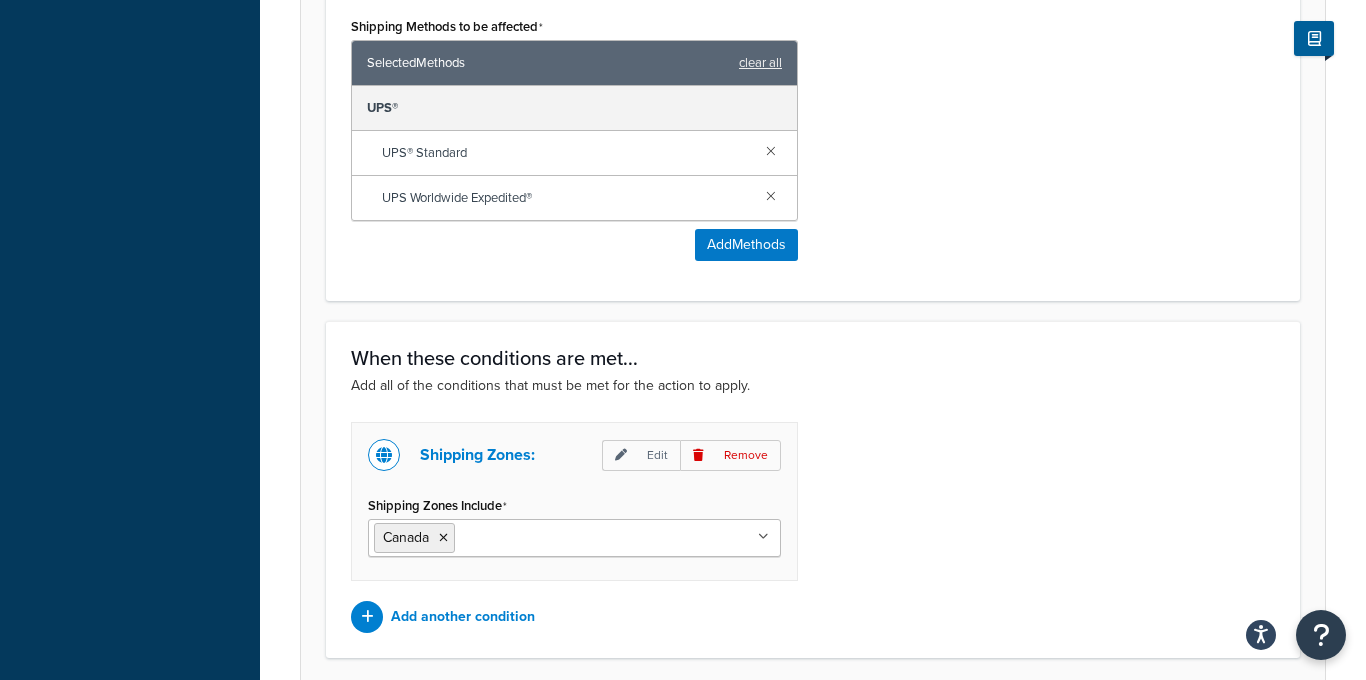 scroll, scrollTop: 1363, scrollLeft: 0, axis: vertical 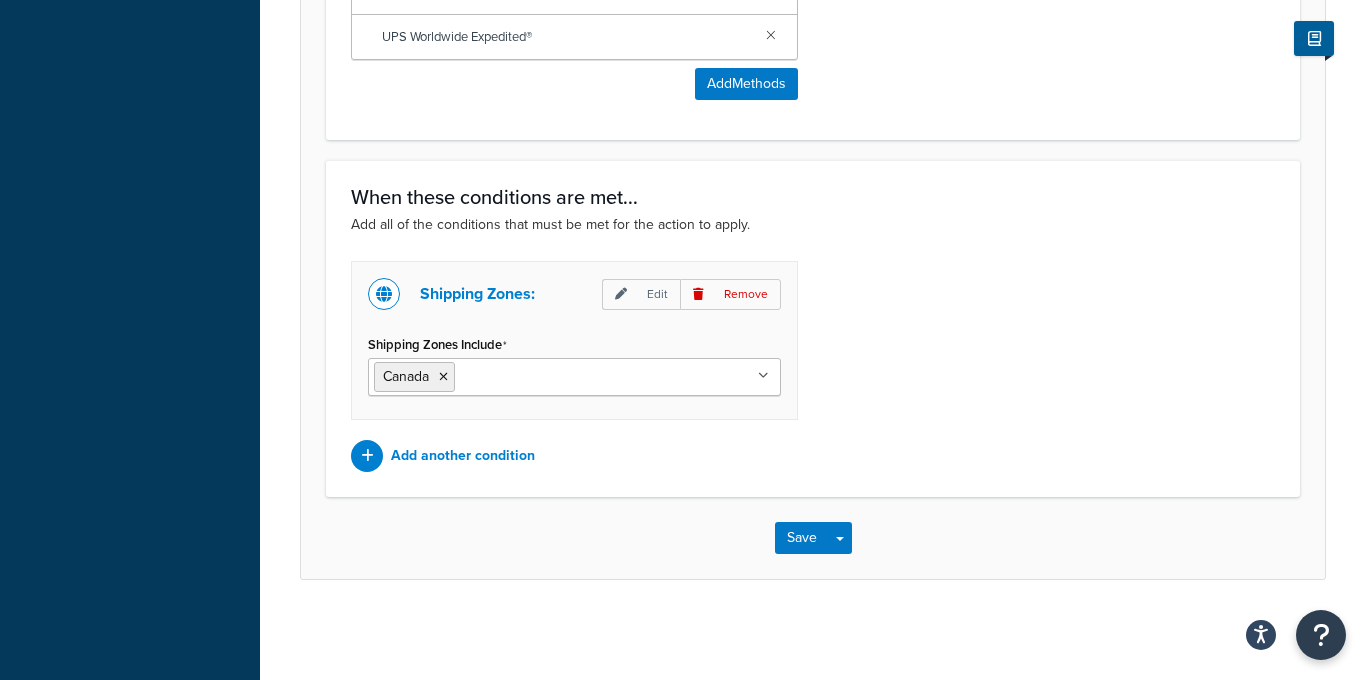 type on "International UPS discount" 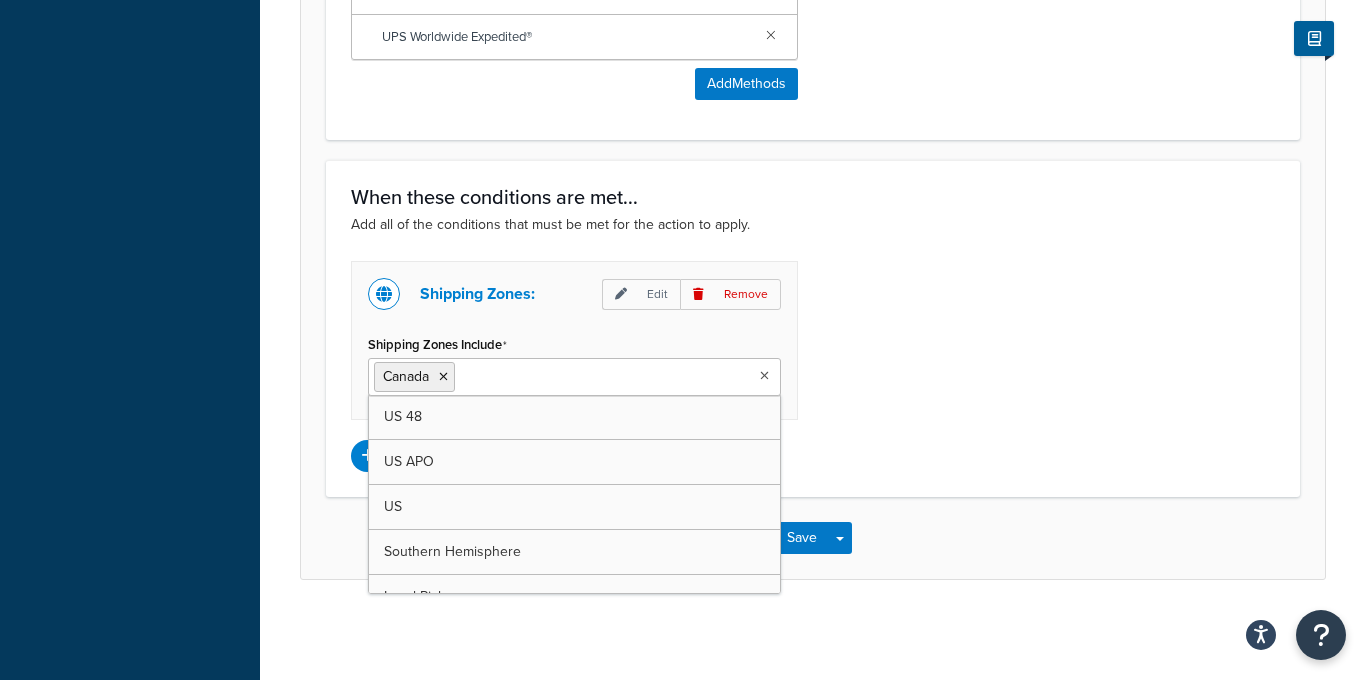 click at bounding box center [764, 376] 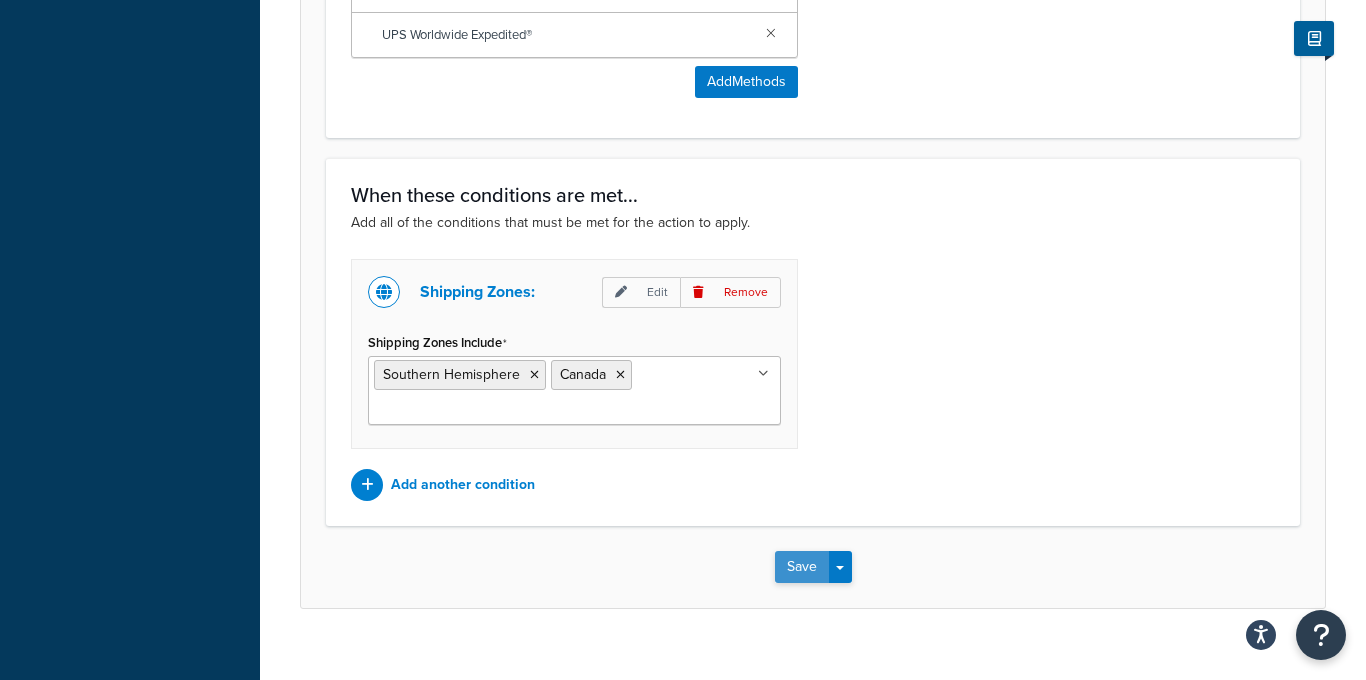 click on "Save" at bounding box center (802, 567) 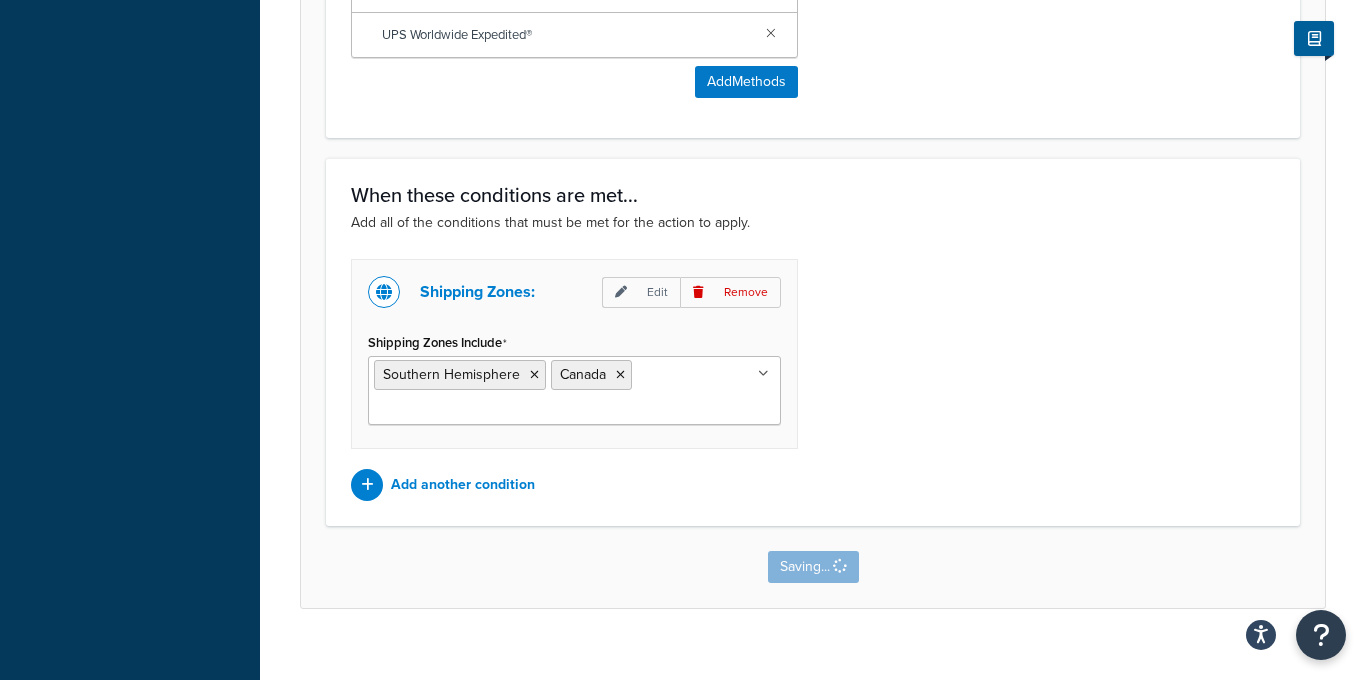 scroll, scrollTop: 0, scrollLeft: 0, axis: both 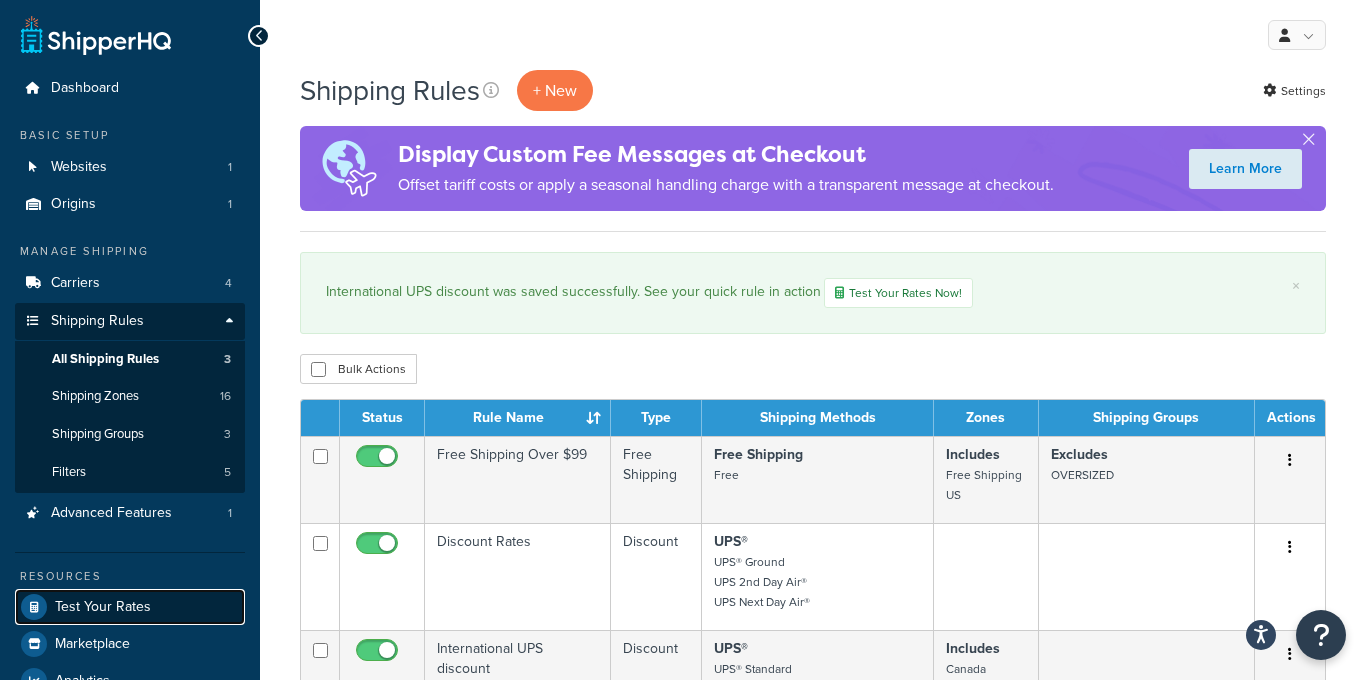 click on "Test Your Rates" at bounding box center [103, 607] 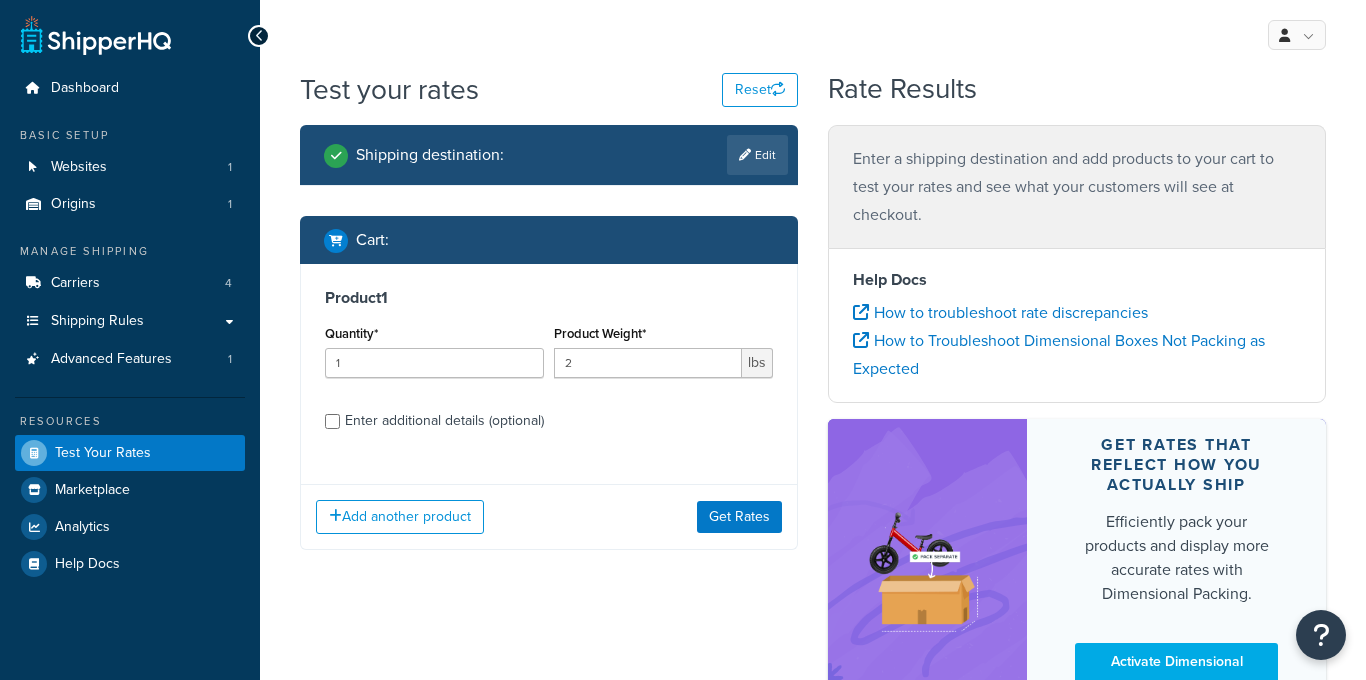 scroll, scrollTop: 0, scrollLeft: 0, axis: both 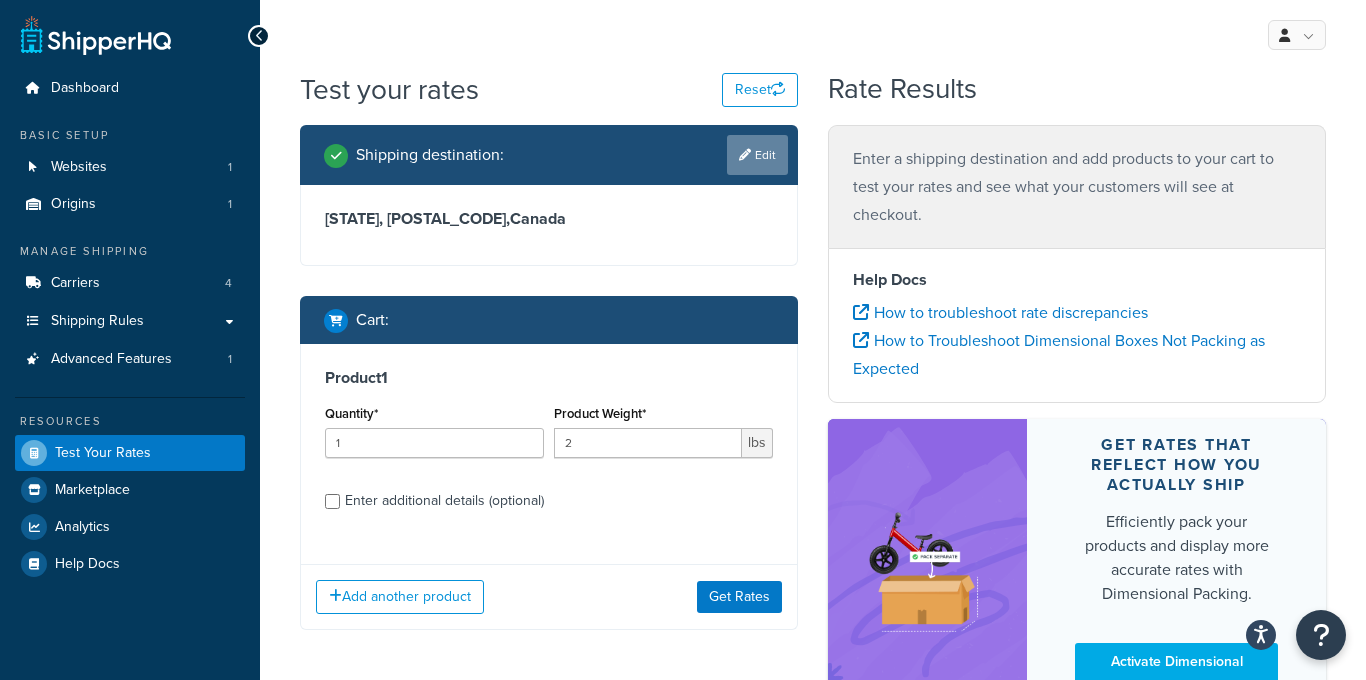 click on "Edit" at bounding box center (757, 155) 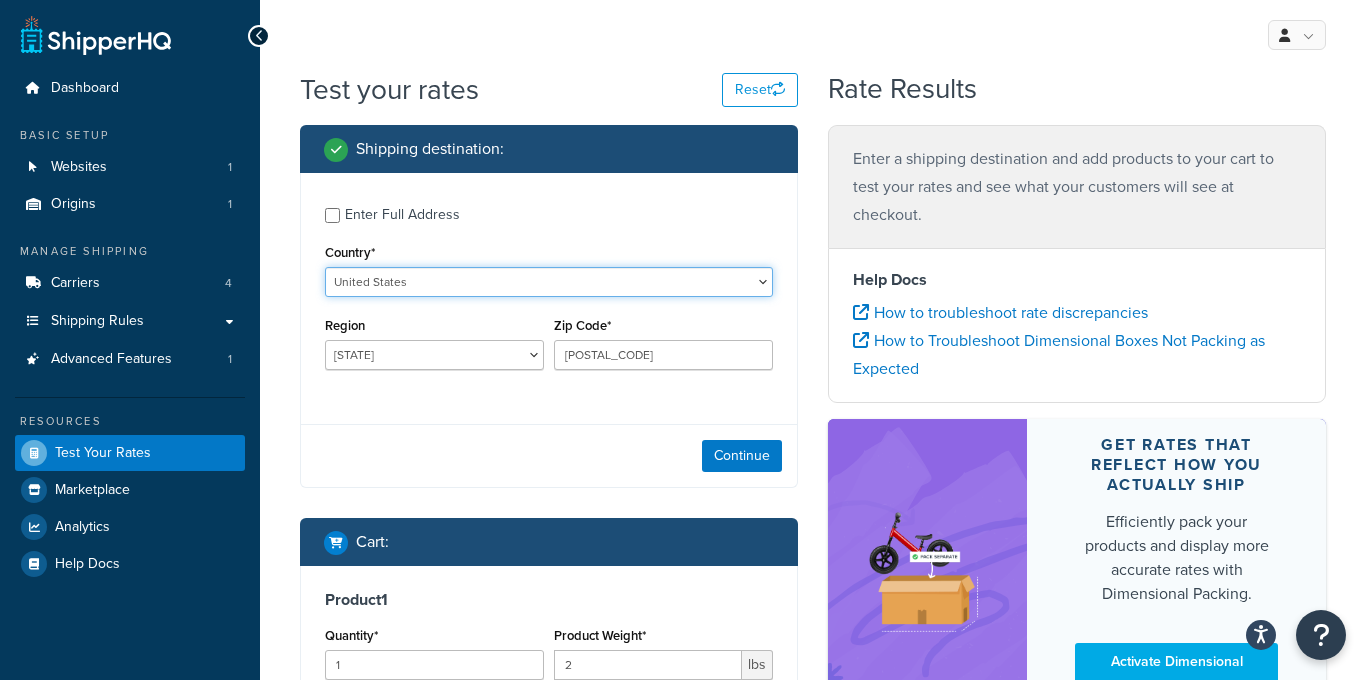 click on "United States  United Kingdom  Afghanistan  Åland Islands  Albania  Algeria  American Samoa  Andorra  Angola  Anguilla  Antarctica  Antigua and Barbuda  Argentina  Armenia  Aruba  Australia  Austria  Azerbaijan  Bahamas  Bahrain  Bangladesh  Barbados  Belarus  Belgium  Belize  Benin  Bermuda  Bhutan  Bolivia  Bonaire, Sint Eustatius and Saba  Bosnia and Herzegovina  Botswana  Bouvet Island  Brazil  British Indian Ocean Territory  Brunei Darussalam  Bulgaria  Burkina Faso  Burundi  Cambodia  Cameroon  Canada  Cape Verde  Cayman Islands  Central African Republic  Chad  Chile  China  Christmas Island  Cocos (Keeling) Islands  Colombia  Comoros  Congo  Congo, The Democratic Republic of the  Cook Islands  Costa Rica  Côte d'Ivoire  Croatia  Cuba  Curacao  Cyprus  Czech Republic  Denmark  Djibouti  Dominica  Dominican Republic  Ecuador  Egypt  El Salvador  Equatorial Guinea  Eritrea  Estonia  Ethiopia  Falkland Islands (Malvinas)  Faroe Islands  Fiji  Finland  France  French Guiana  French Polynesia  Gabon  Guam" at bounding box center (549, 282) 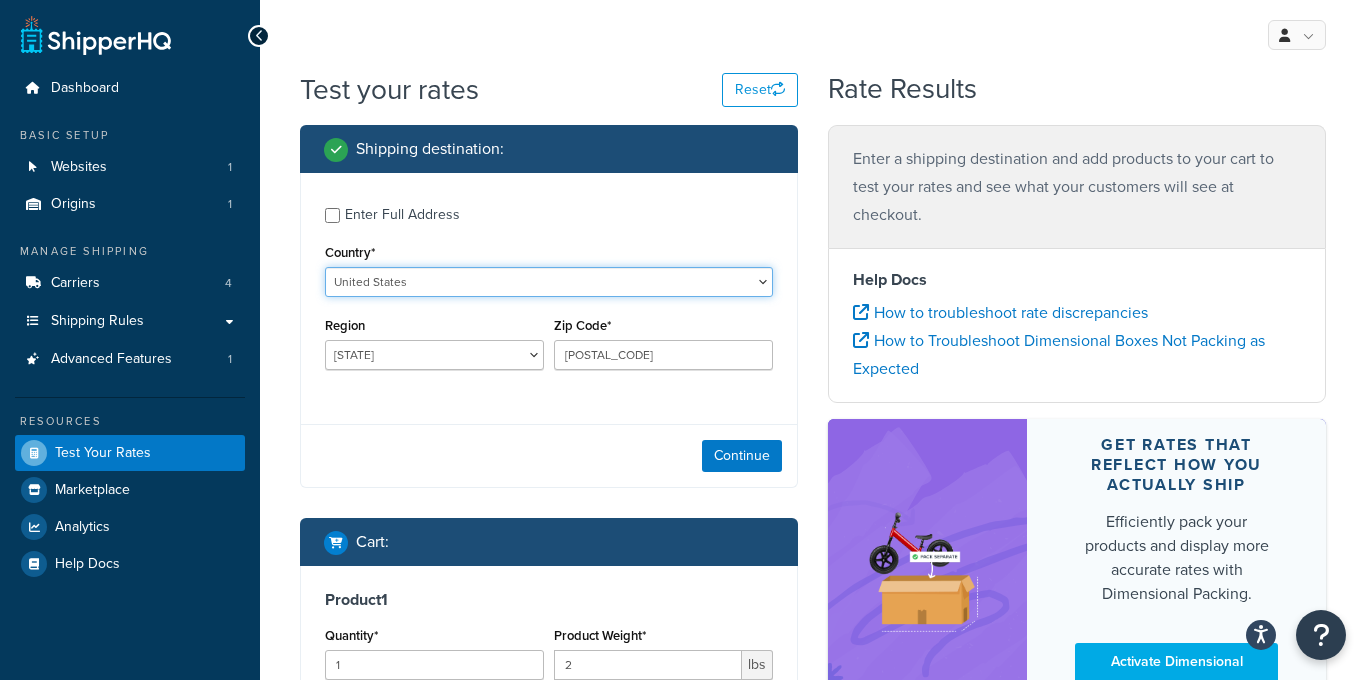 select on "AU" 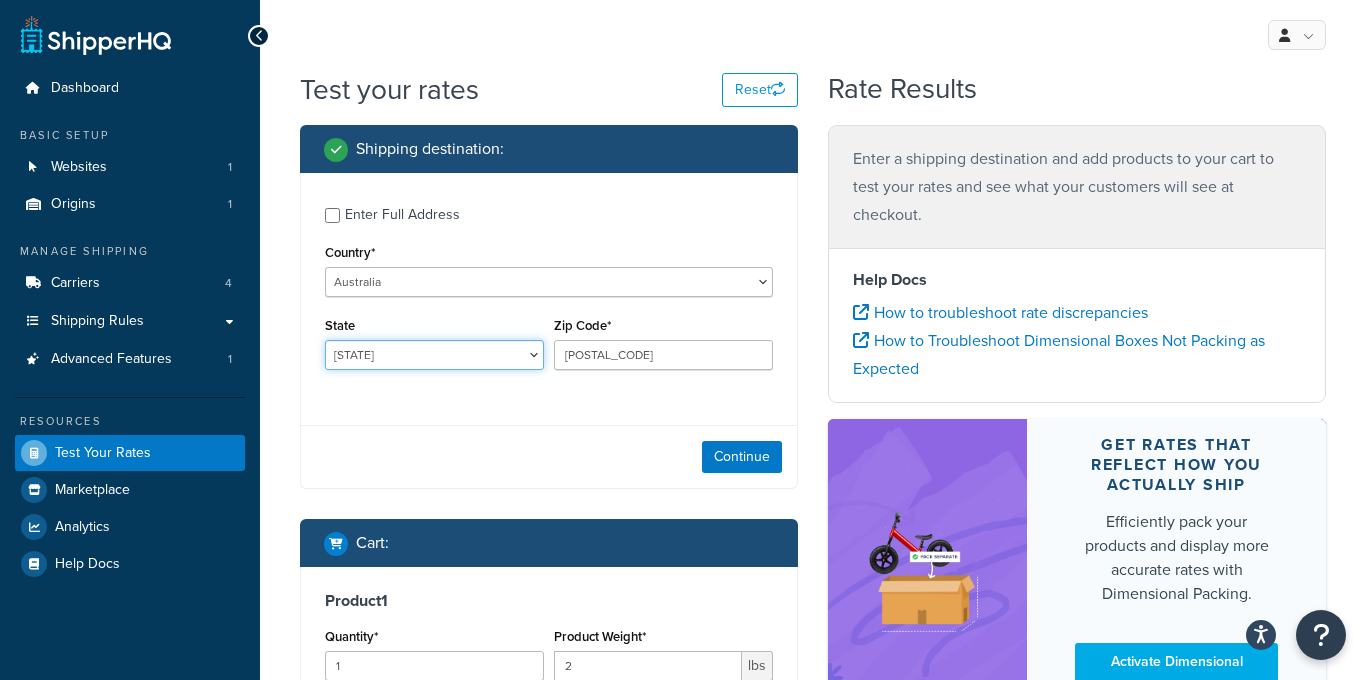 click on "[STATE]  [STATE]  [STATE]  [STATE]  [STATE]  [STATE]  [STATE]  [STATE]" at bounding box center [434, 355] 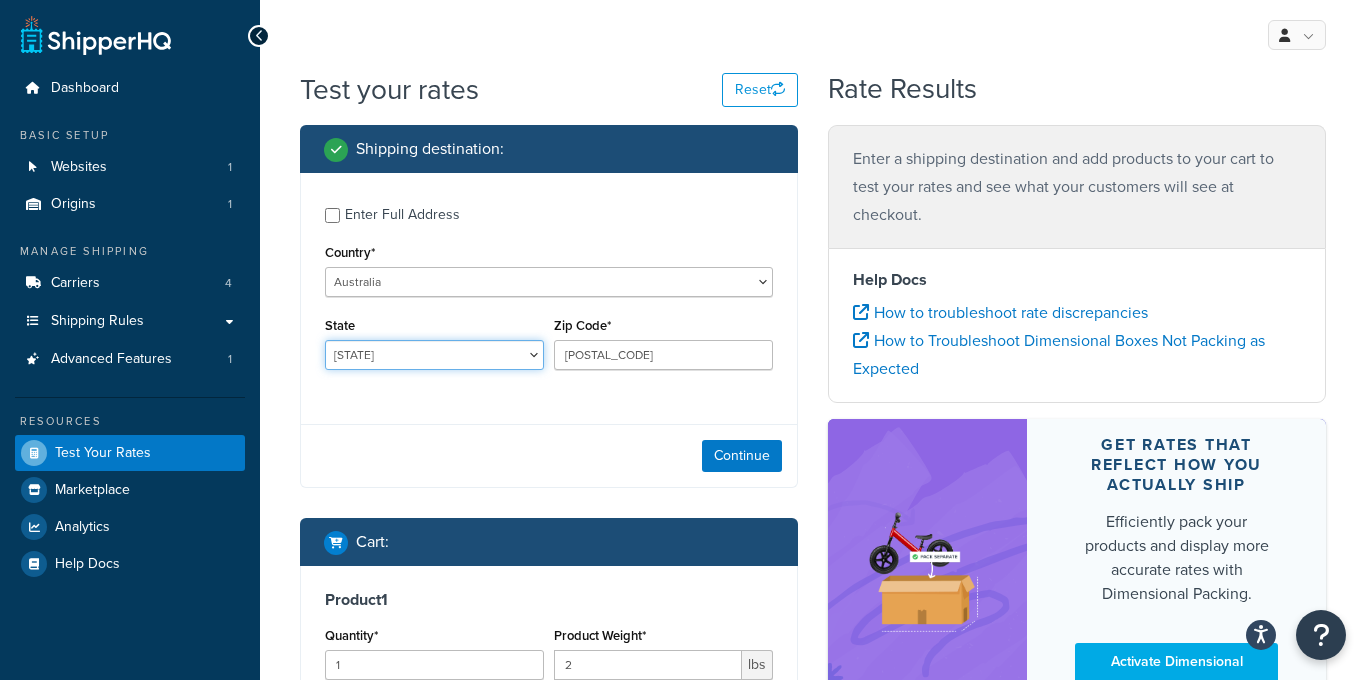 select on "[STATE]" 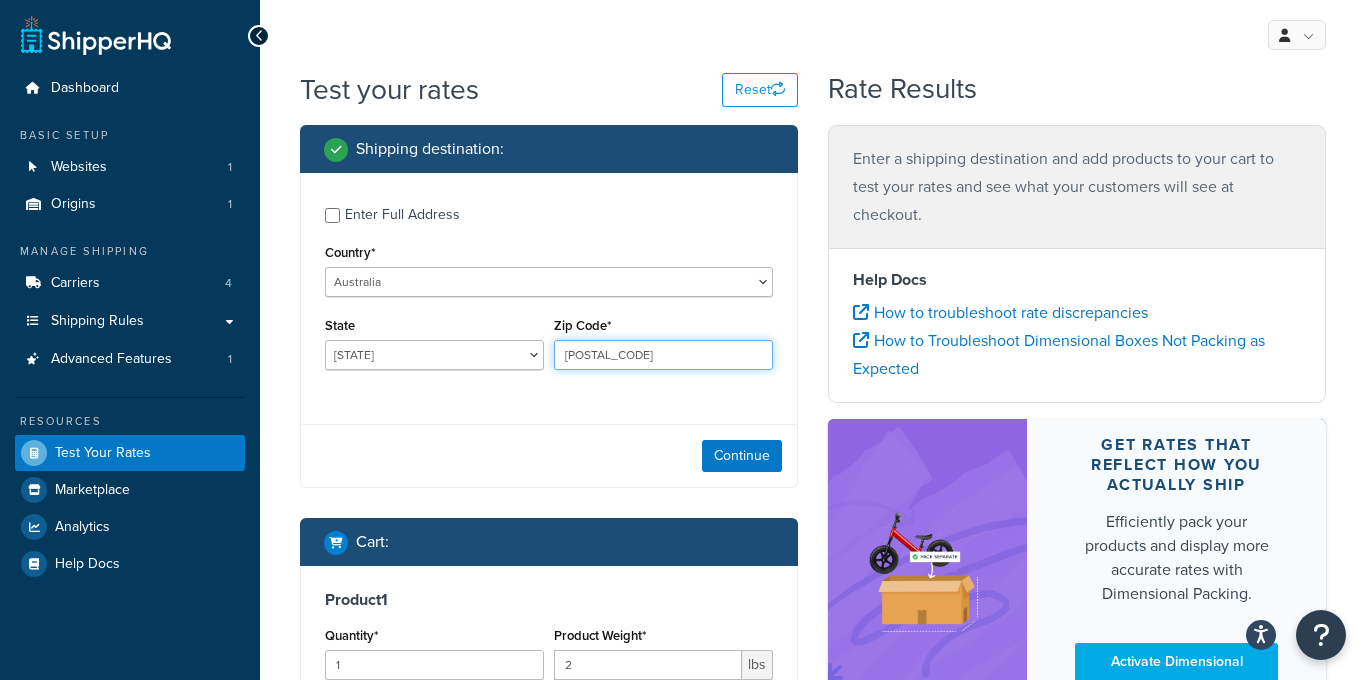 click on "[POSTAL_CODE]" at bounding box center (663, 355) 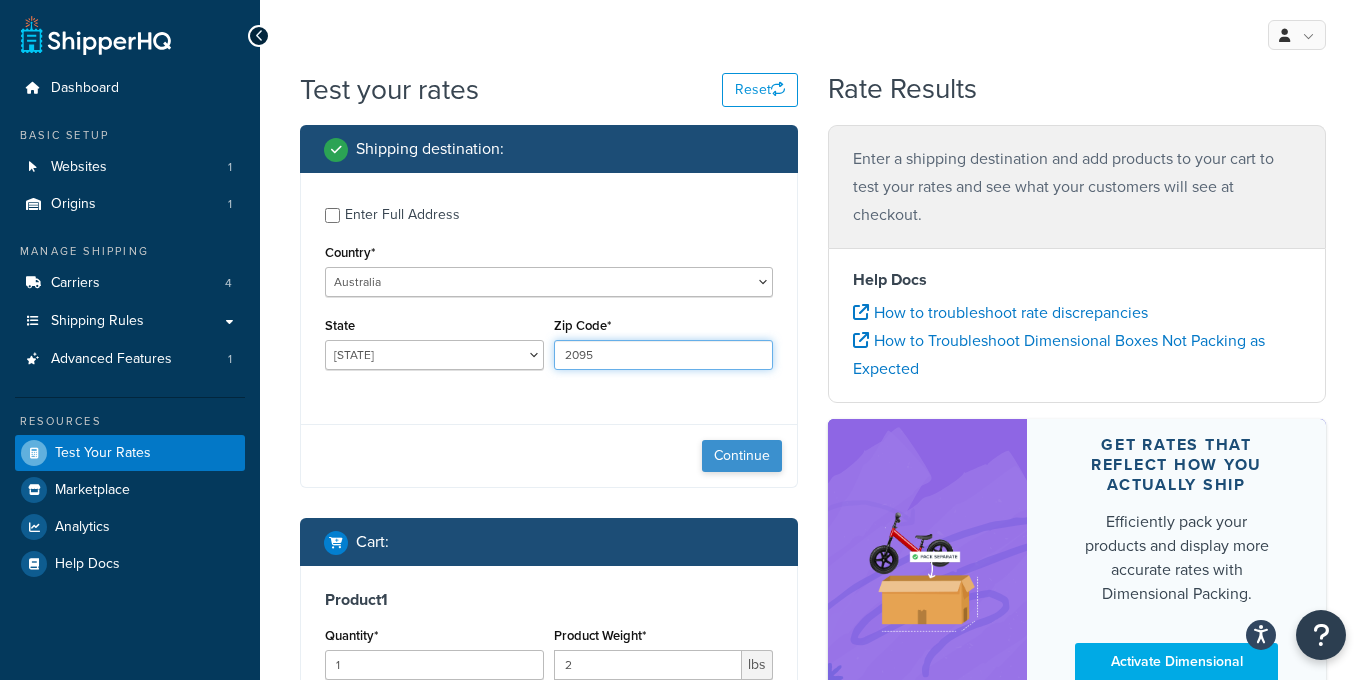 type on "2095" 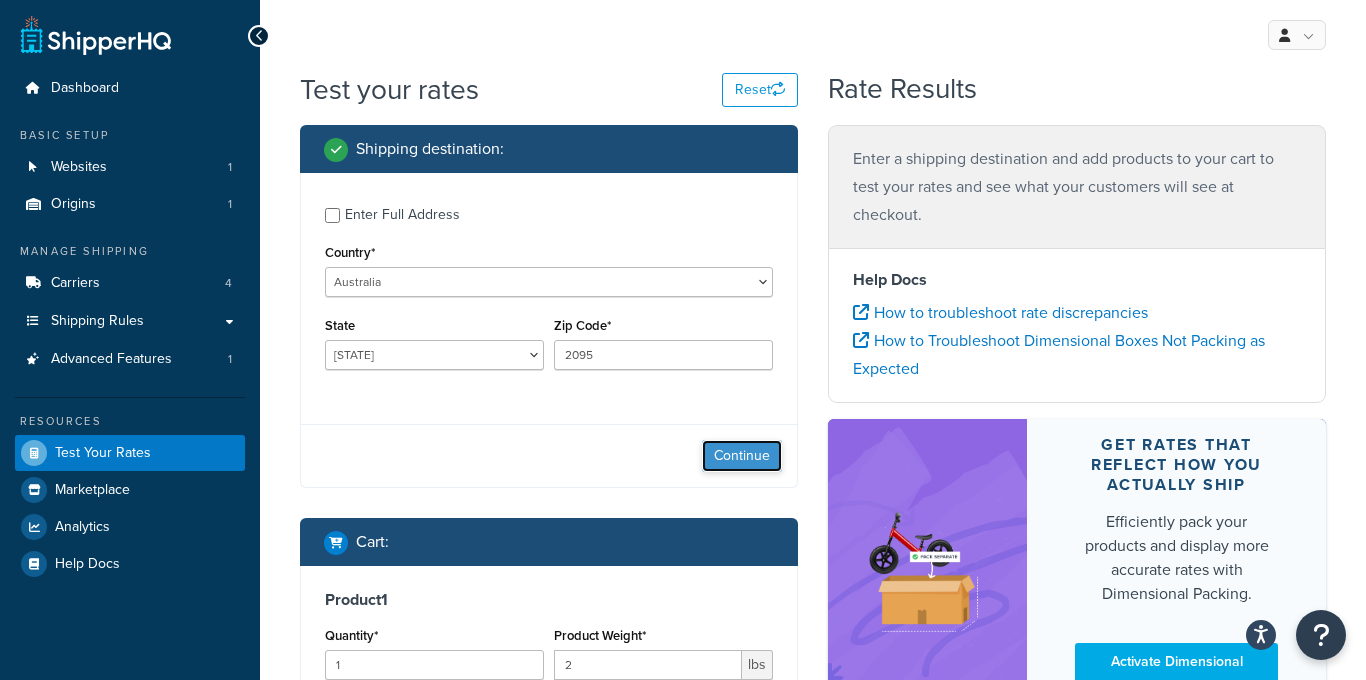 click on "Continue" at bounding box center [742, 456] 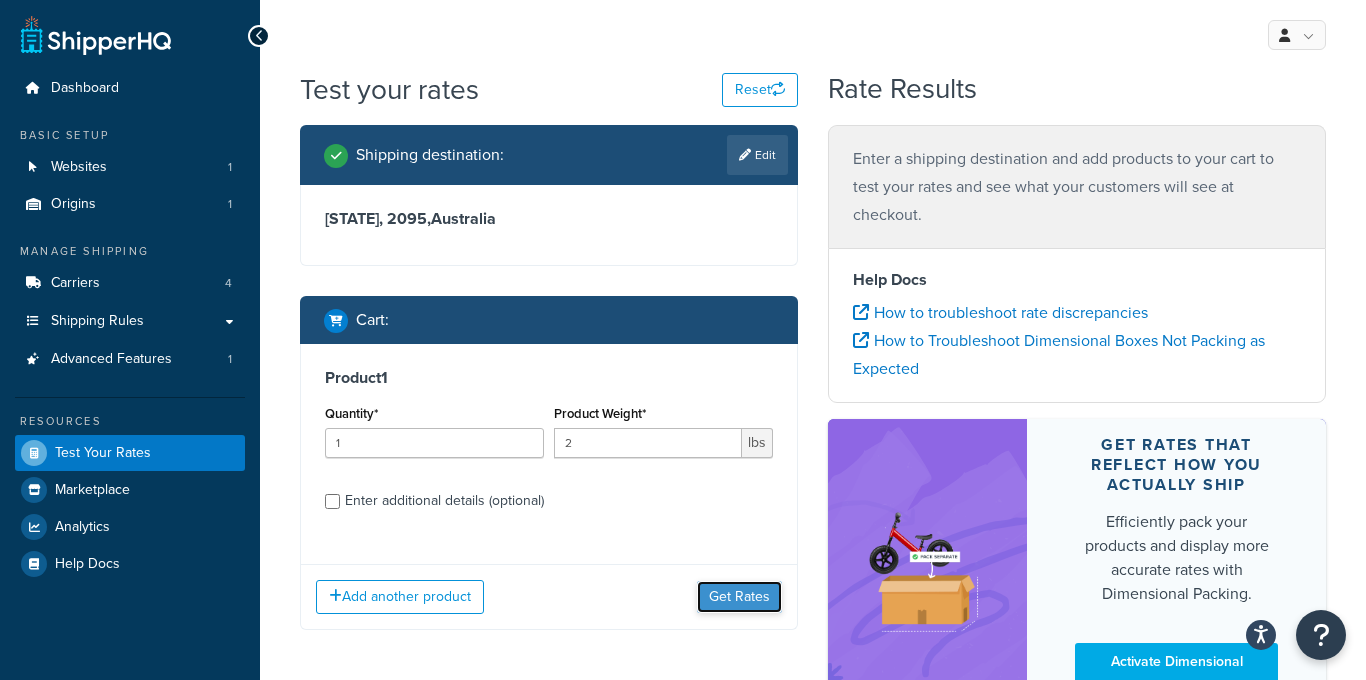click on "Get Rates" at bounding box center (739, 597) 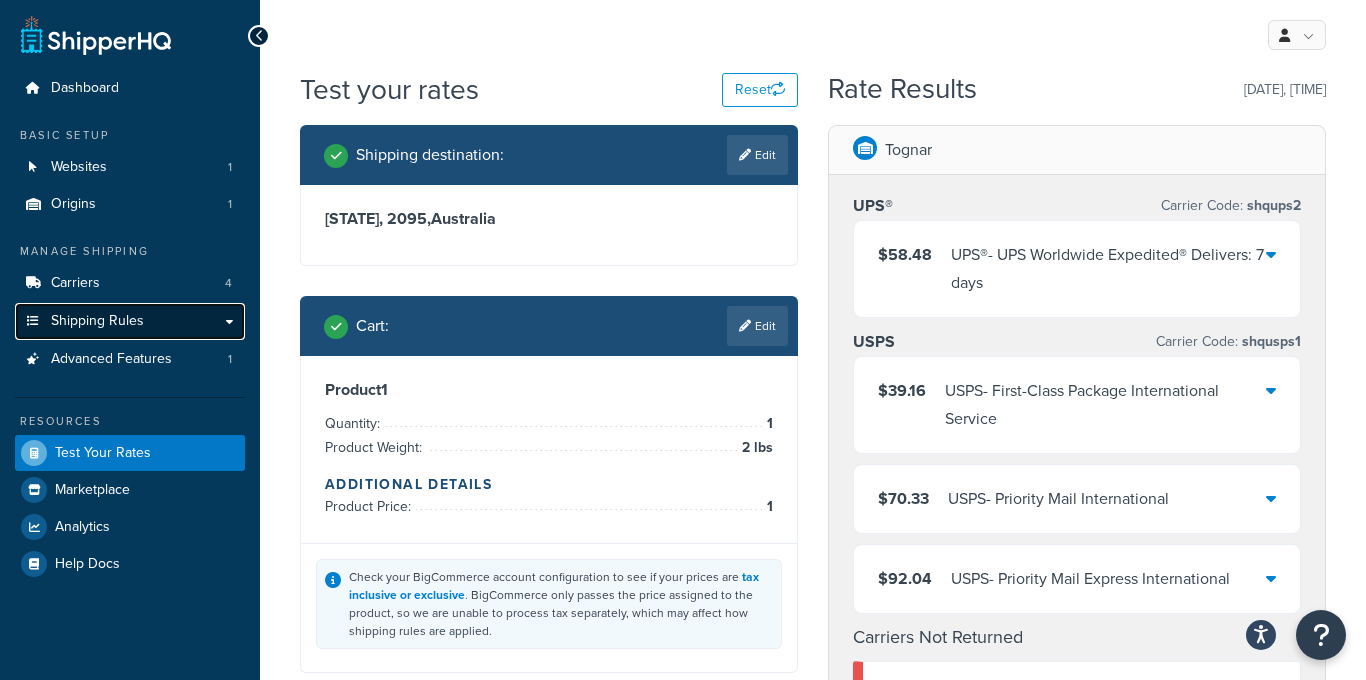 click on "Shipping Rules" at bounding box center [130, 321] 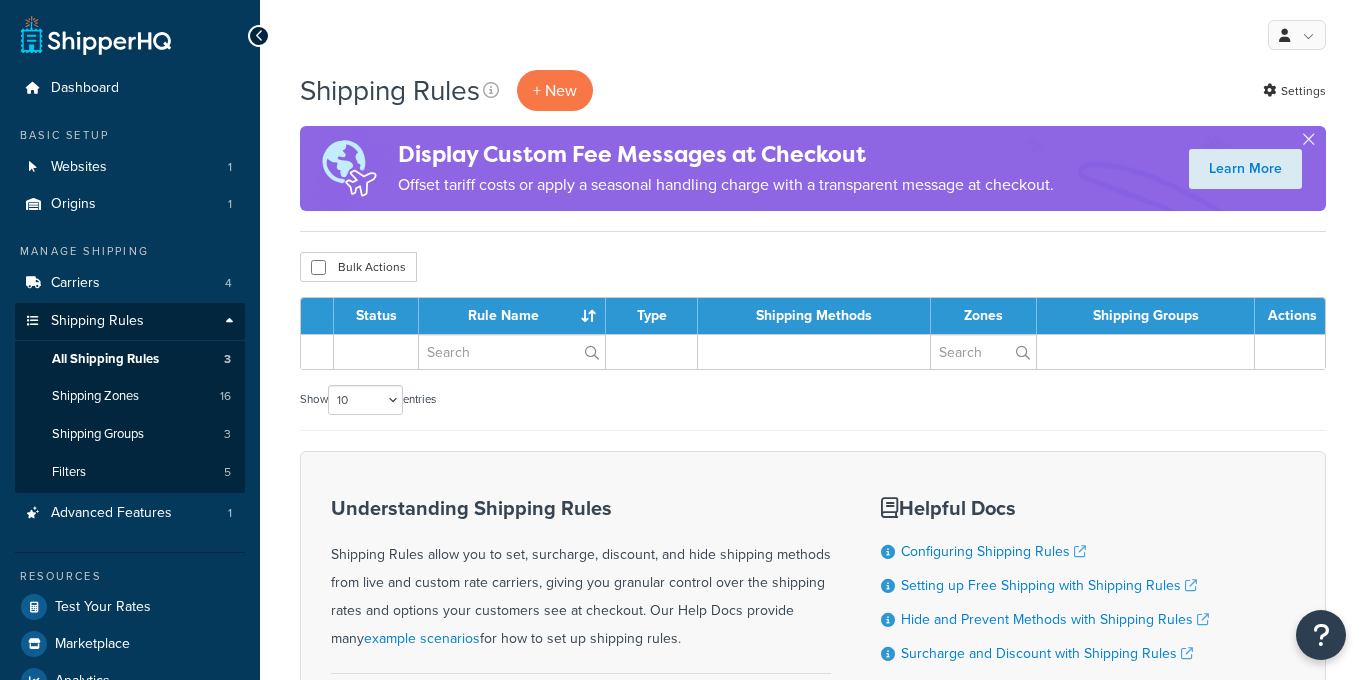 scroll, scrollTop: 0, scrollLeft: 0, axis: both 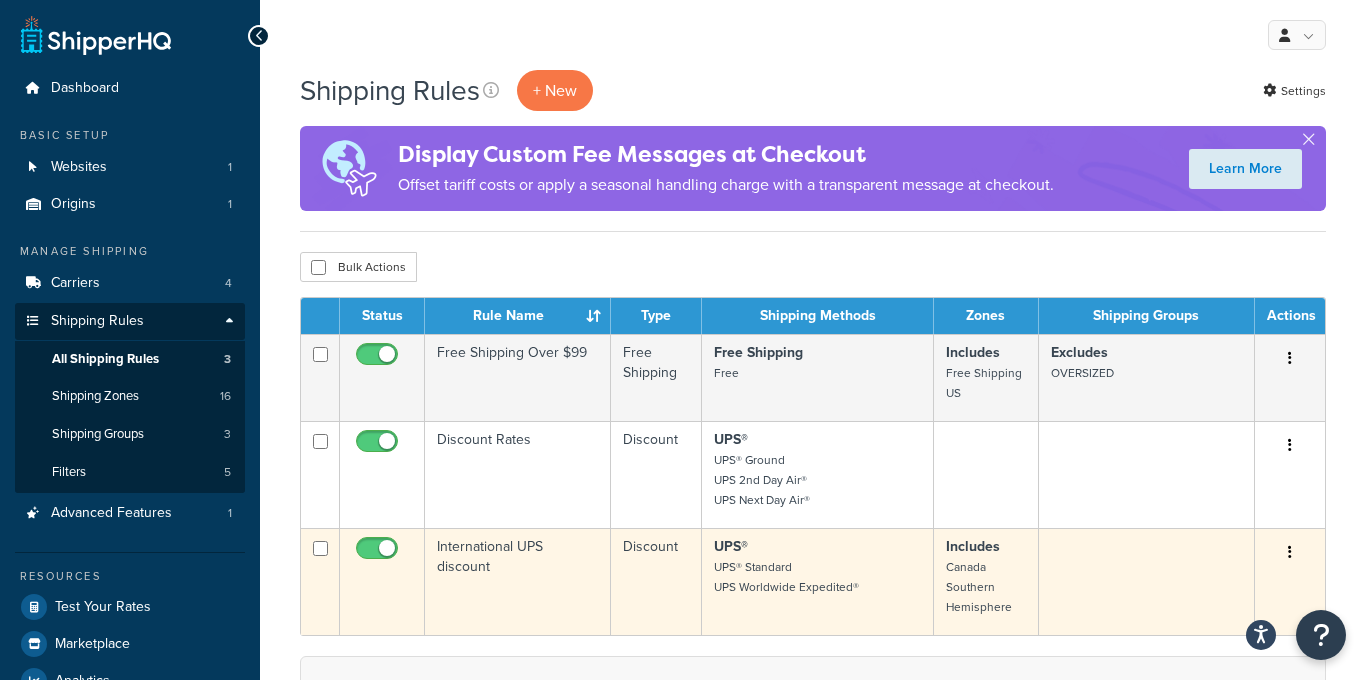 click at bounding box center (1290, 552) 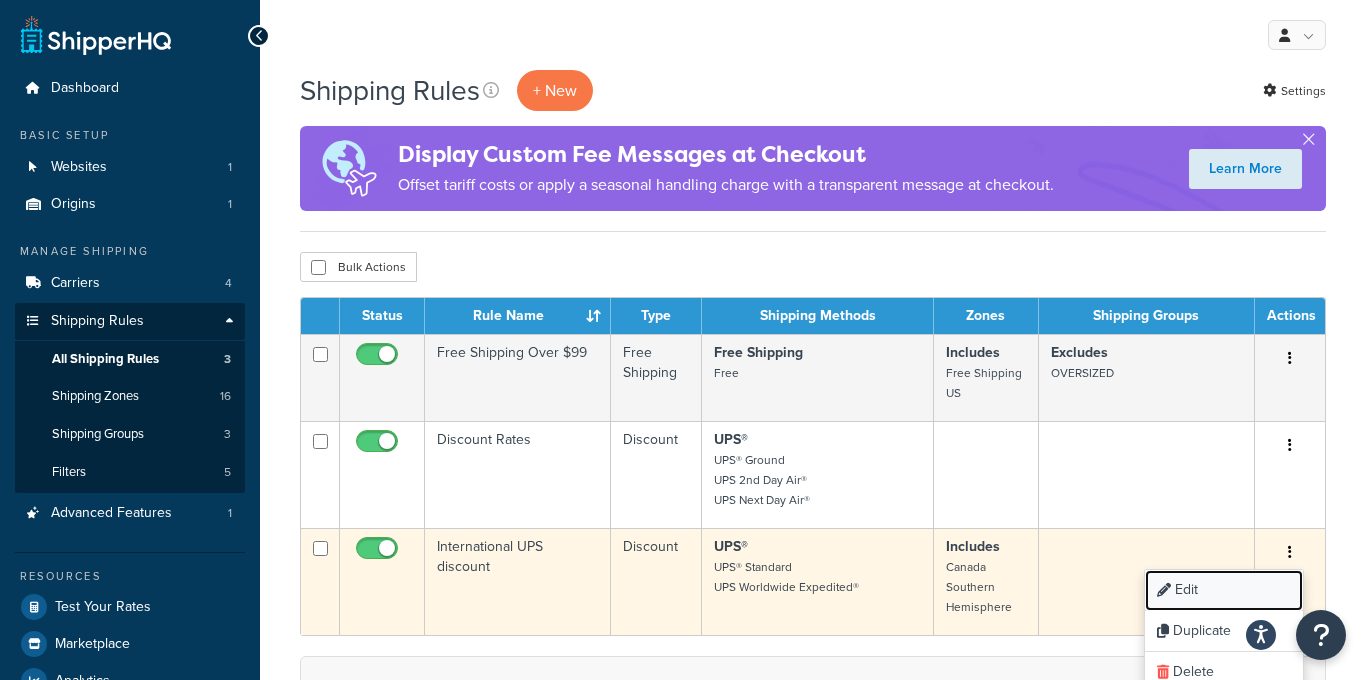 click on "Edit" at bounding box center [1224, 590] 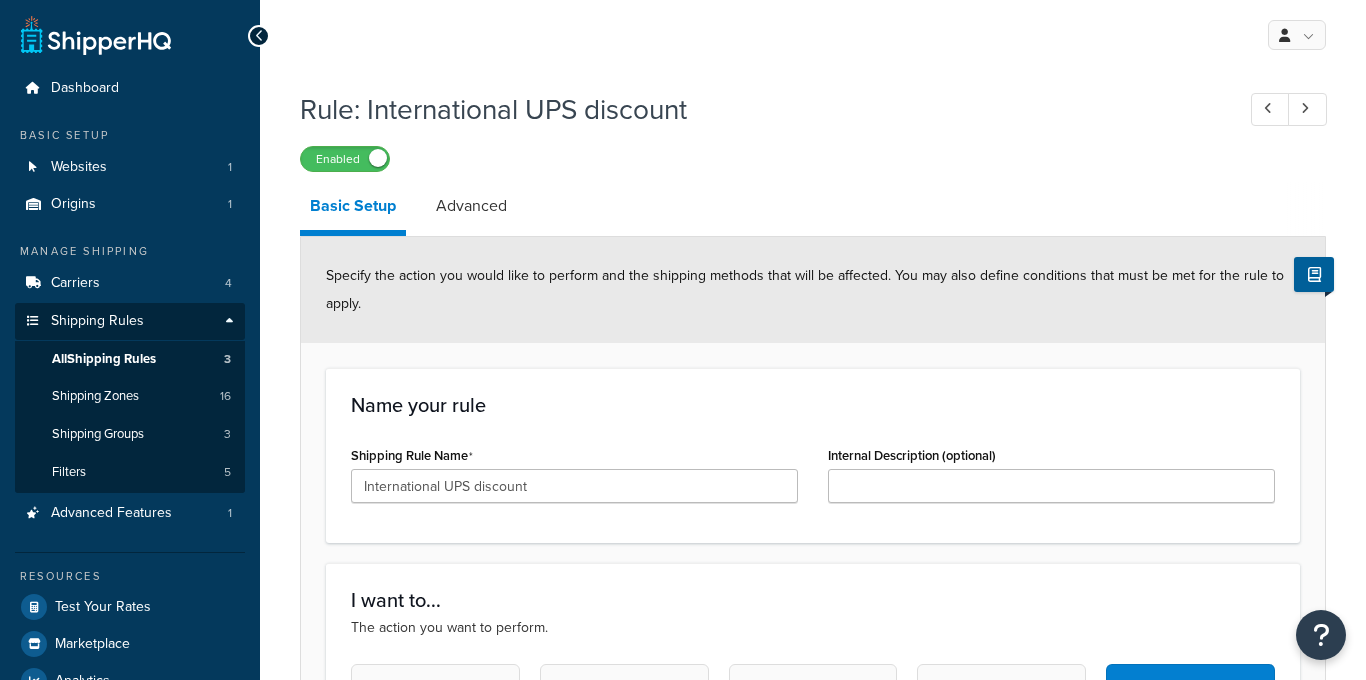 select on "PERCENTAGE" 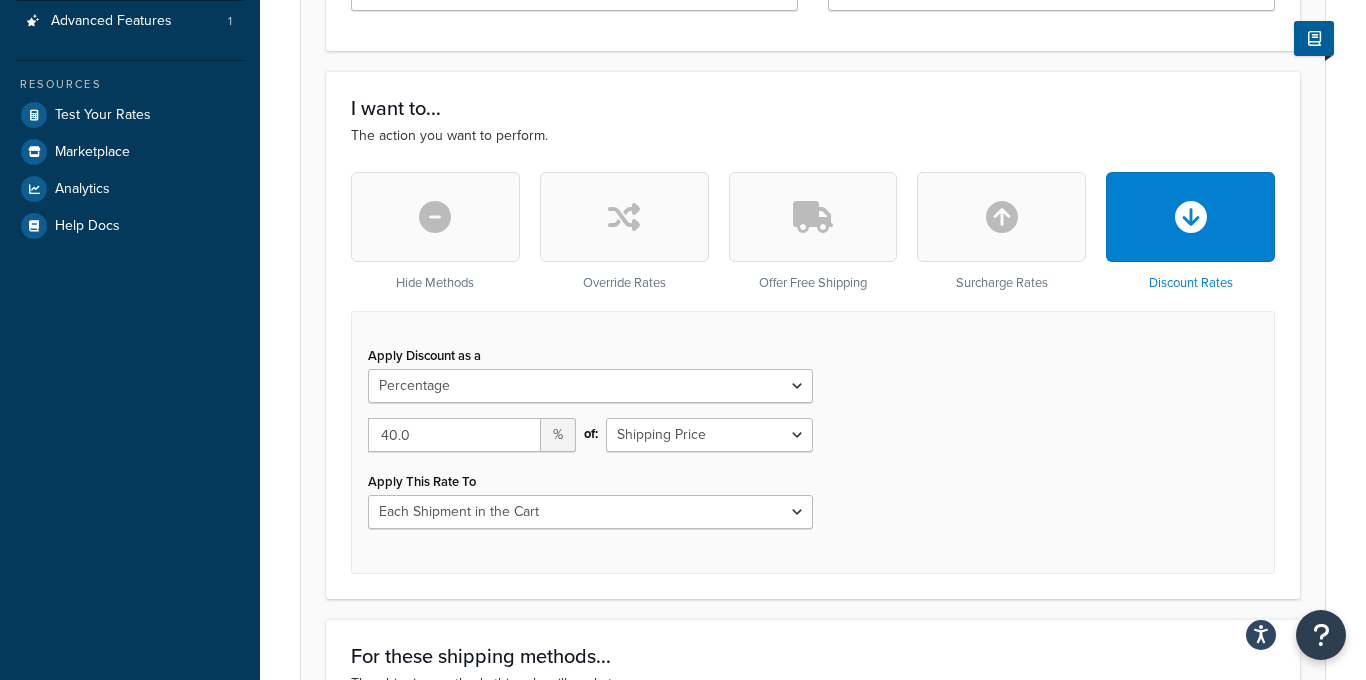 scroll, scrollTop: 496, scrollLeft: 0, axis: vertical 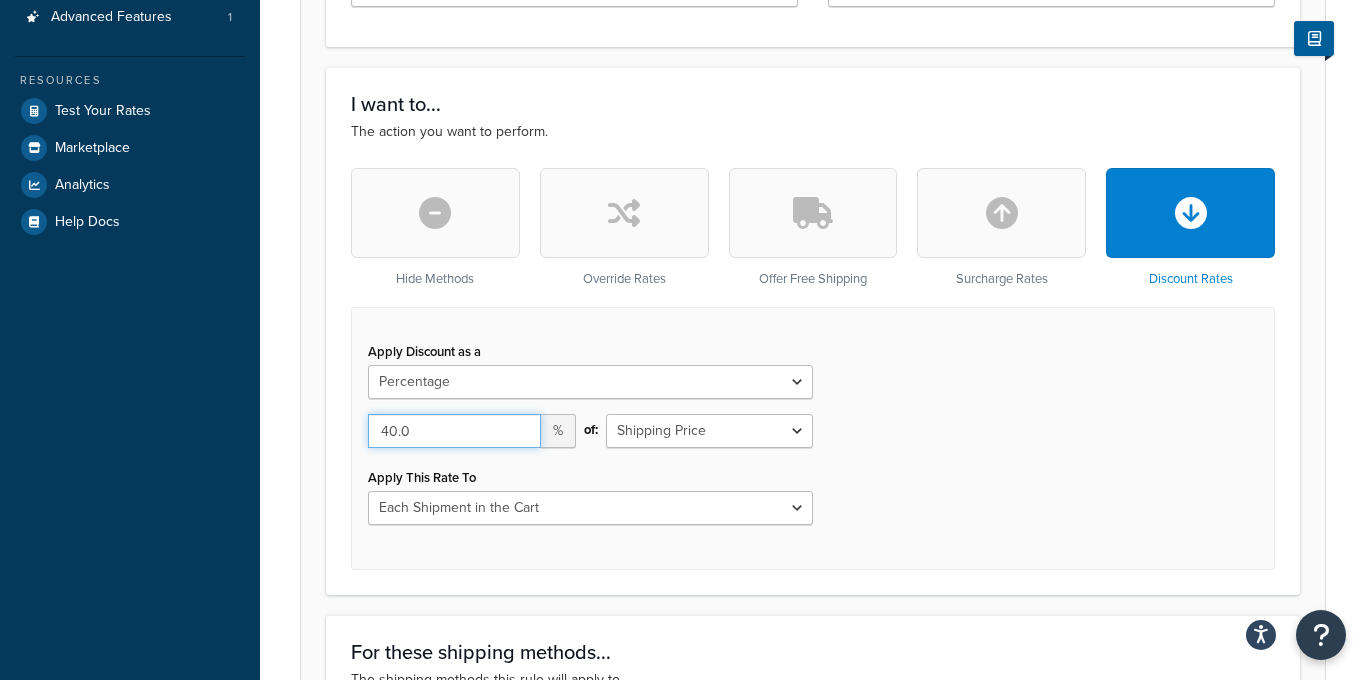 click on "40.0" at bounding box center (454, 431) 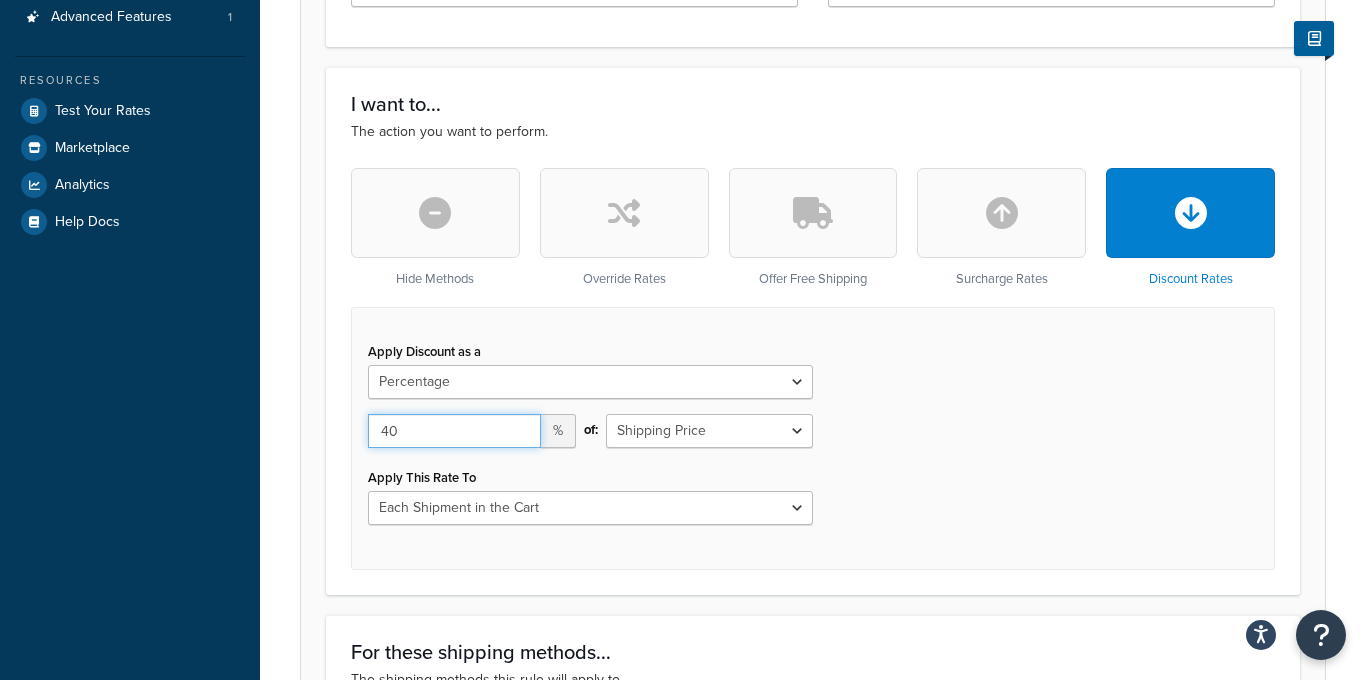 type on "4" 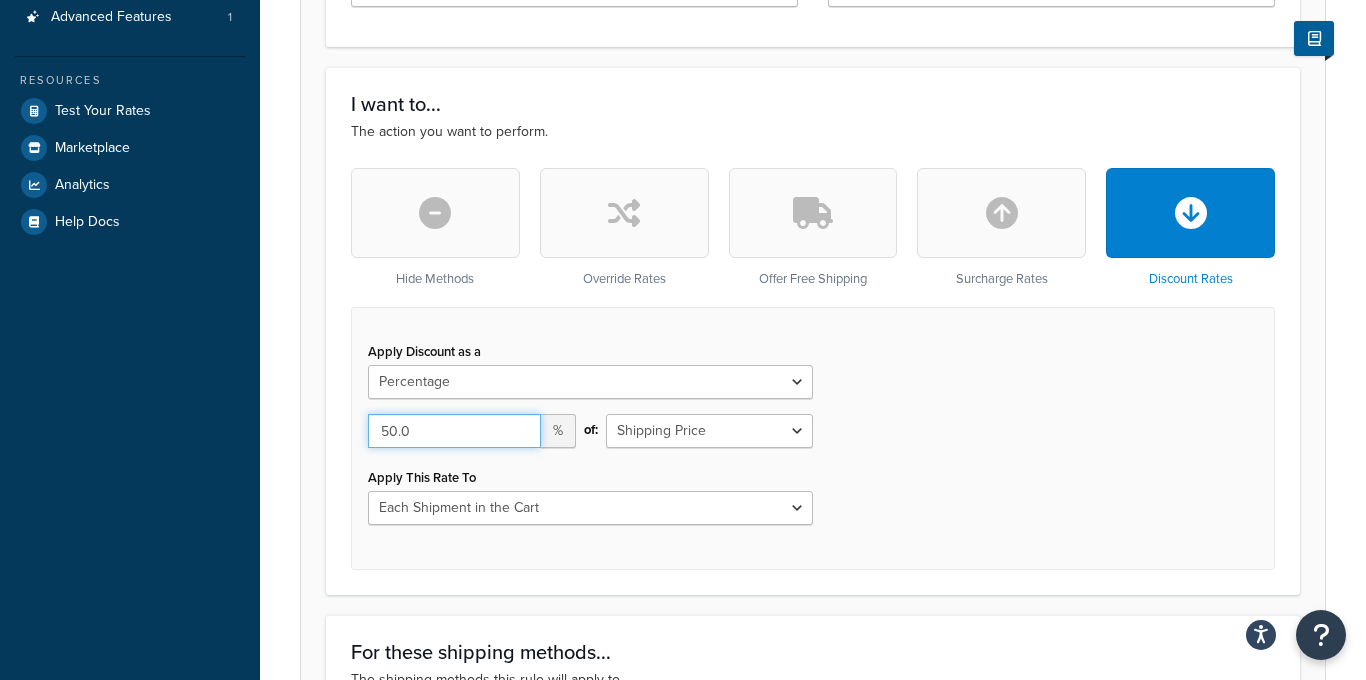type on "50.0" 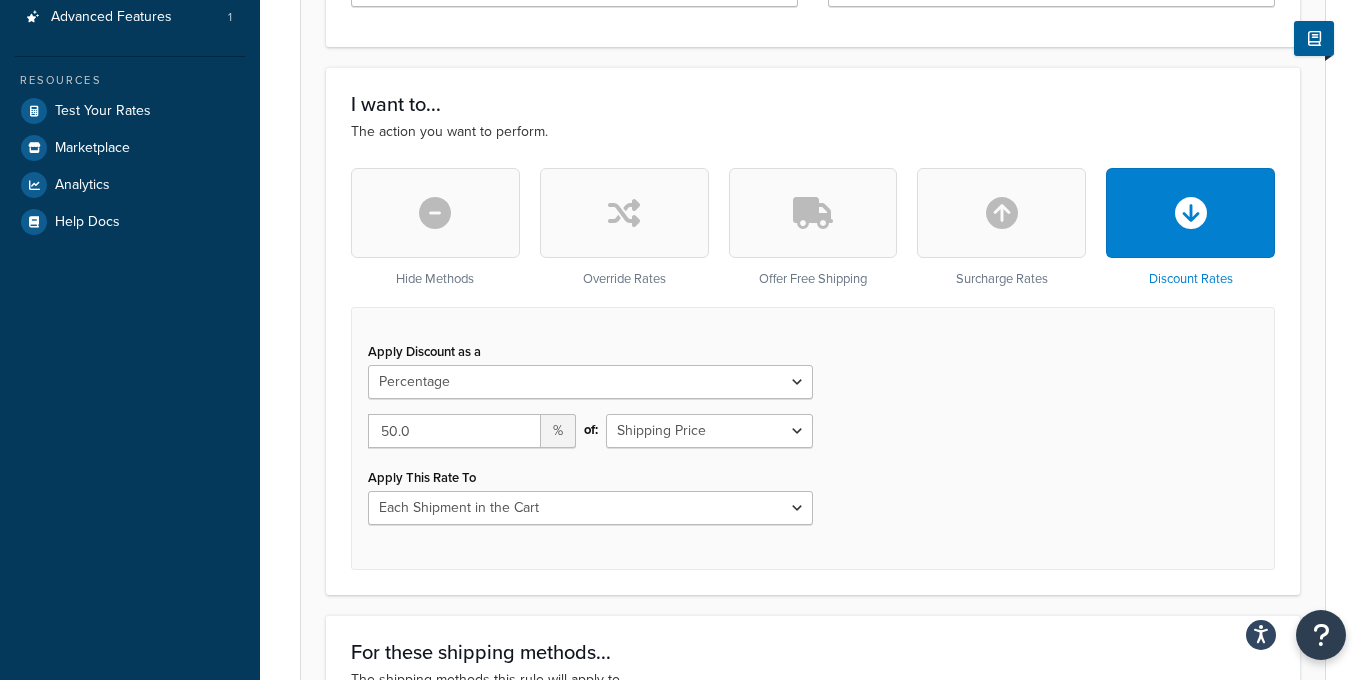 click on "Apply Discount as a   Flat Rate  Percentage  Flat Rate & Percentage    50.0 % of:   Shipping Price  Order Value  Apply This Rate To   Each Shipment in the Cart  Each Shipping Group in the Cart  Each Item within a Shipping Group  Each Box per Each Shipping Group" at bounding box center (813, 438) 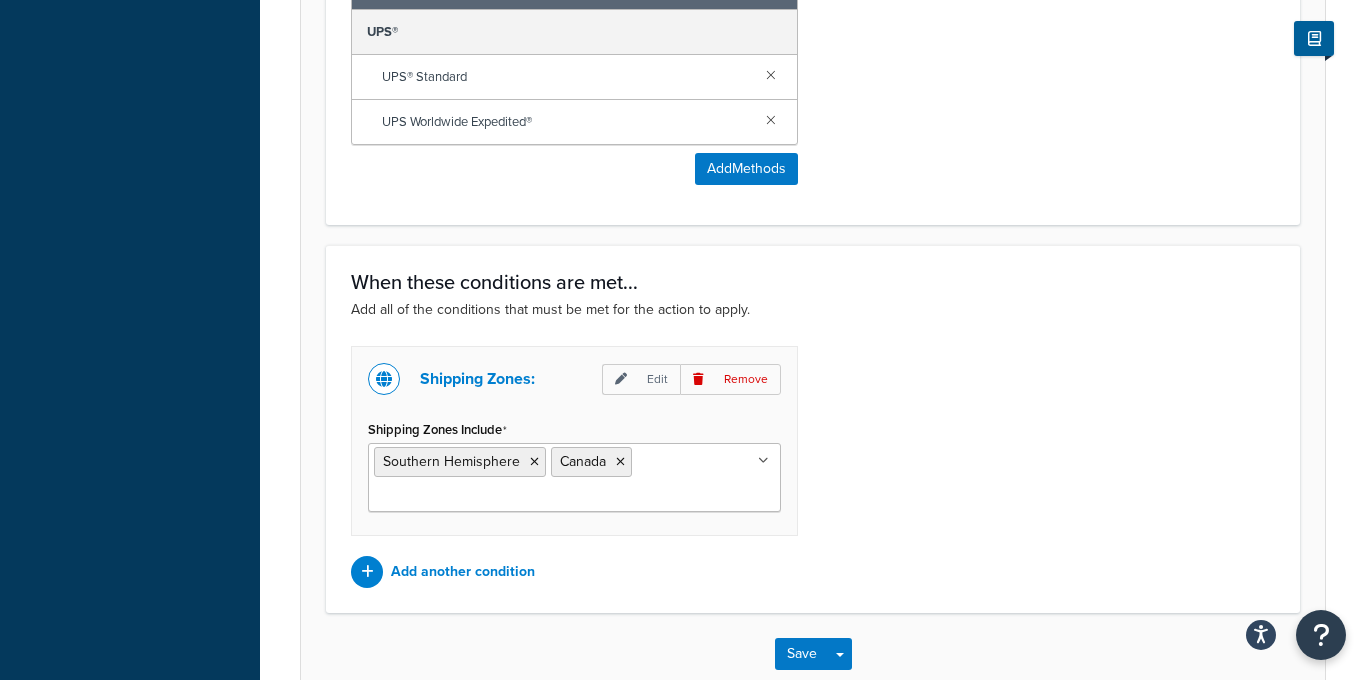 scroll, scrollTop: 1394, scrollLeft: 0, axis: vertical 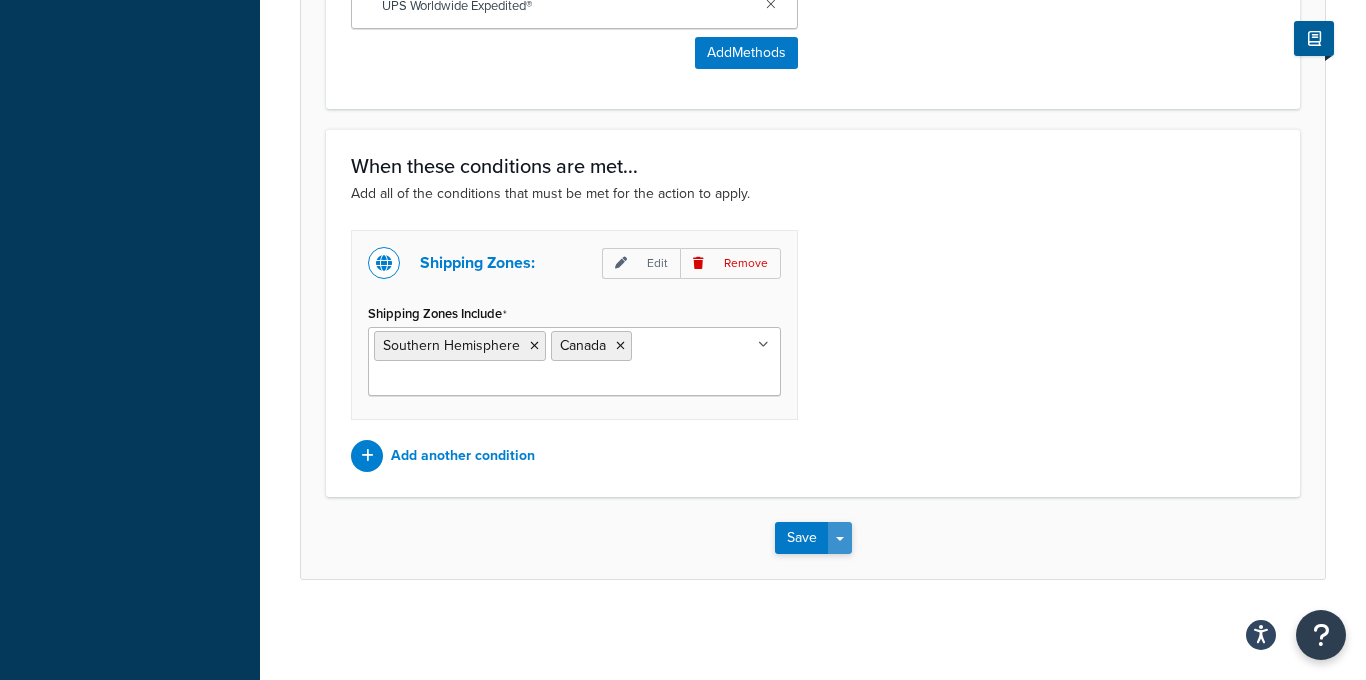 click on "Save Dropdown" at bounding box center [840, 538] 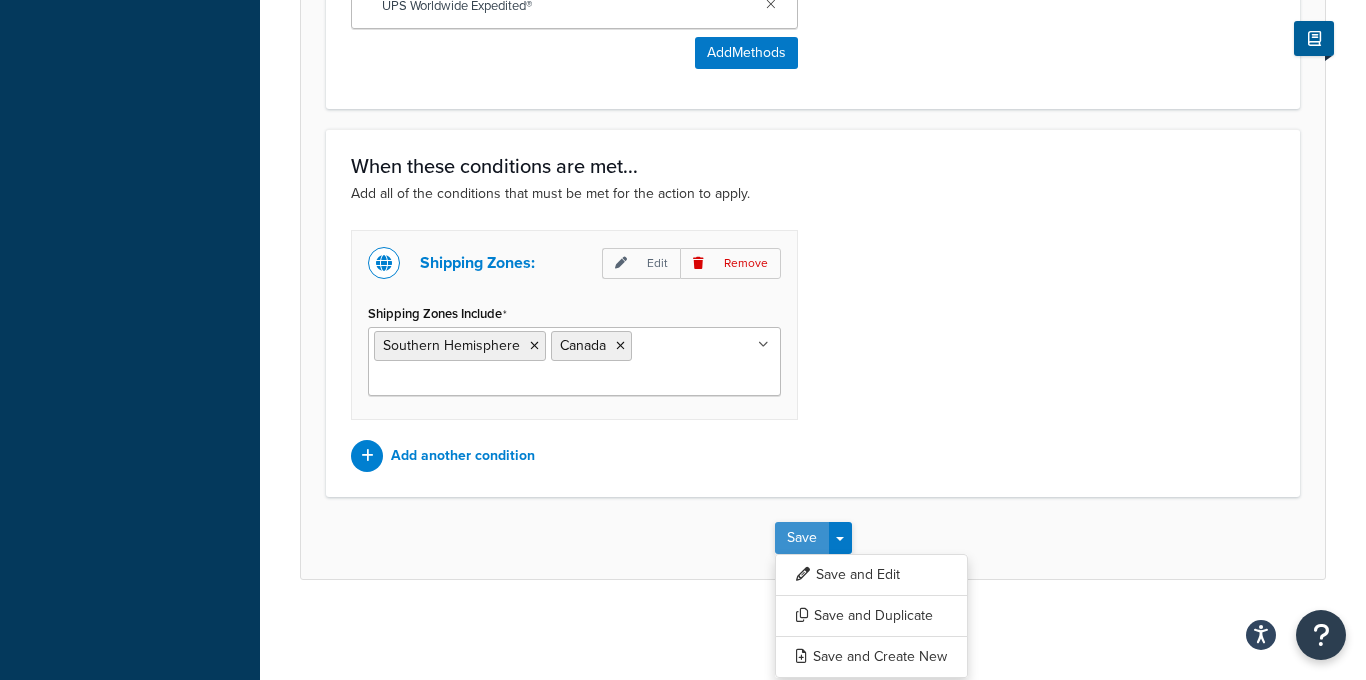 click on "Save" at bounding box center (802, 538) 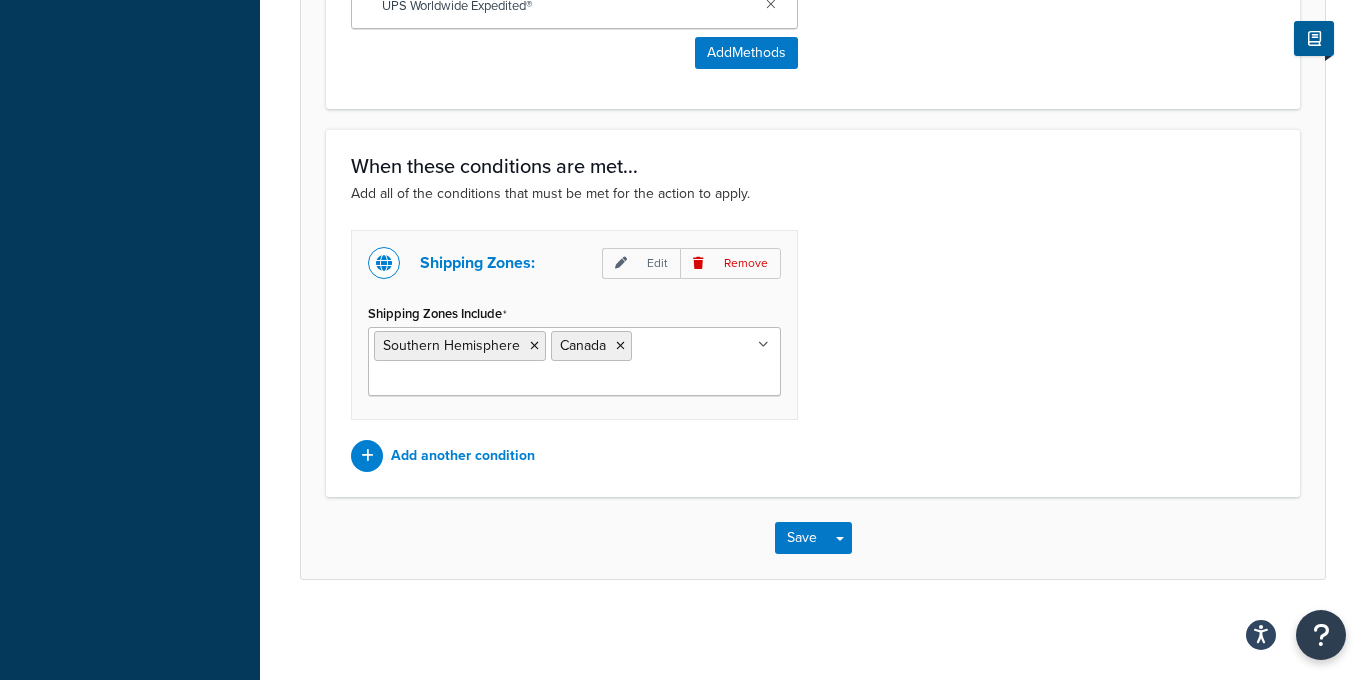 scroll, scrollTop: 0, scrollLeft: 0, axis: both 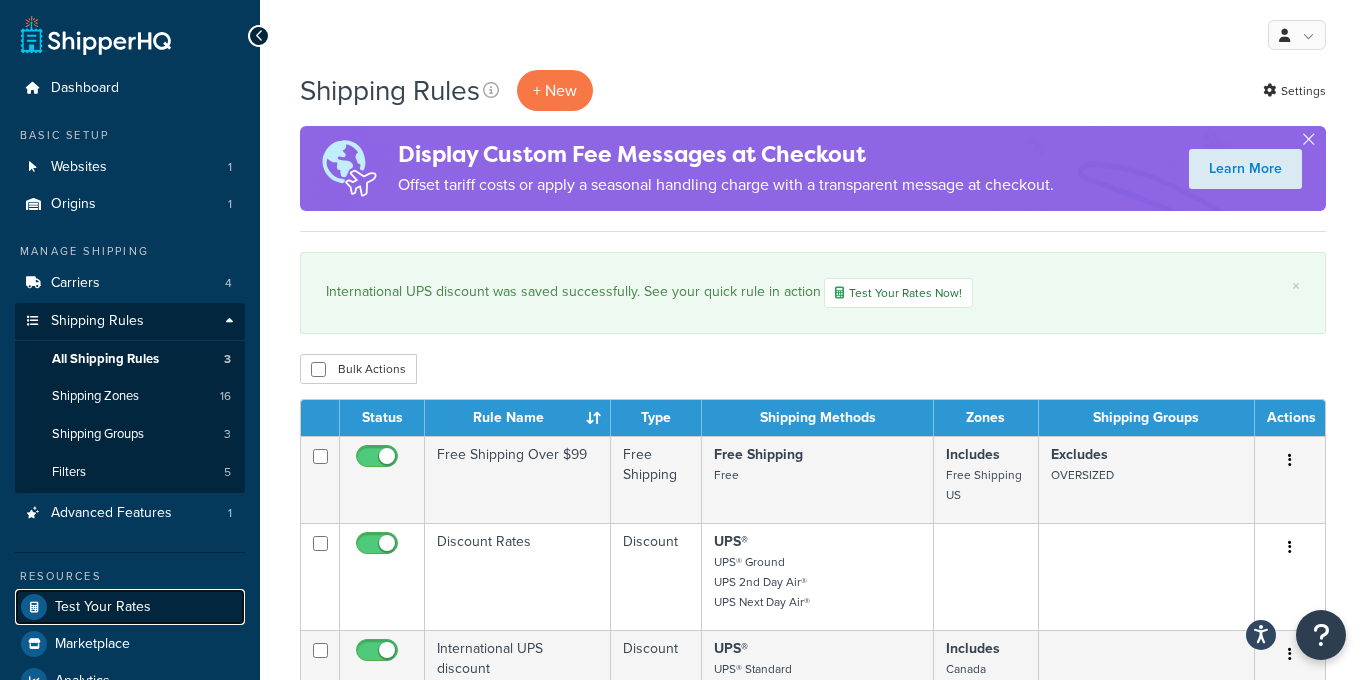 click on "Test Your Rates" at bounding box center (103, 607) 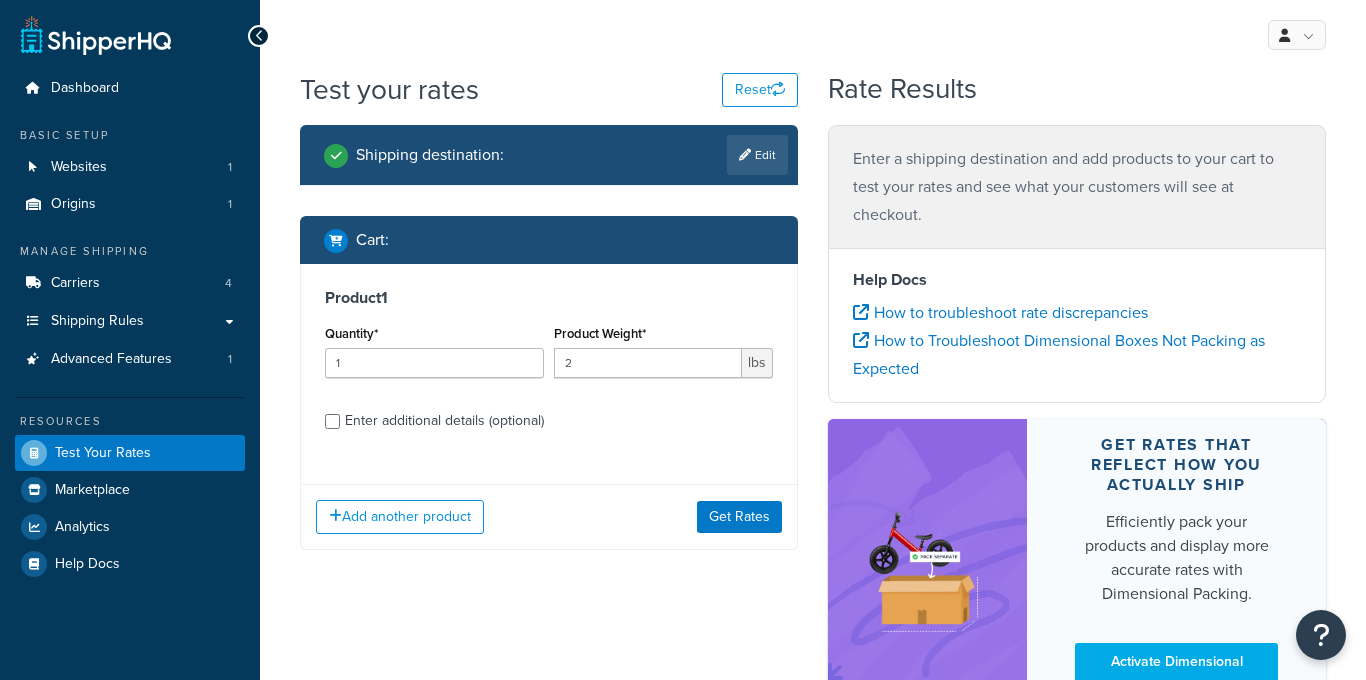 scroll, scrollTop: 0, scrollLeft: 0, axis: both 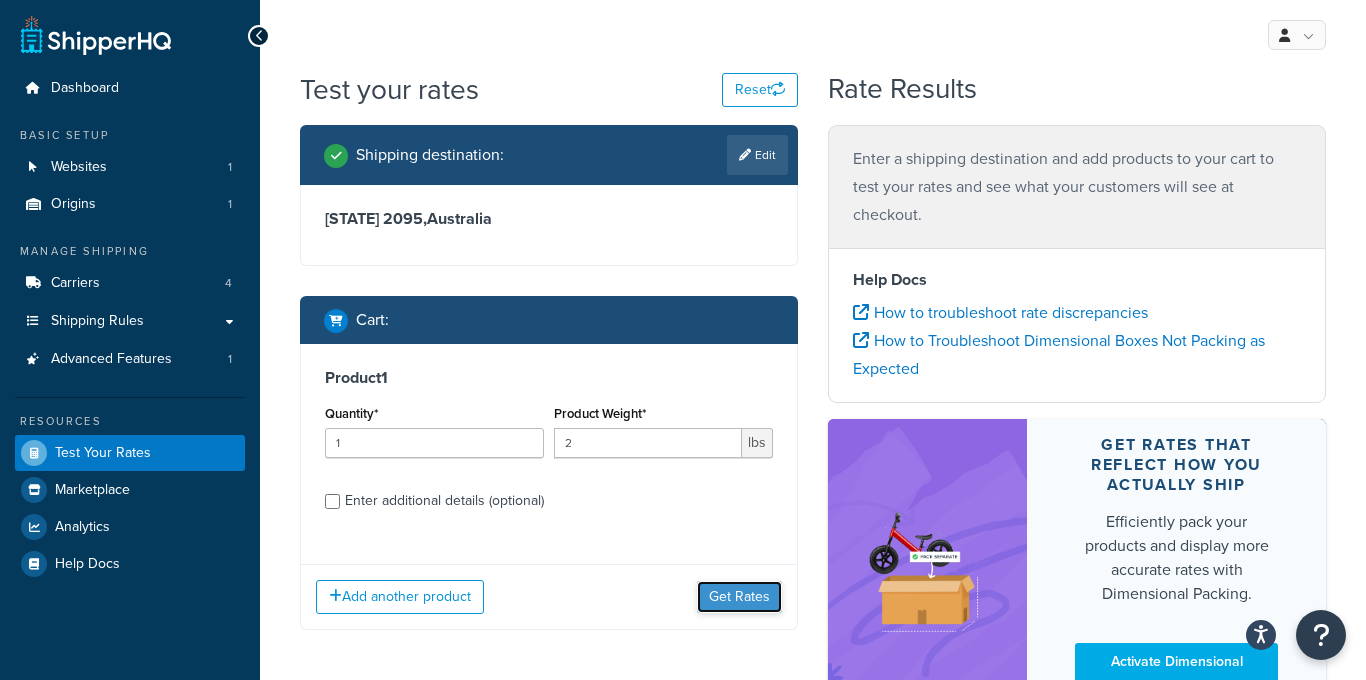 click on "Get Rates" at bounding box center [739, 597] 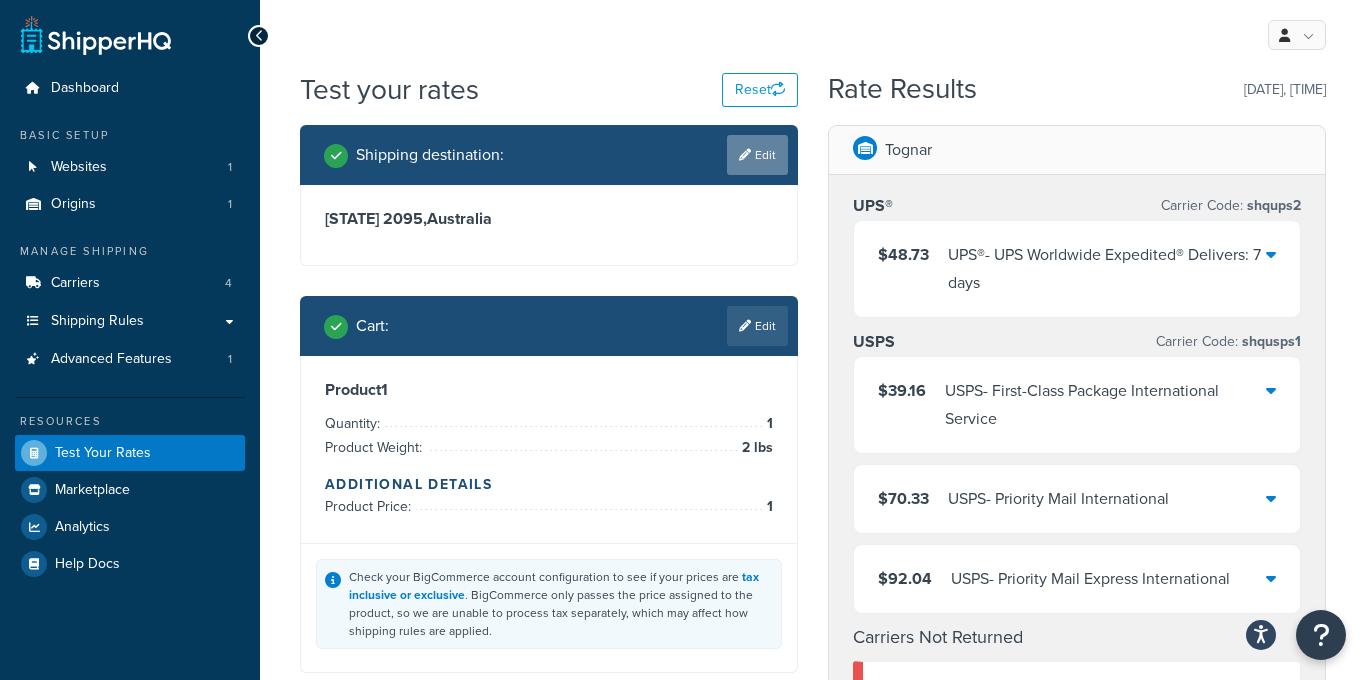 click on "Edit" at bounding box center [757, 155] 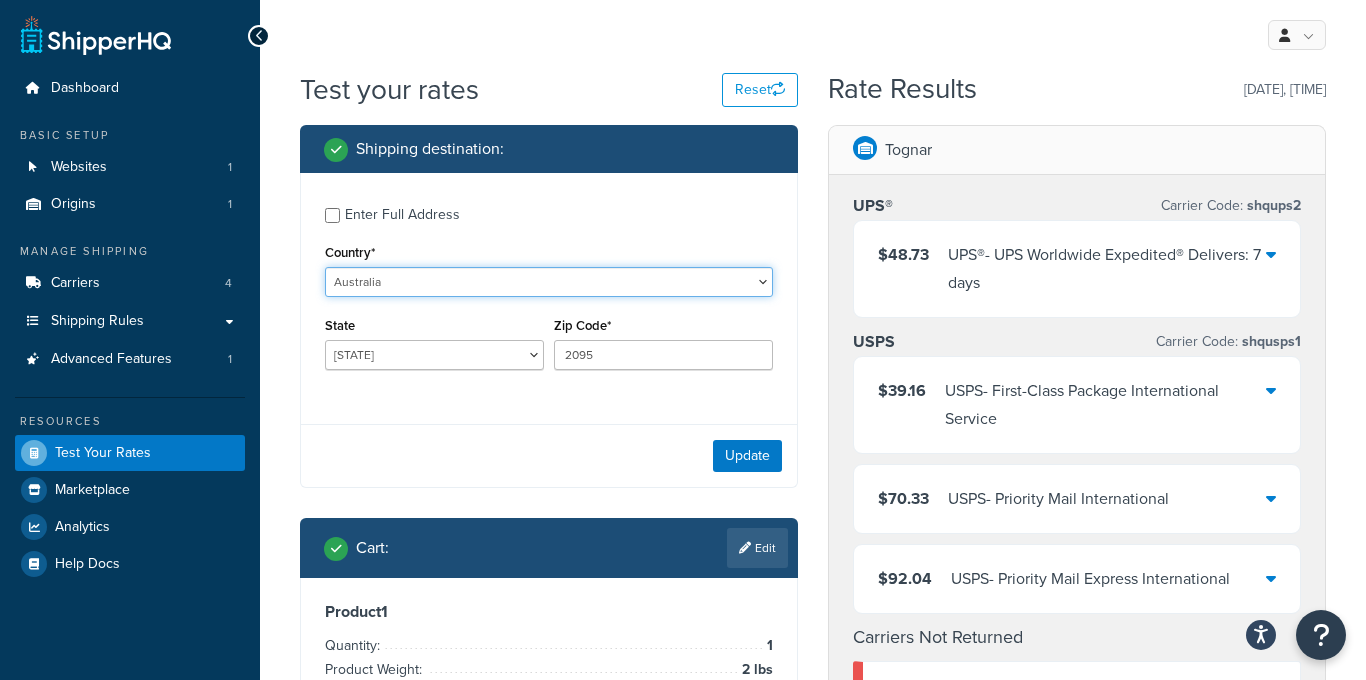 click on "United States  United Kingdom  Afghanistan  Åland Islands  Albania  Algeria  American Samoa  Andorra  Angola  Anguilla  Antarctica  Antigua and Barbuda  Argentina  Armenia  Aruba  Australia  Austria  Azerbaijan  Bahamas  Bahrain  Bangladesh  Barbados  Belarus  Belgium  Belize  Benin  Bermuda  Bhutan  Bolivia  Bonaire, Sint Eustatius and Saba  Bosnia and Herzegovina  Botswana  Bouvet Island  Brazil  British Indian Ocean Territory  Brunei Darussalam  Bulgaria  Burkina Faso  Burundi  Cambodia  Cameroon  Canada  Cape Verde  Cayman Islands  Central African Republic  Chad  Chile  China  Christmas Island  Cocos (Keeling) Islands  Colombia  Comoros  Congo  Congo, The Democratic Republic of the  Cook Islands  Costa Rica  Côte d'Ivoire  Croatia  Cuba  Curacao  Cyprus  Czech Republic  Denmark  Djibouti  Dominica  Dominican Republic  Ecuador  Egypt  El Salvador  Equatorial Guinea  Eritrea  Estonia  Ethiopia  Falkland Islands (Malvinas)  Faroe Islands  Fiji  Finland  France  French Guiana  French Polynesia  Gabon  Guam" at bounding box center [549, 282] 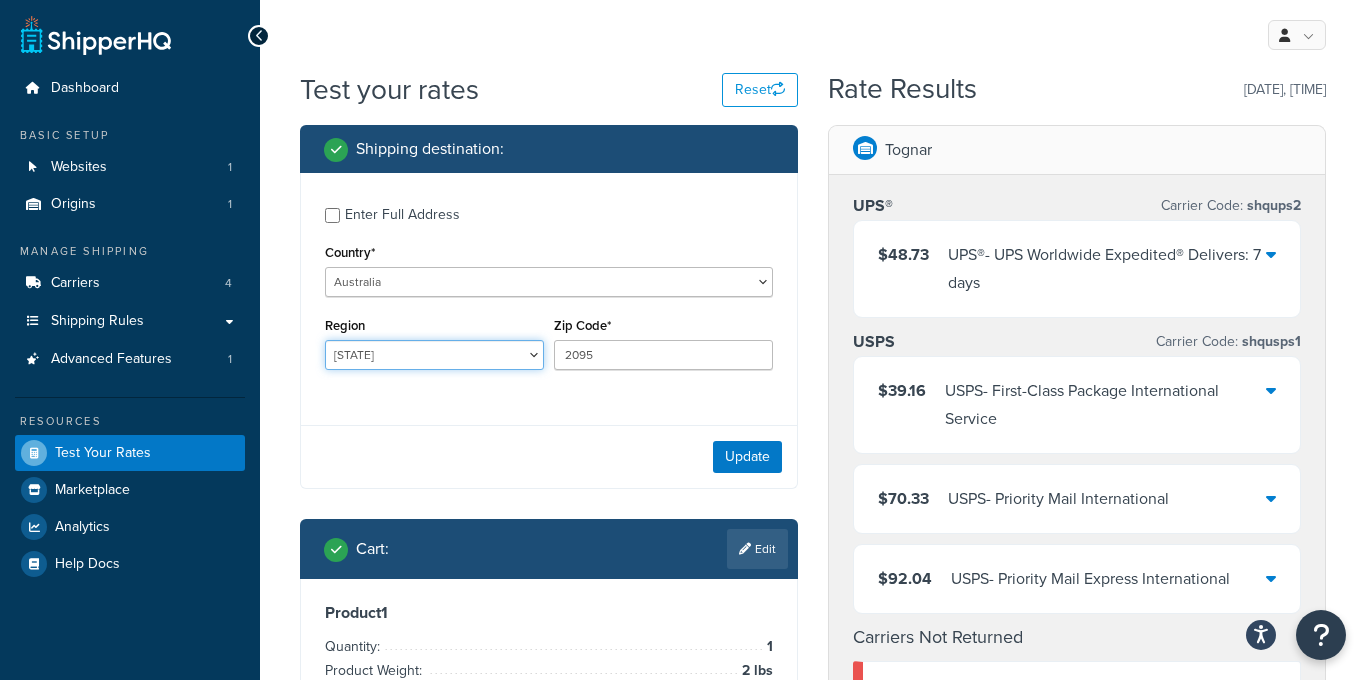 click on "[STATE]  [STATE]  [STATE]  [STATE]  [STATE]  [STATE]  [STATE]  [STATE]  [STATE]  [STATE]  [STATE]  [STATE]  [STATE]" at bounding box center [434, 355] 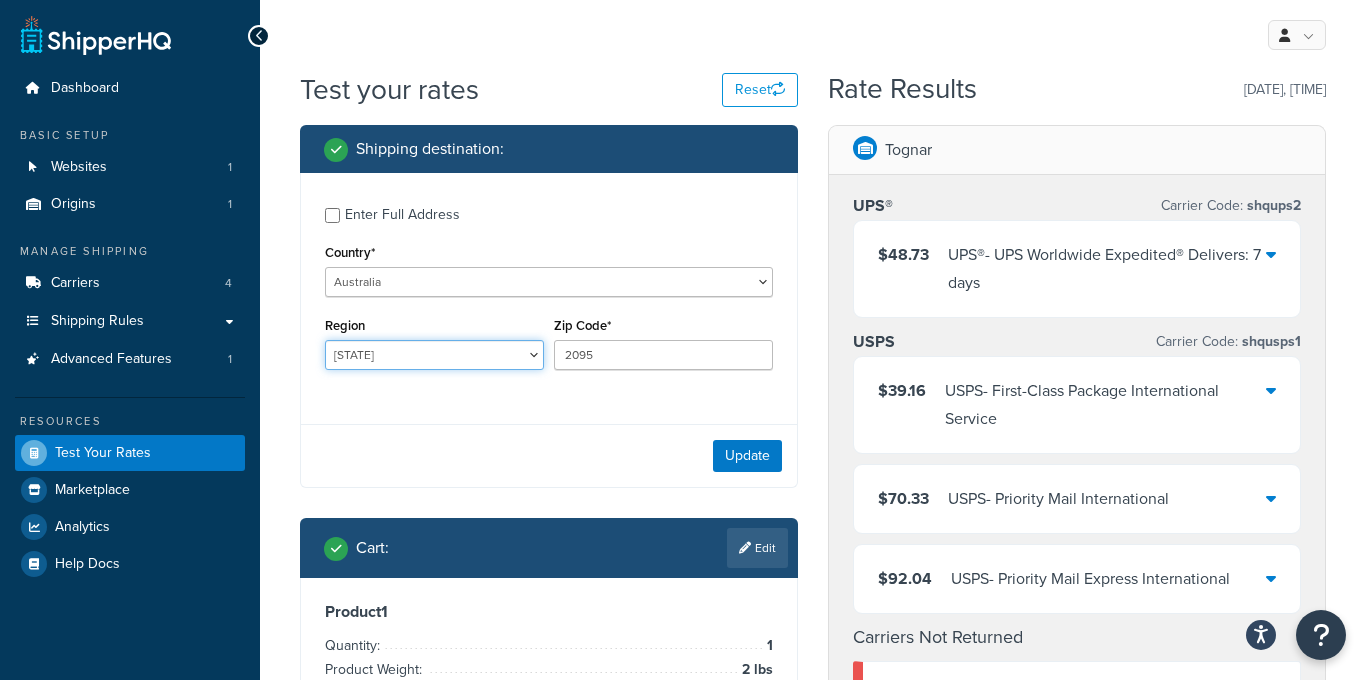select on "ON" 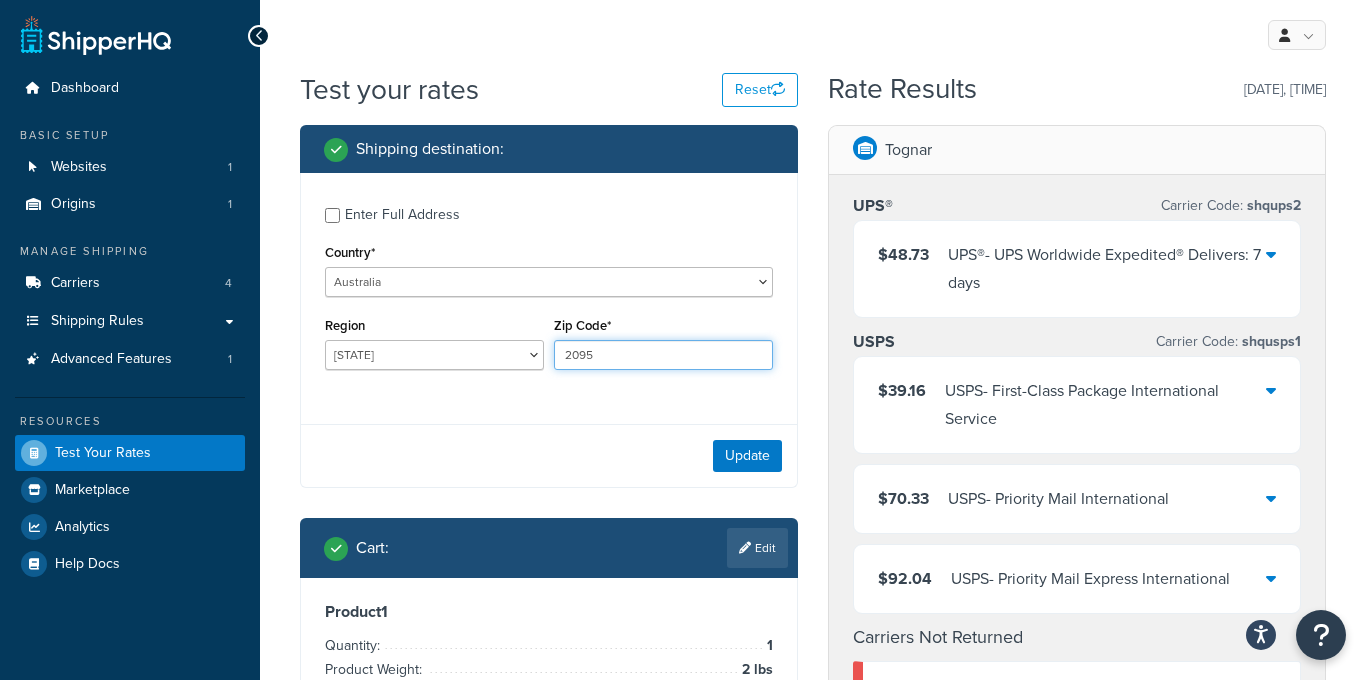 click on "2095" at bounding box center [663, 355] 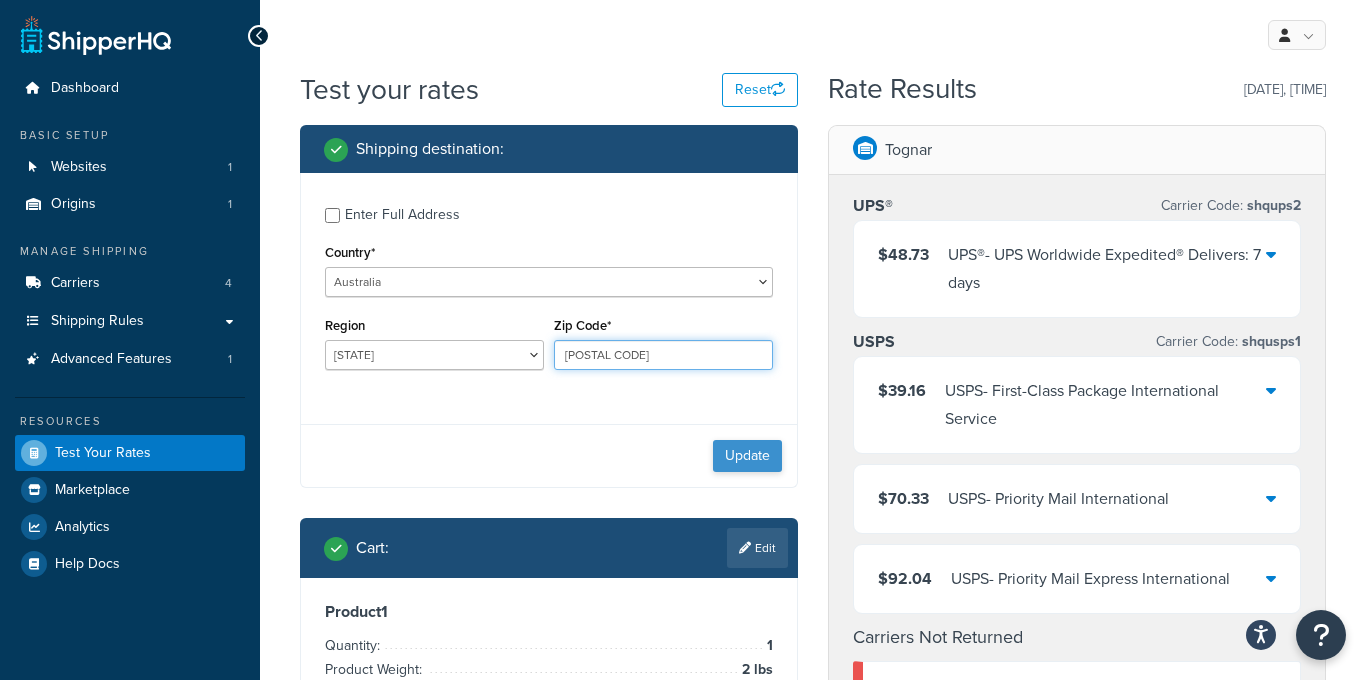type on "[POSTAL CODE]" 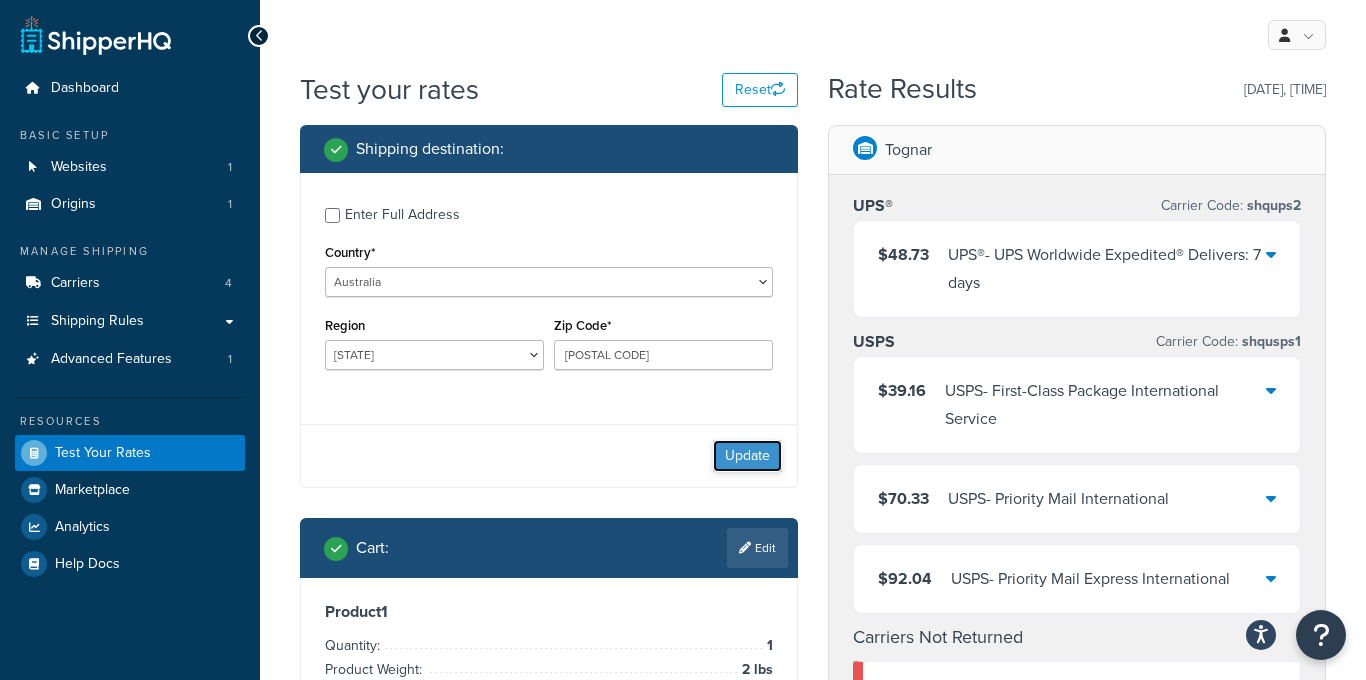 click on "Update" at bounding box center [747, 456] 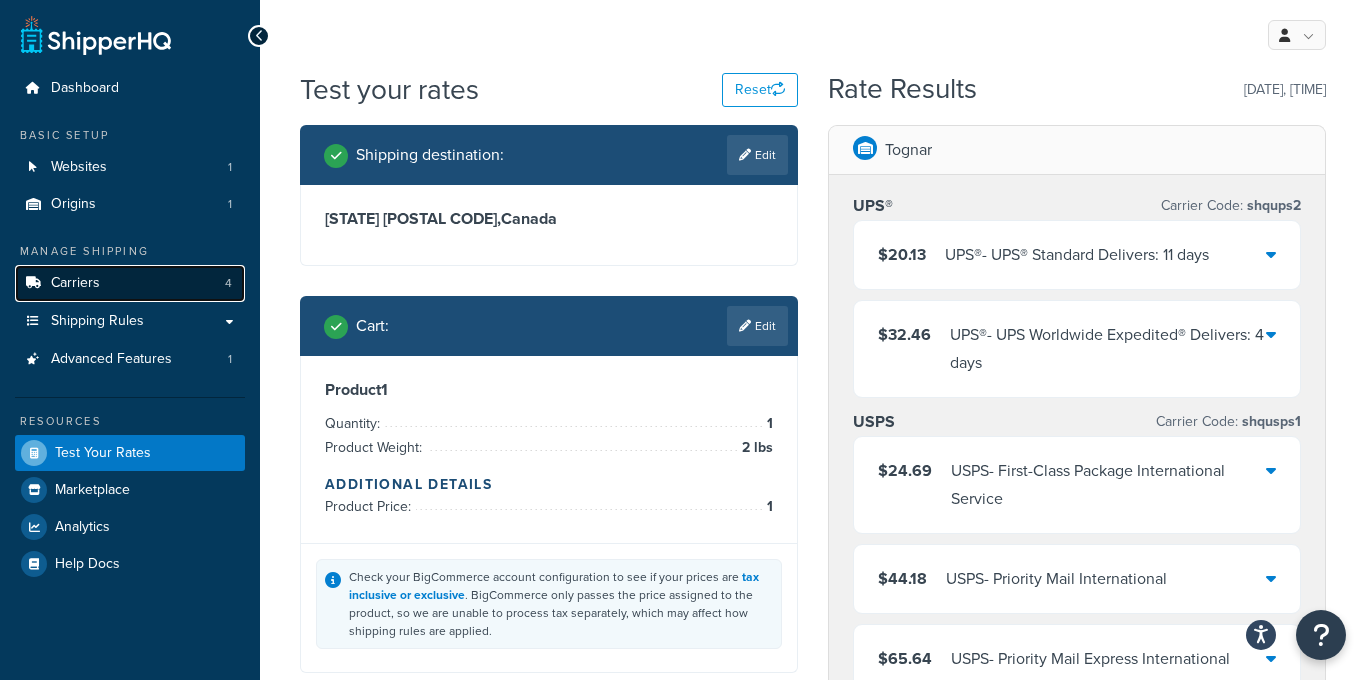 click on "Carriers 4" at bounding box center [130, 283] 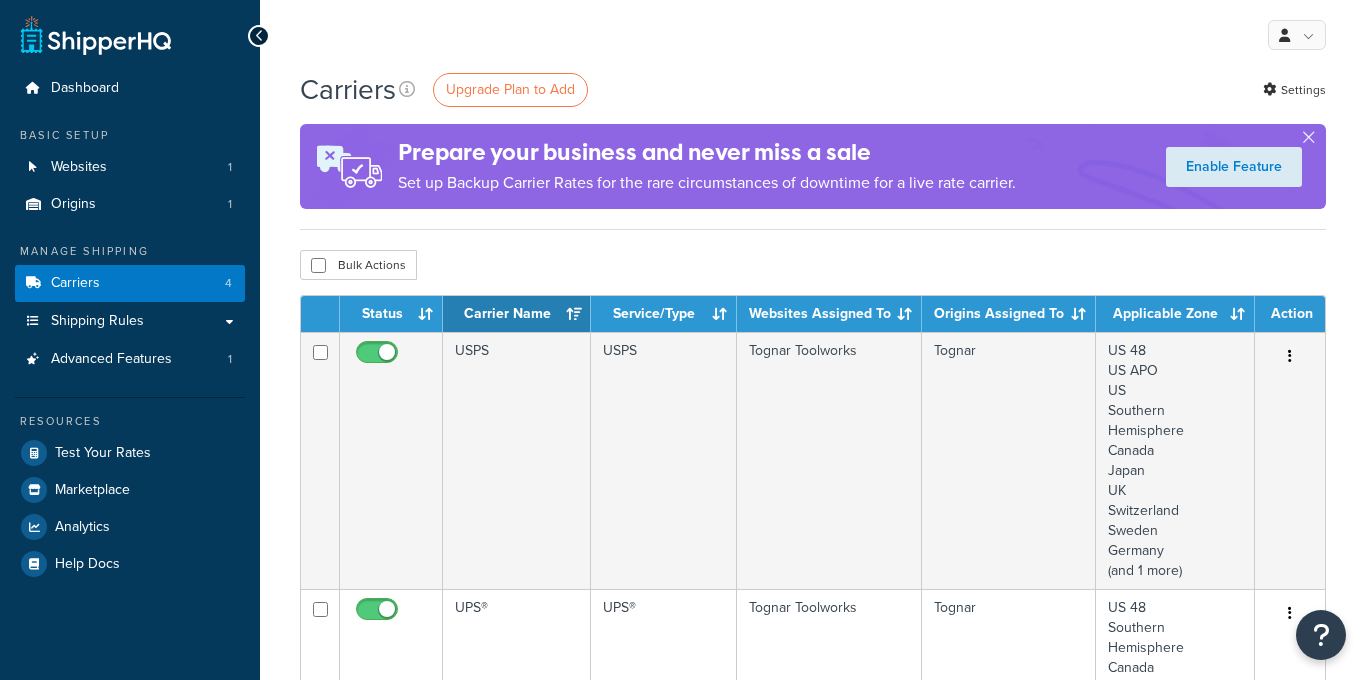 scroll, scrollTop: 0, scrollLeft: 0, axis: both 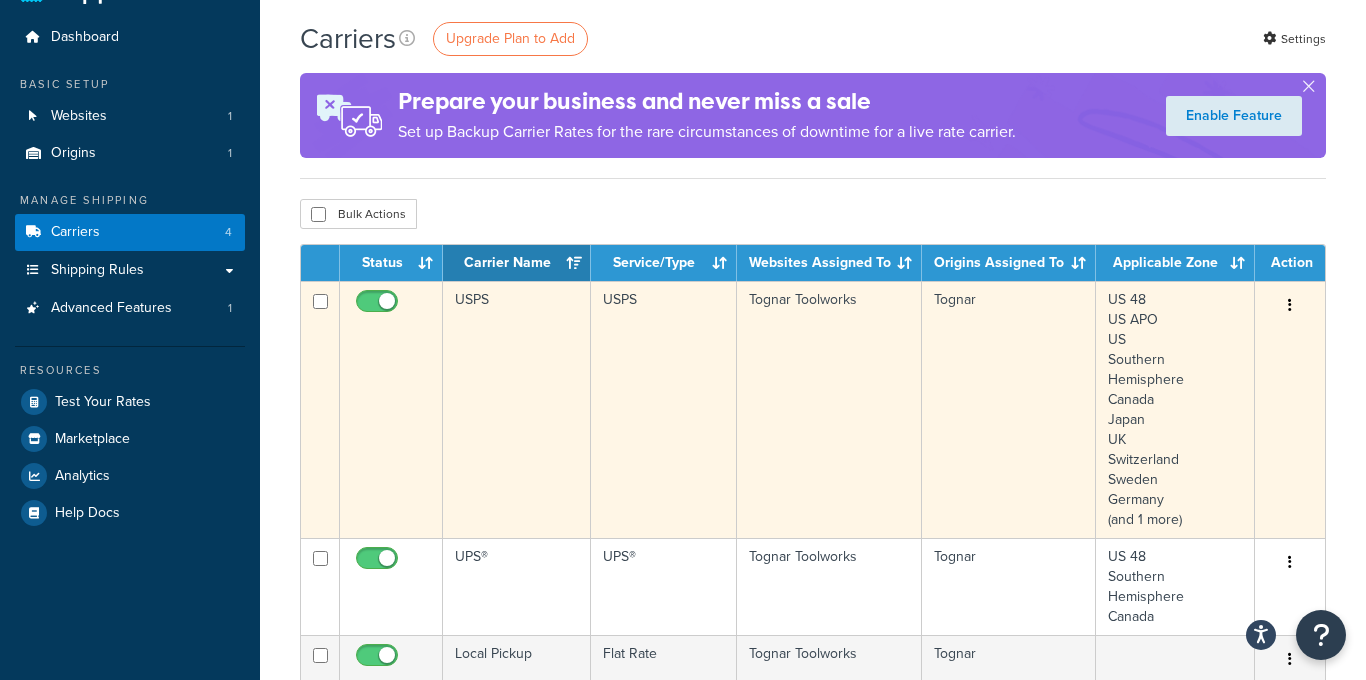 click at bounding box center [1290, 305] 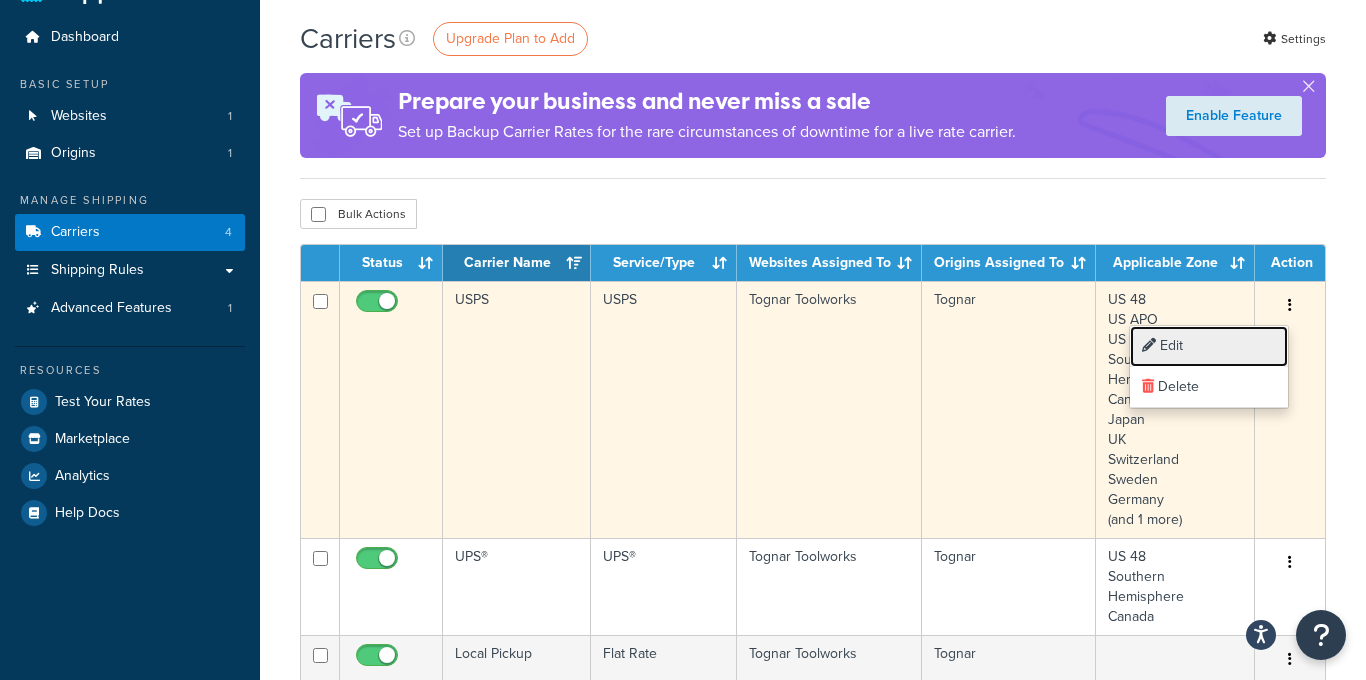 click on "Edit" at bounding box center [1209, 346] 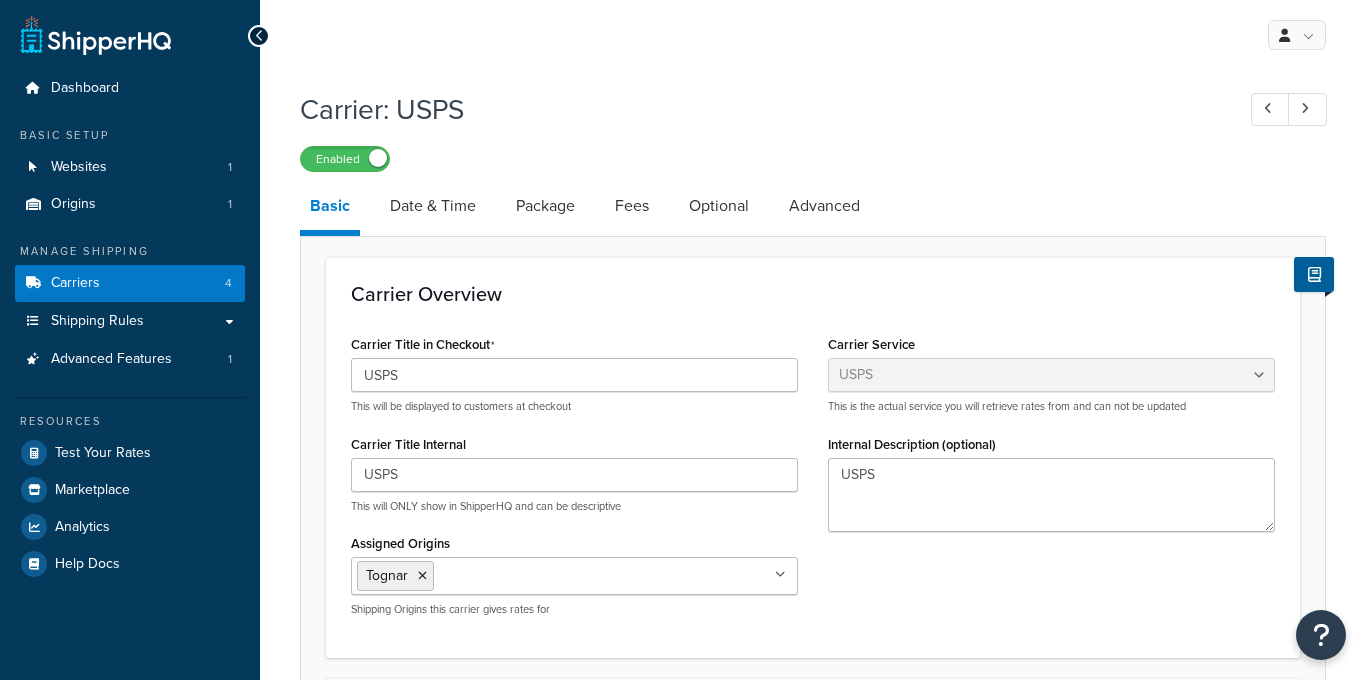 select on "usps" 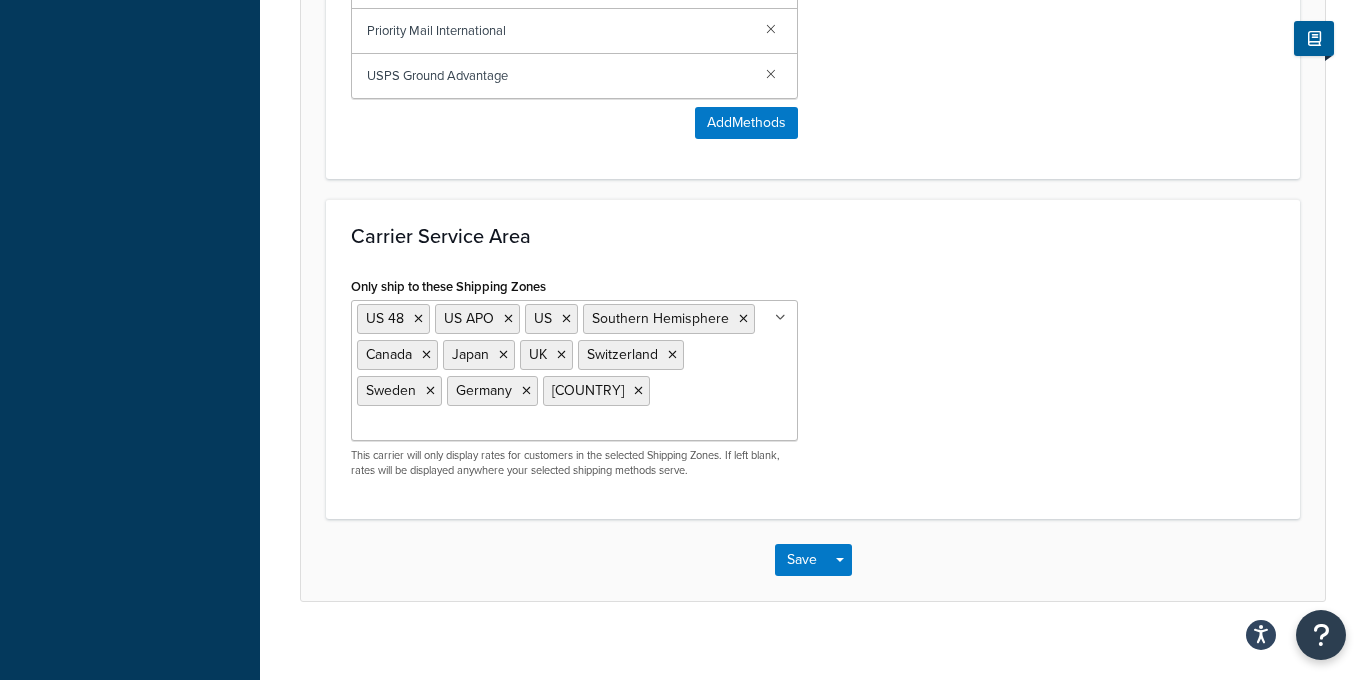 scroll, scrollTop: 1171, scrollLeft: 0, axis: vertical 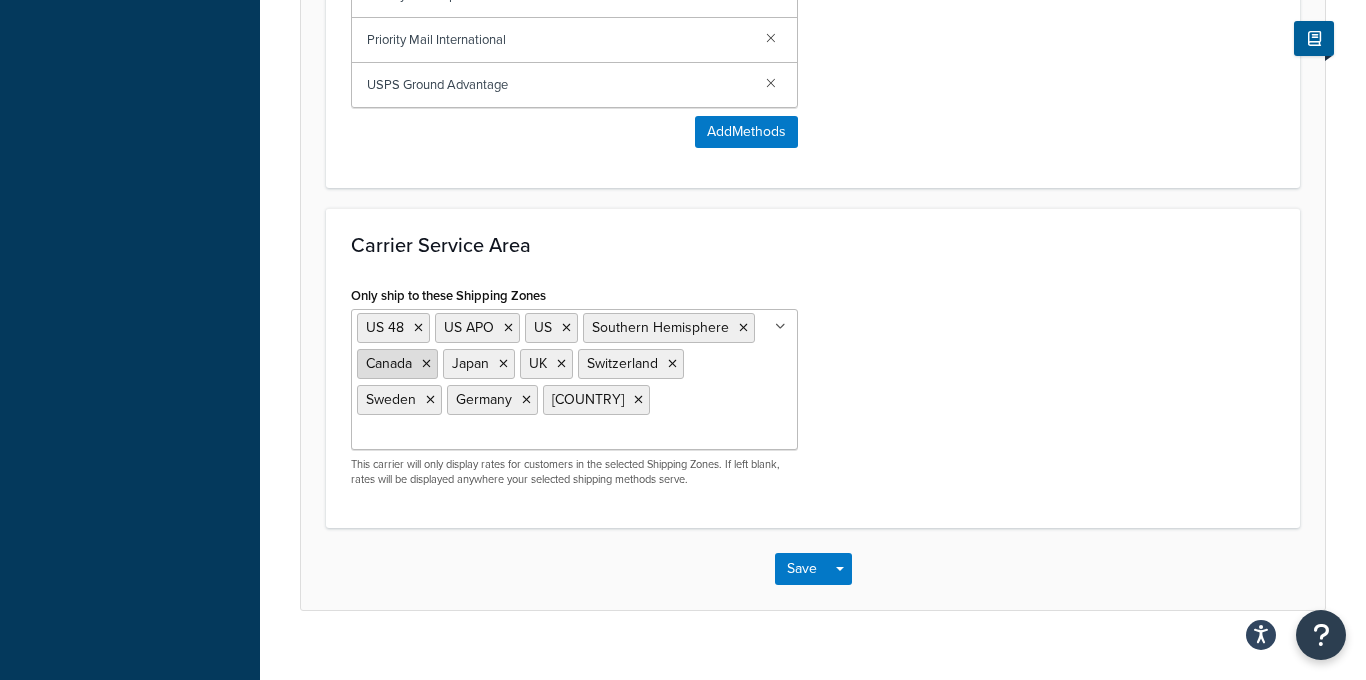 click at bounding box center (426, 364) 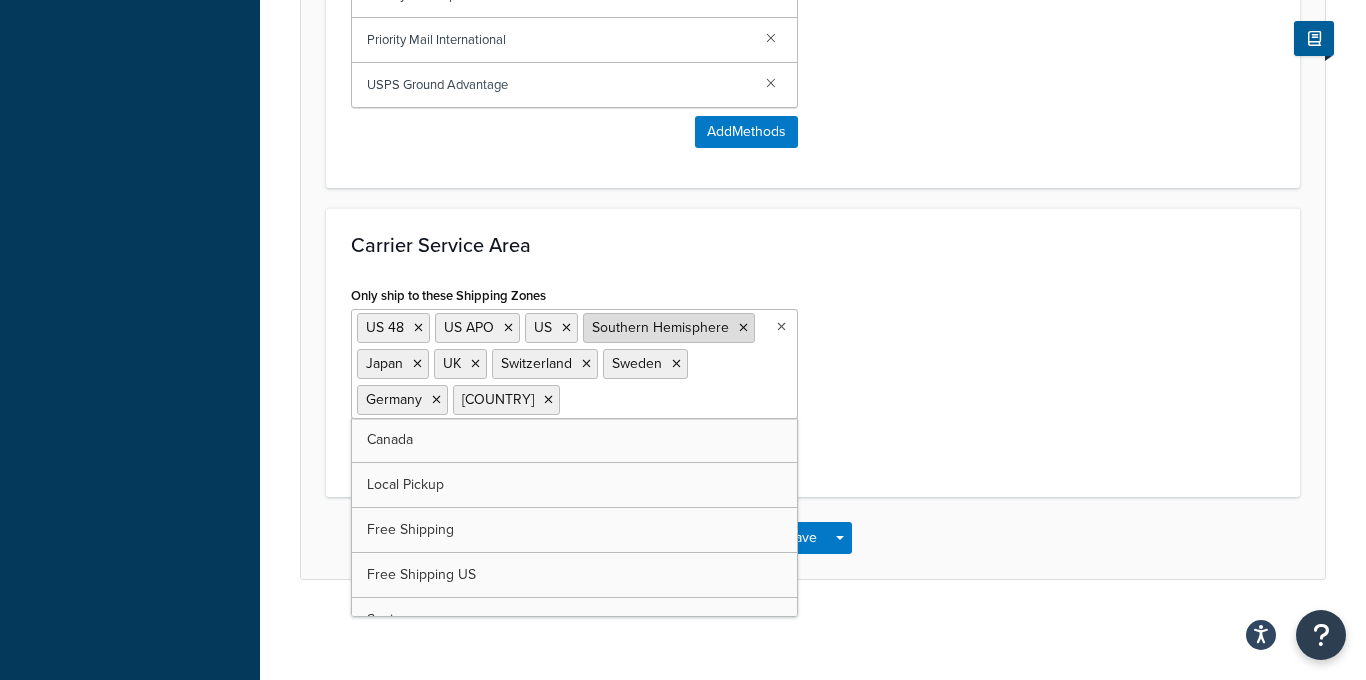 click at bounding box center [743, 328] 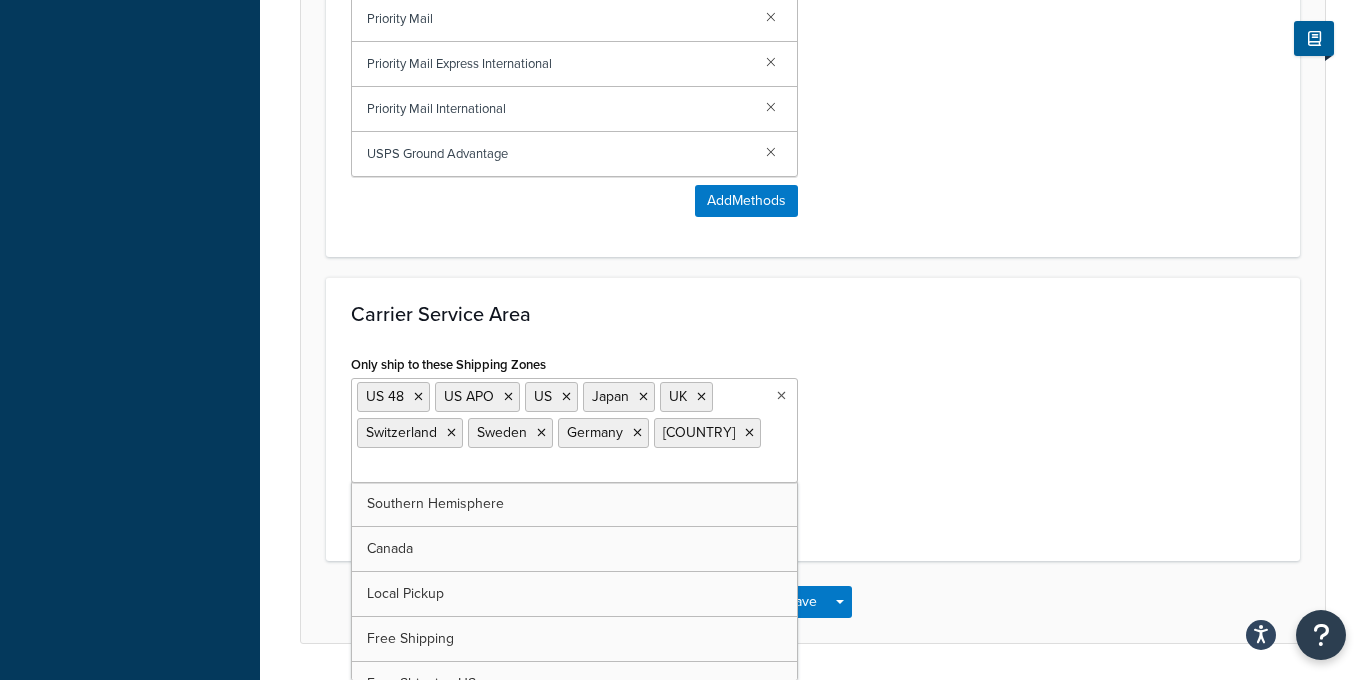 scroll, scrollTop: 1167, scrollLeft: 0, axis: vertical 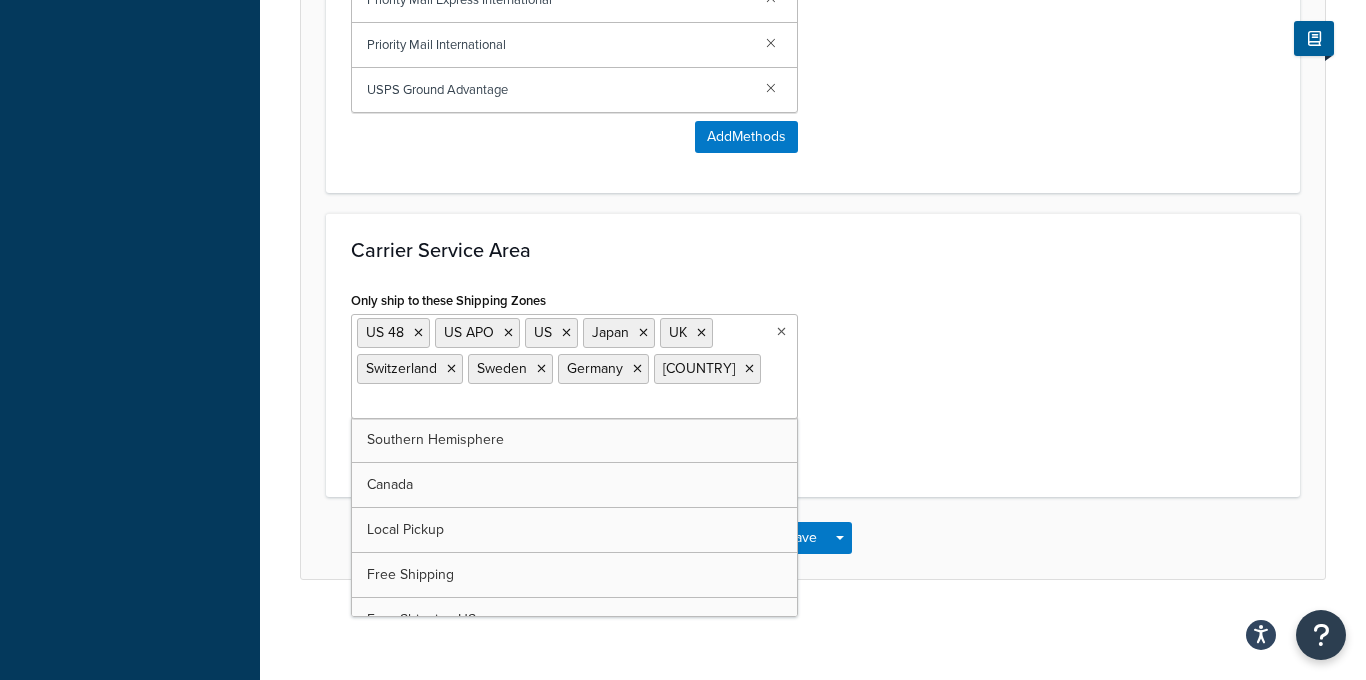 click on "Save Save Dropdown Save and Edit" at bounding box center [813, 538] 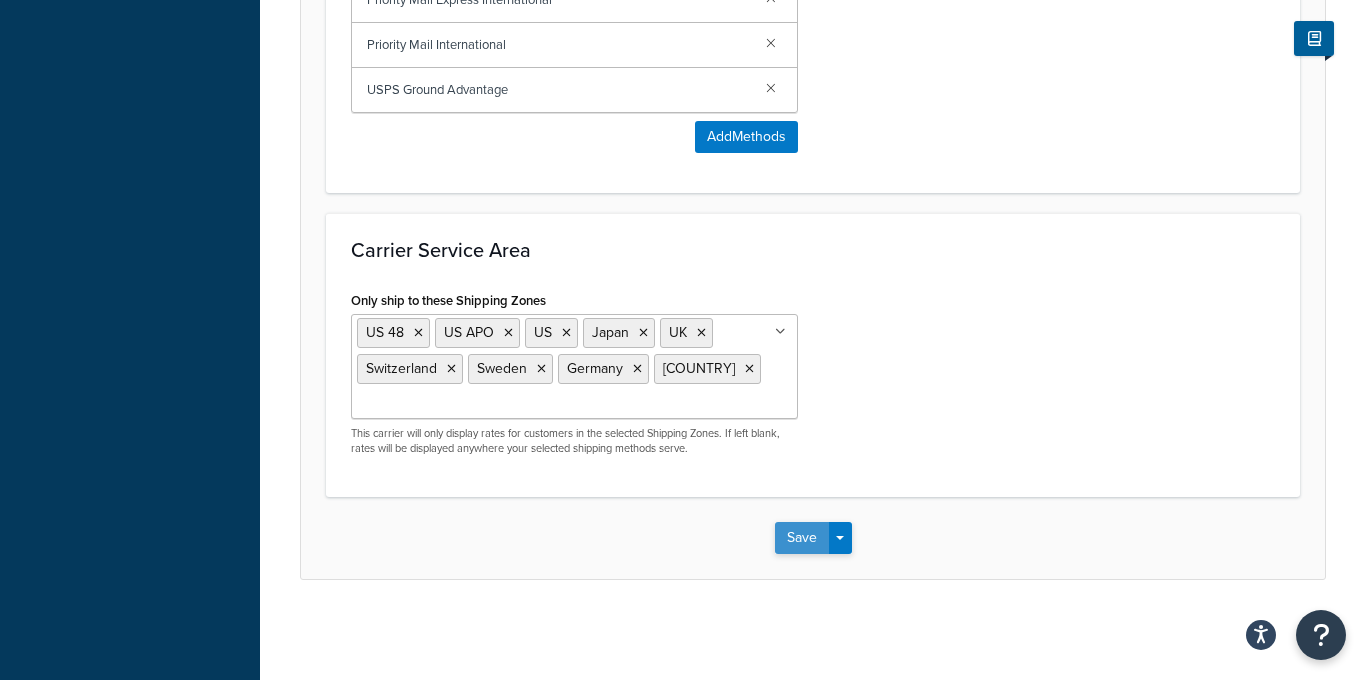 click on "Save" at bounding box center (802, 538) 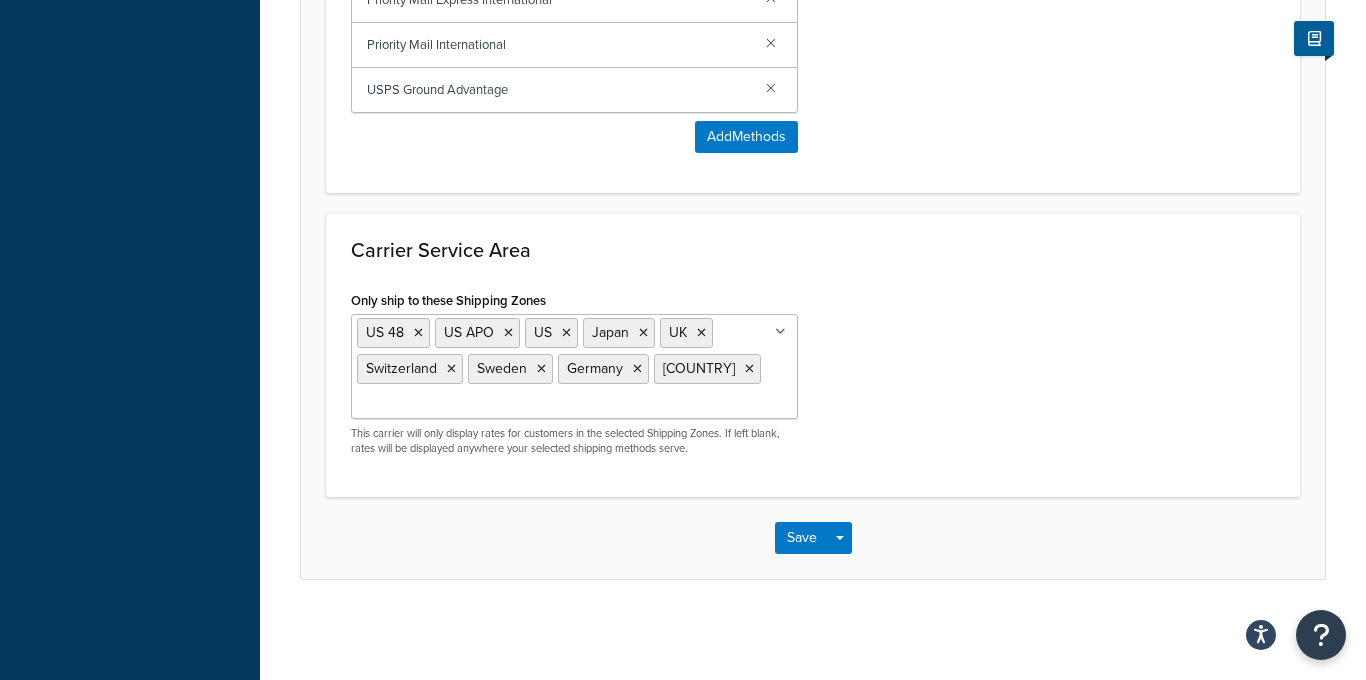 scroll, scrollTop: 0, scrollLeft: 0, axis: both 